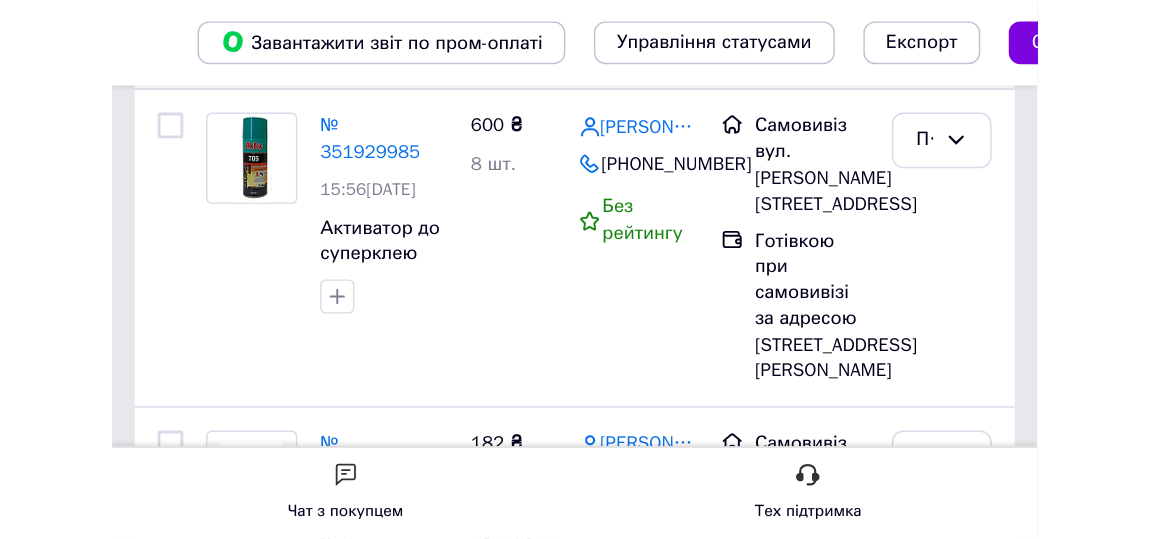 scroll, scrollTop: 103, scrollLeft: 0, axis: vertical 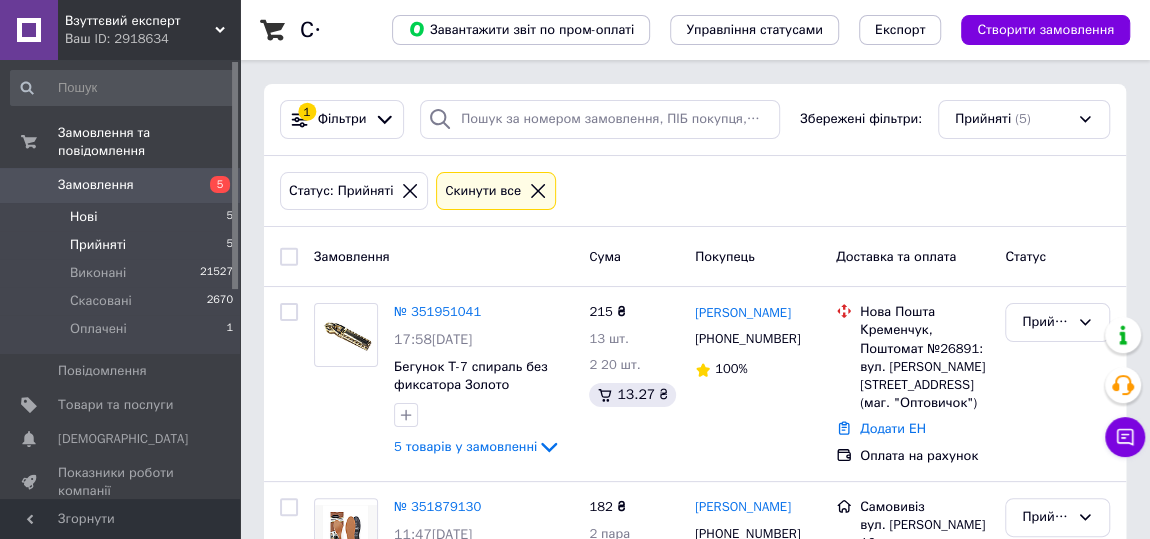 click on "Нові" at bounding box center (83, 217) 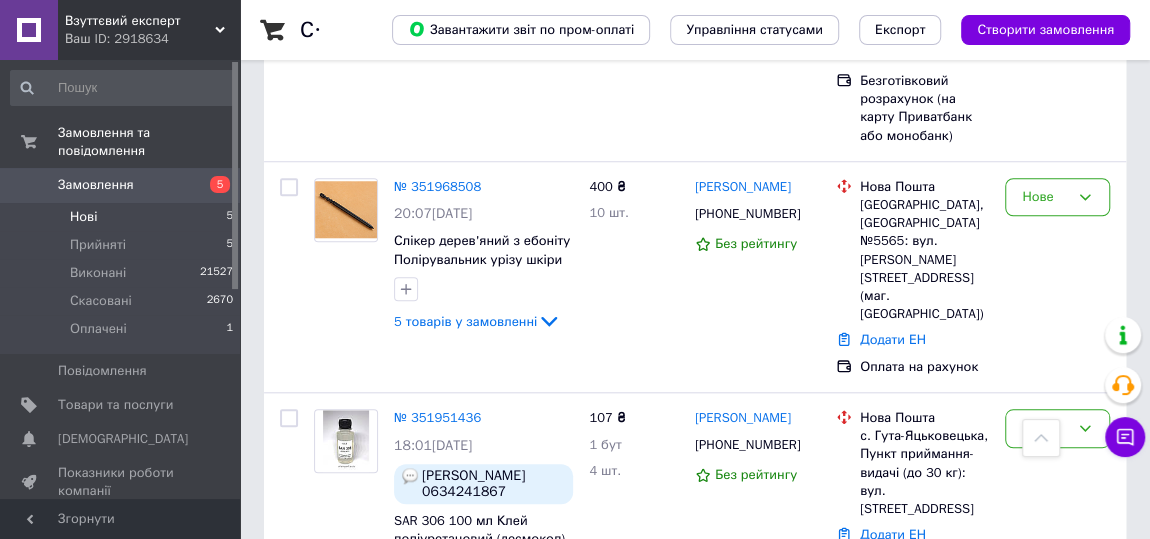 scroll, scrollTop: 813, scrollLeft: 0, axis: vertical 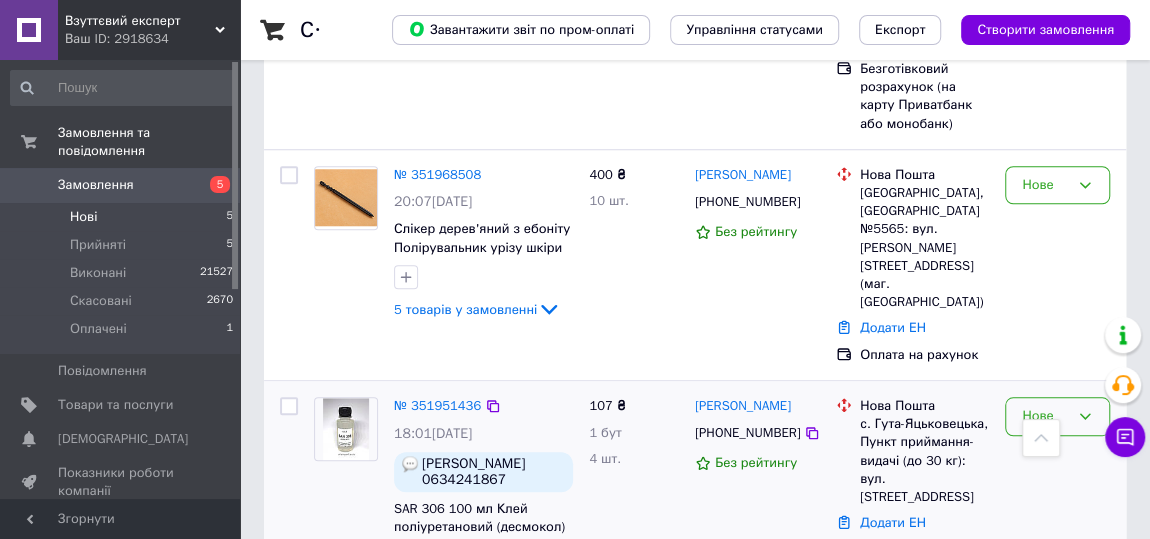 click on "Нове" at bounding box center [1057, 416] 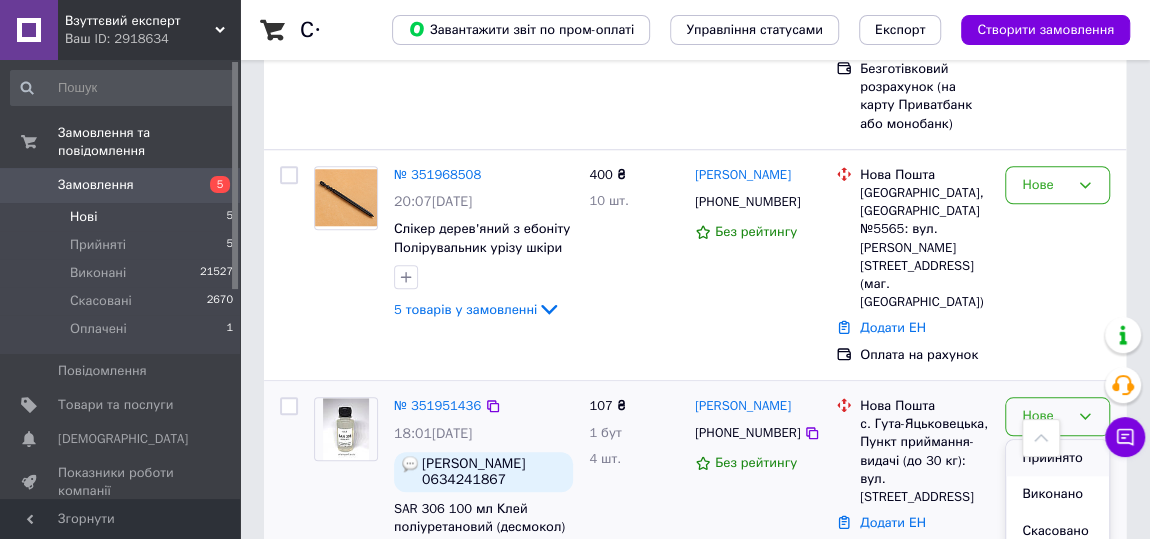 click on "Прийнято" at bounding box center [1057, 458] 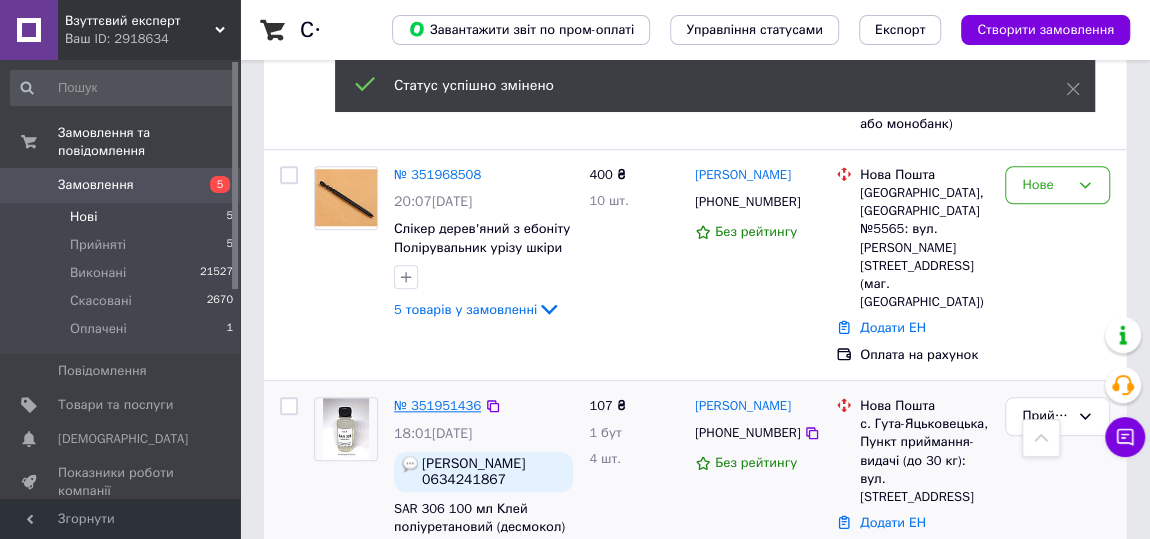 click on "№ 351951436" at bounding box center [437, 405] 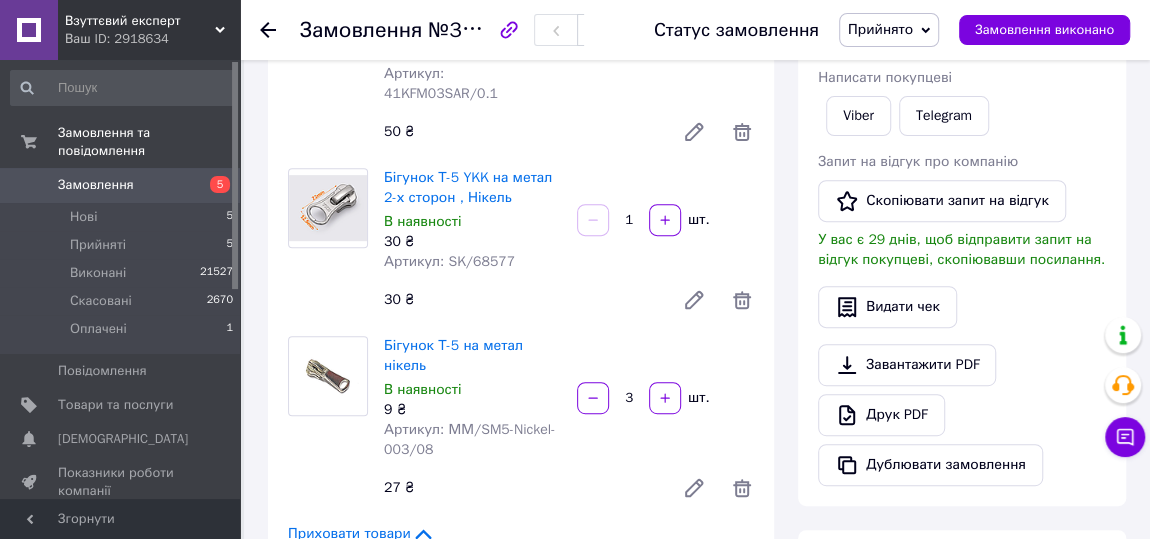 scroll, scrollTop: 363, scrollLeft: 0, axis: vertical 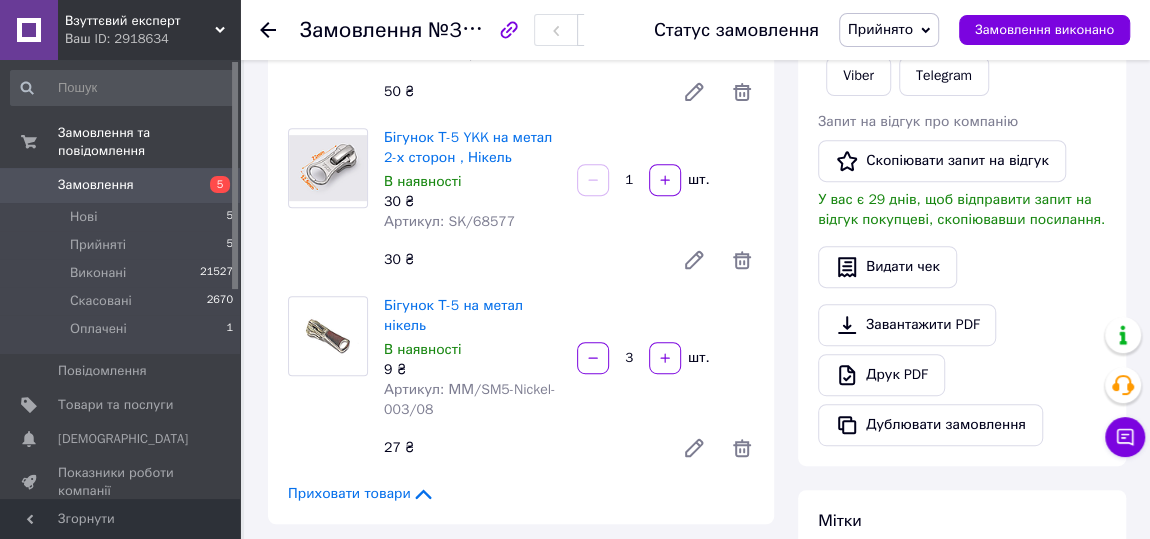 click 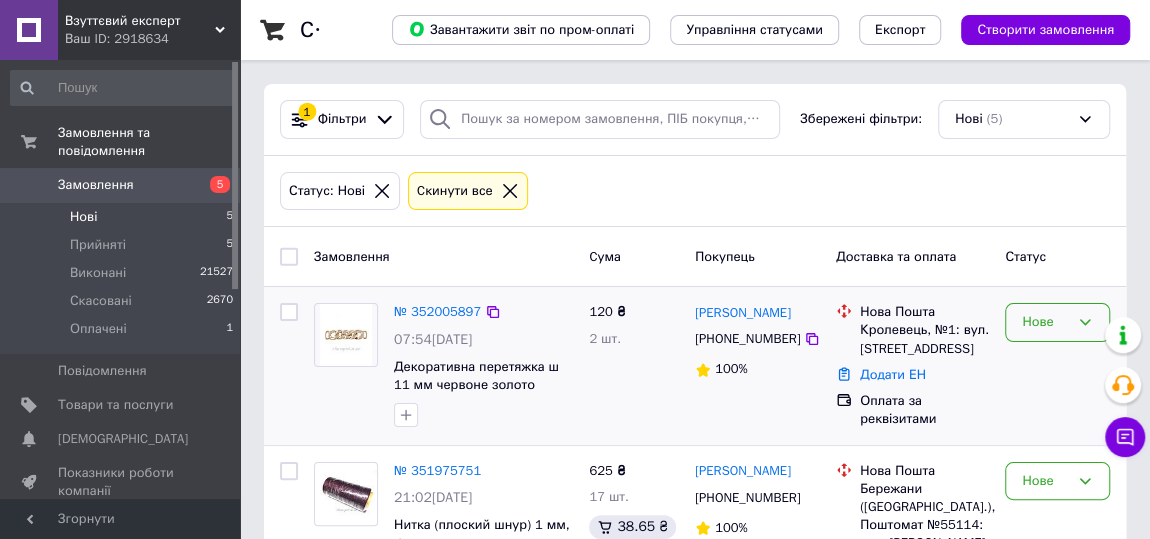 click on "Нове" at bounding box center [1045, 322] 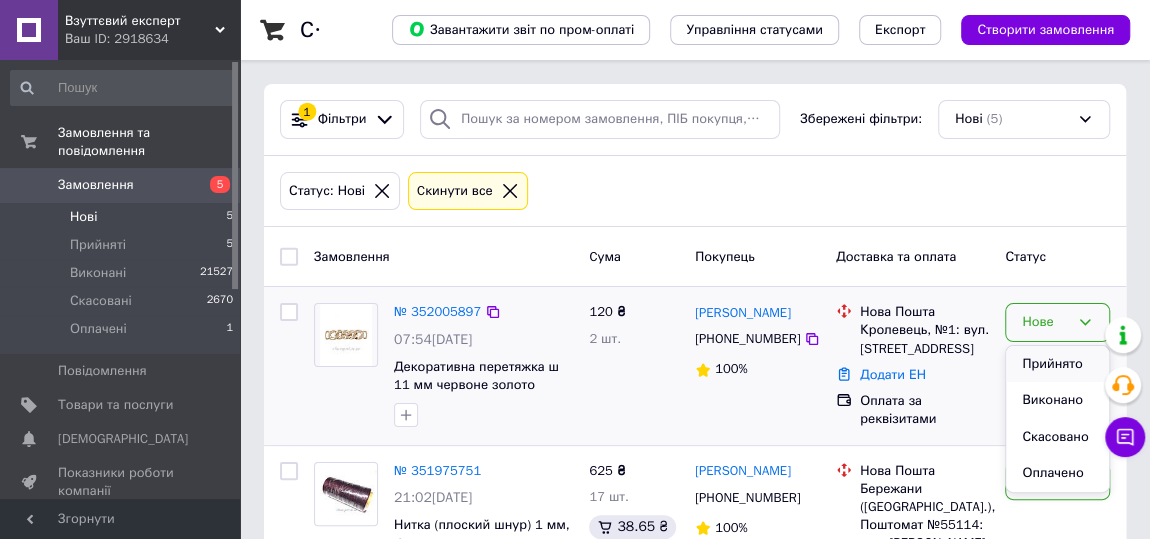 click on "Прийнято" at bounding box center (1057, 364) 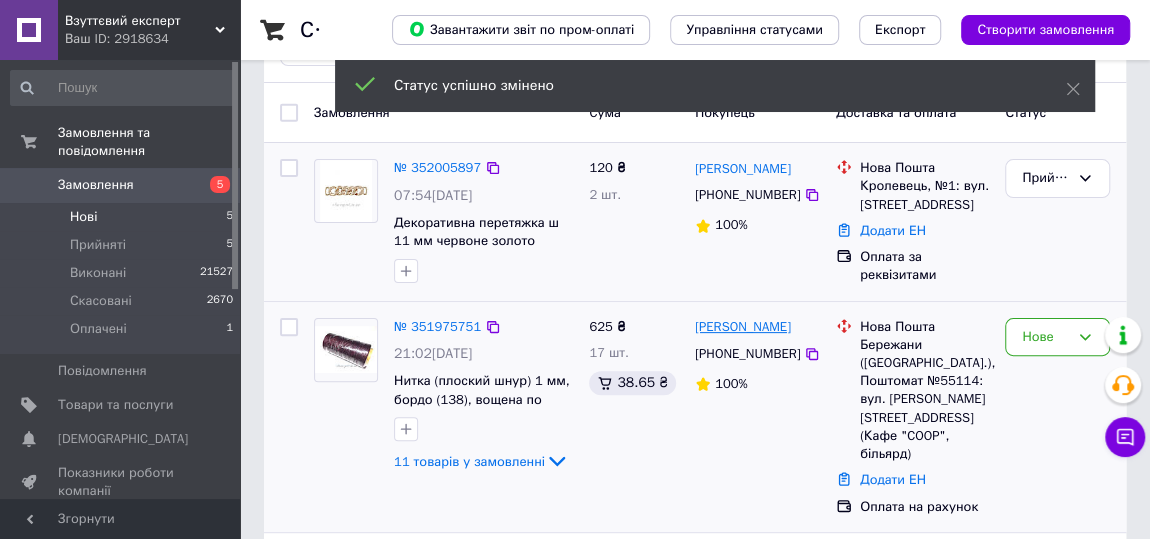 scroll, scrollTop: 181, scrollLeft: 0, axis: vertical 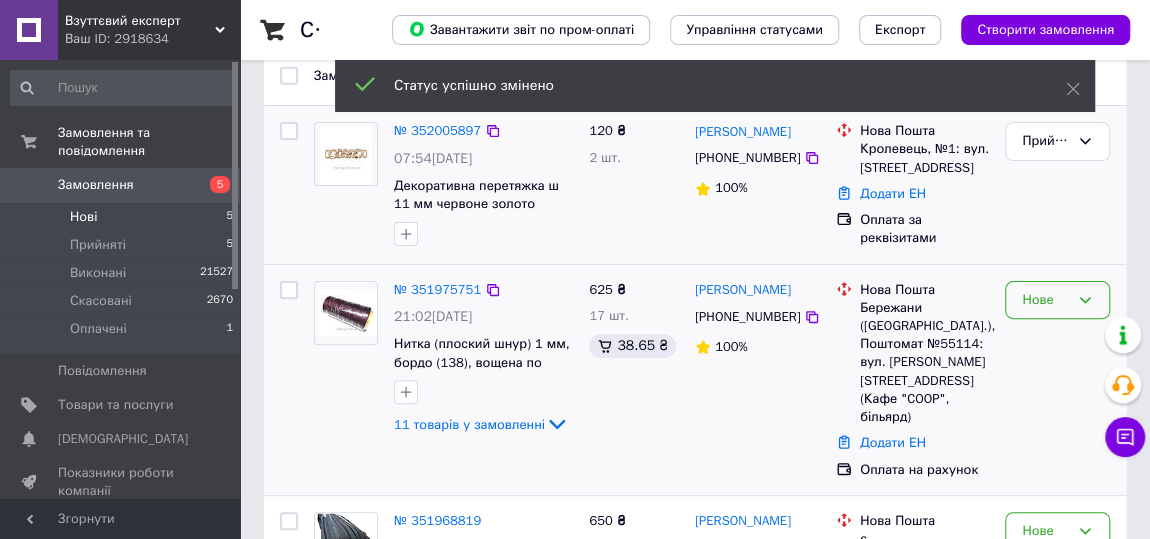 click on "Нове" at bounding box center [1057, 300] 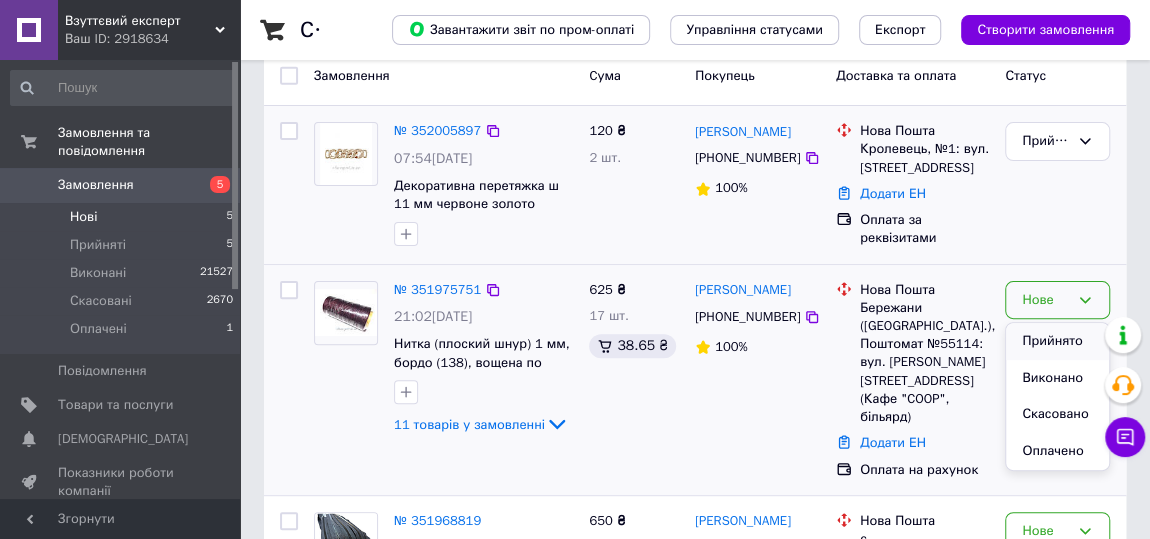 click on "Прийнято" at bounding box center (1057, 341) 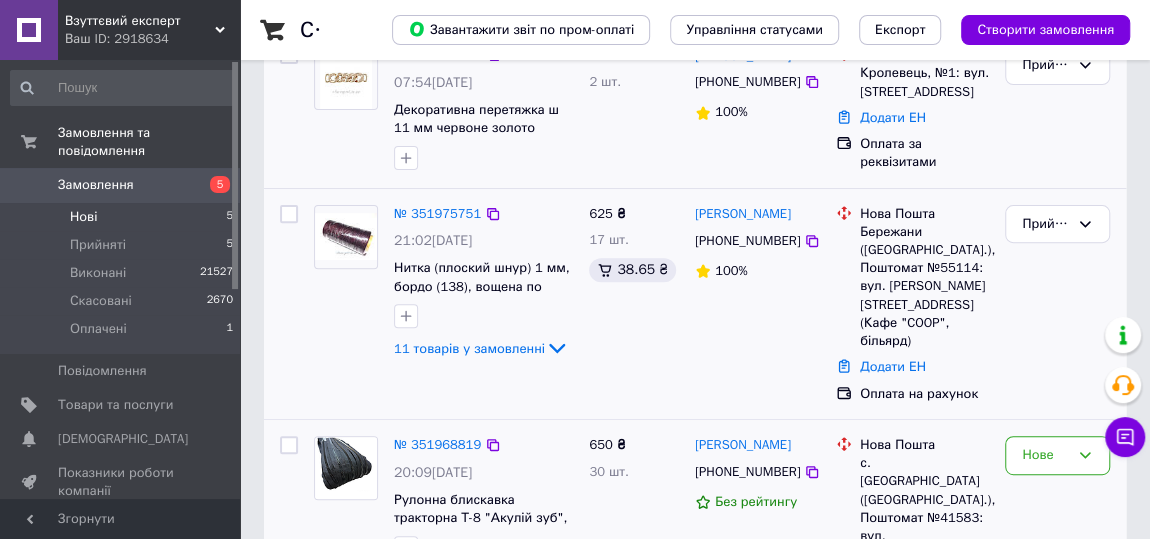 scroll, scrollTop: 363, scrollLeft: 0, axis: vertical 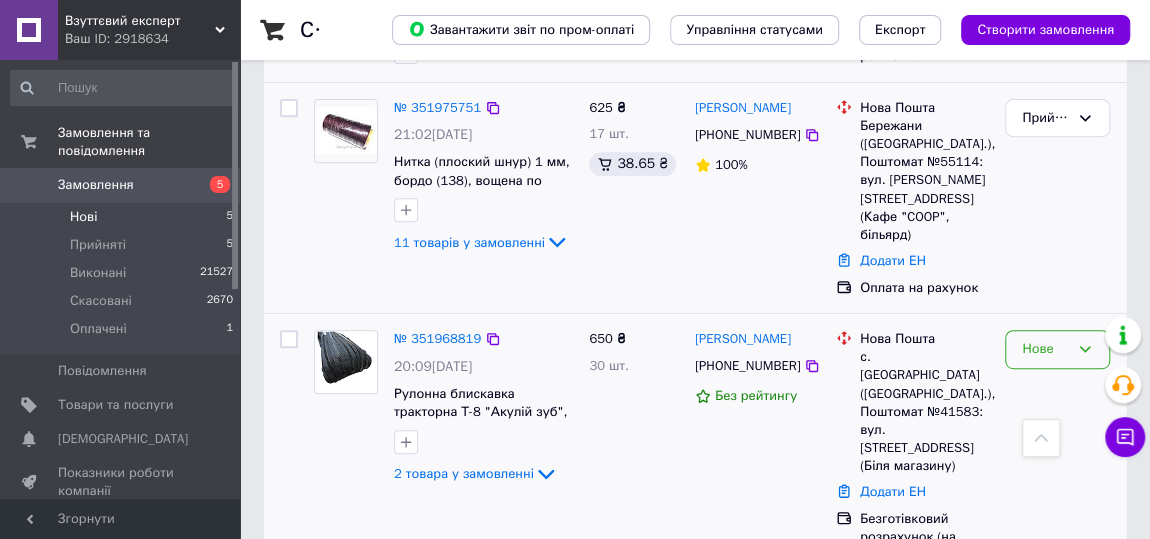 click on "Нове" at bounding box center [1057, 349] 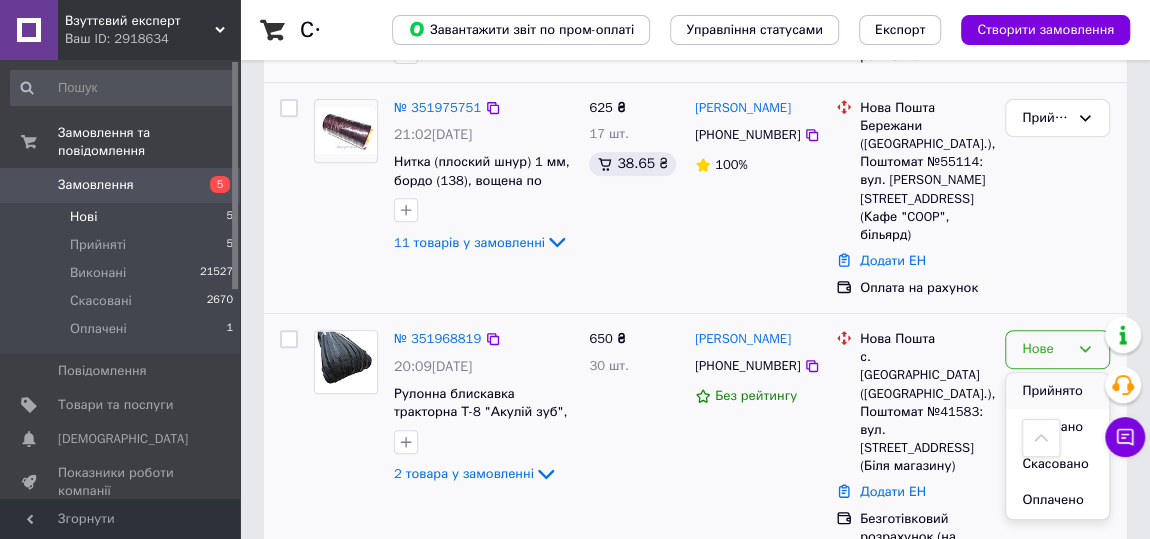 click on "Прийнято" at bounding box center [1057, 391] 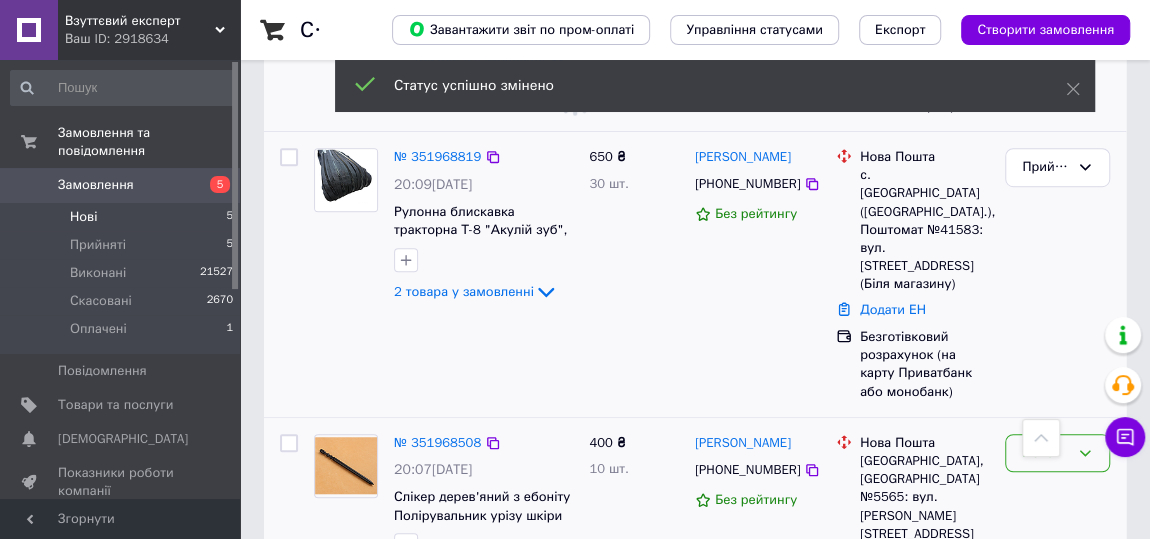 scroll, scrollTop: 576, scrollLeft: 0, axis: vertical 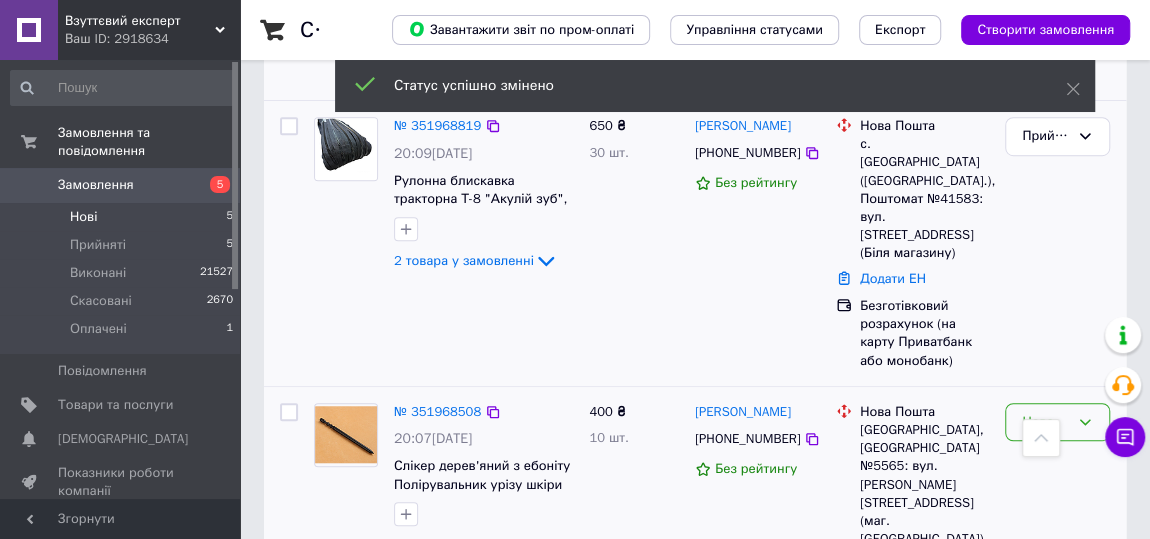 click on "Нове" at bounding box center [1045, 422] 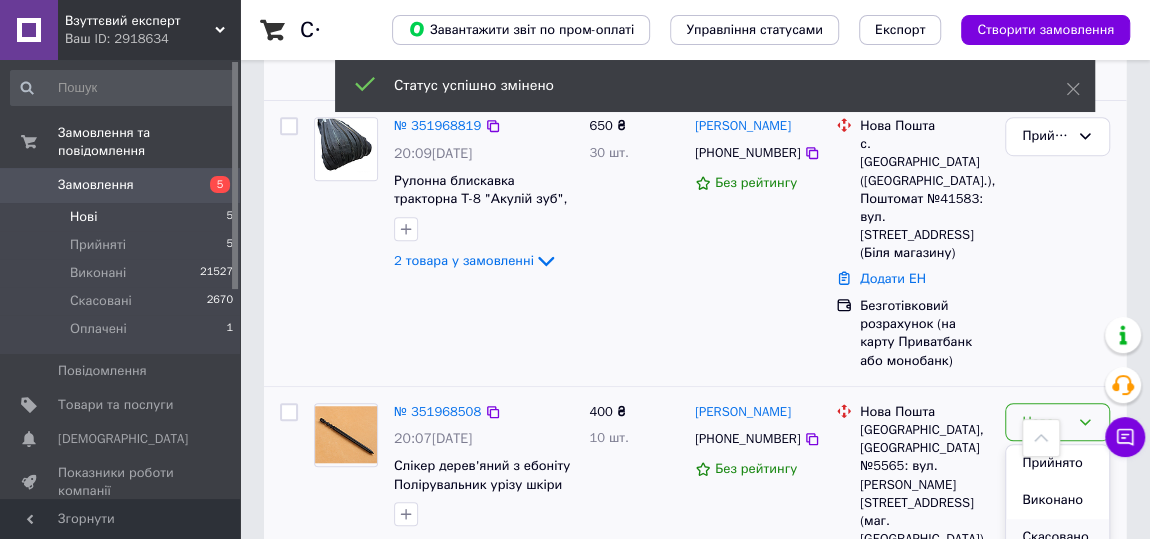 scroll, scrollTop: 667, scrollLeft: 0, axis: vertical 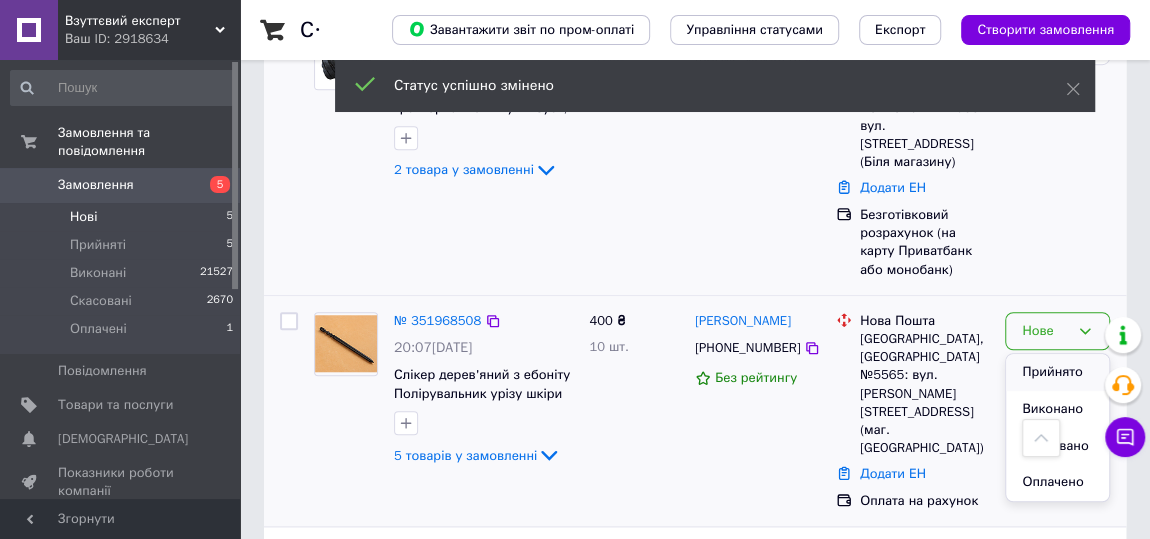 click on "Прийнято" at bounding box center [1057, 372] 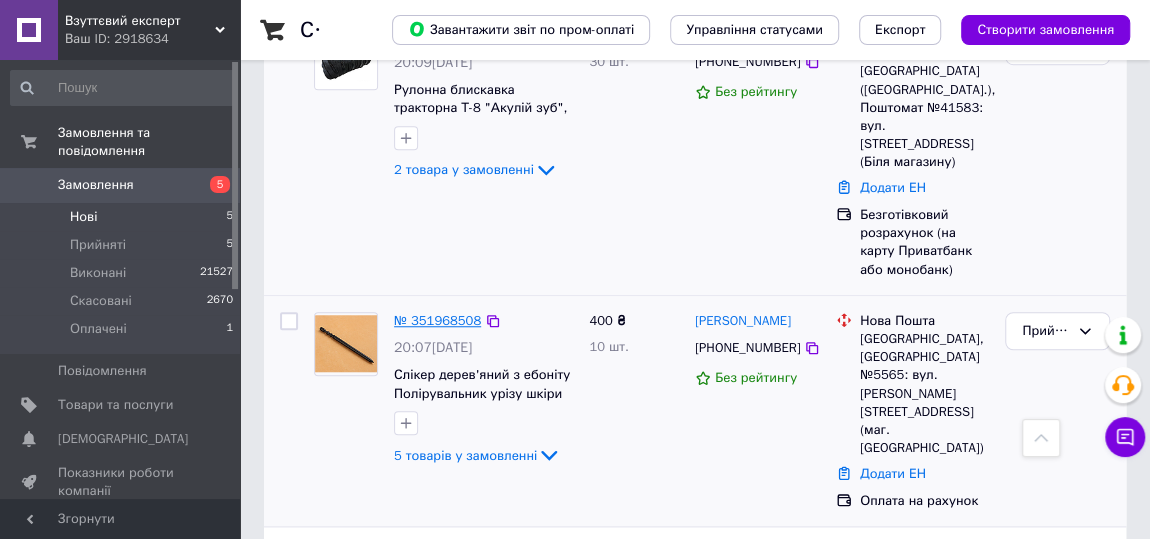 click on "№ 351968508" at bounding box center (437, 320) 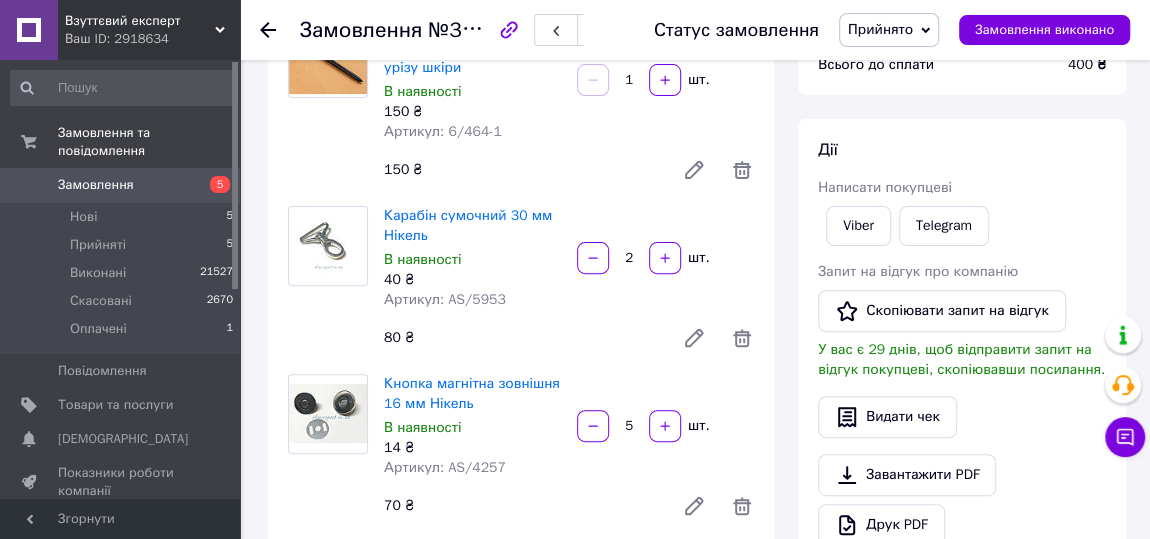 scroll, scrollTop: 0, scrollLeft: 0, axis: both 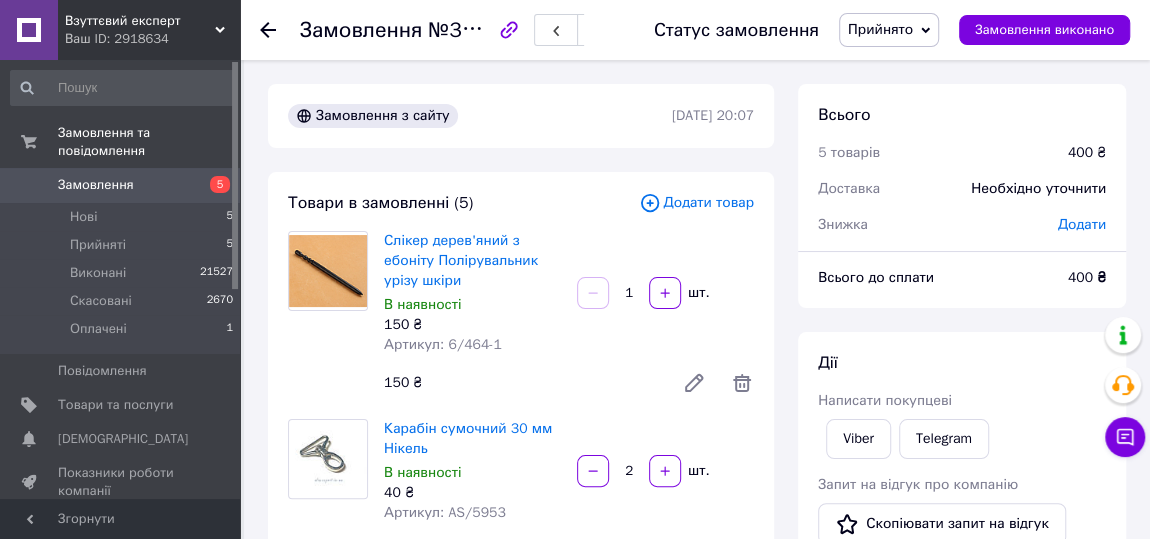 click 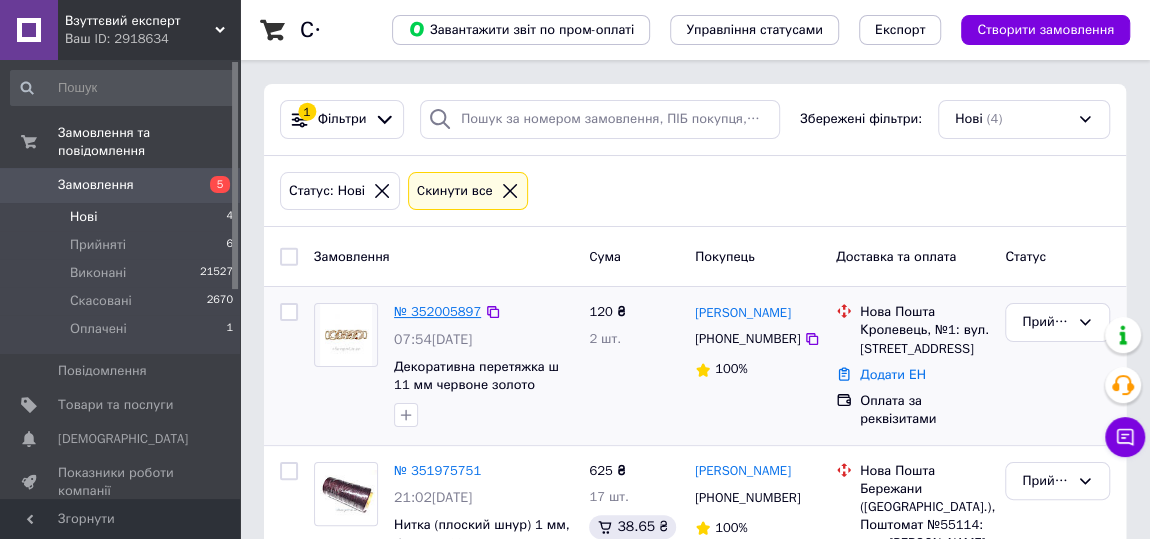 click on "№ 352005897" at bounding box center [437, 311] 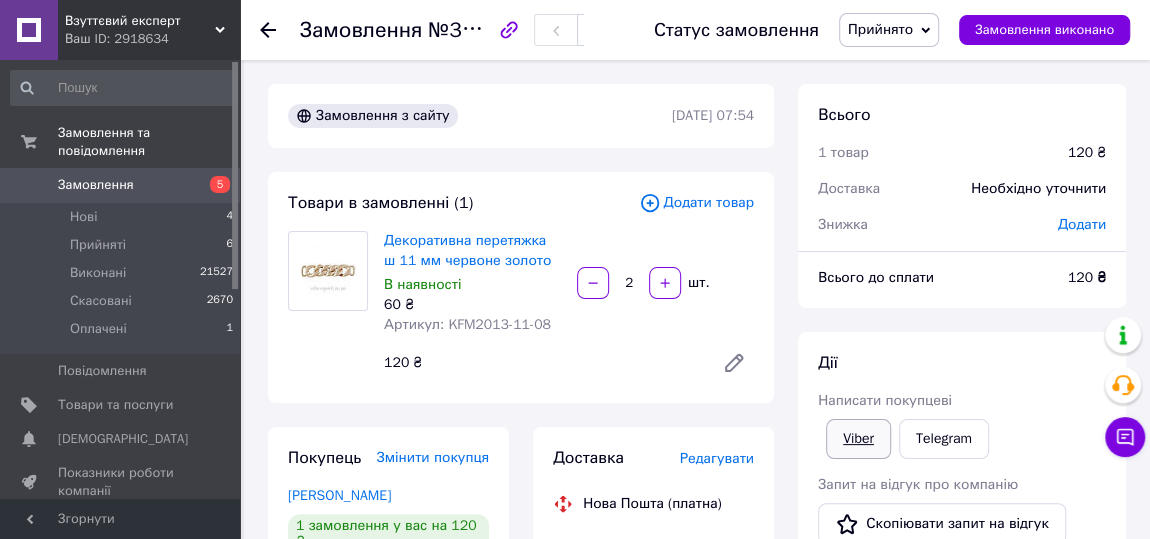 click on "Viber" at bounding box center (858, 439) 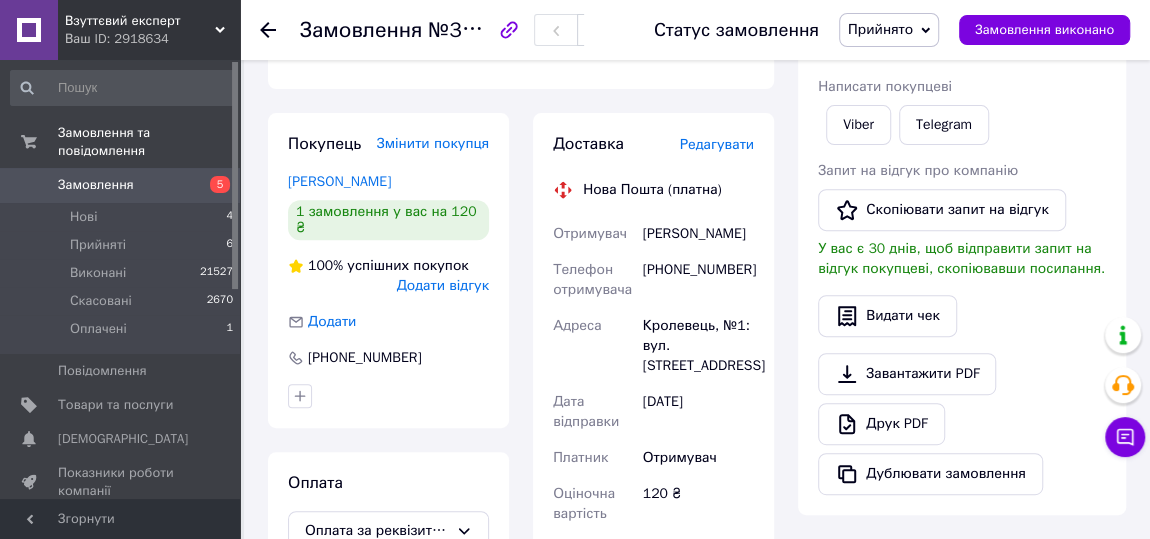 scroll, scrollTop: 363, scrollLeft: 0, axis: vertical 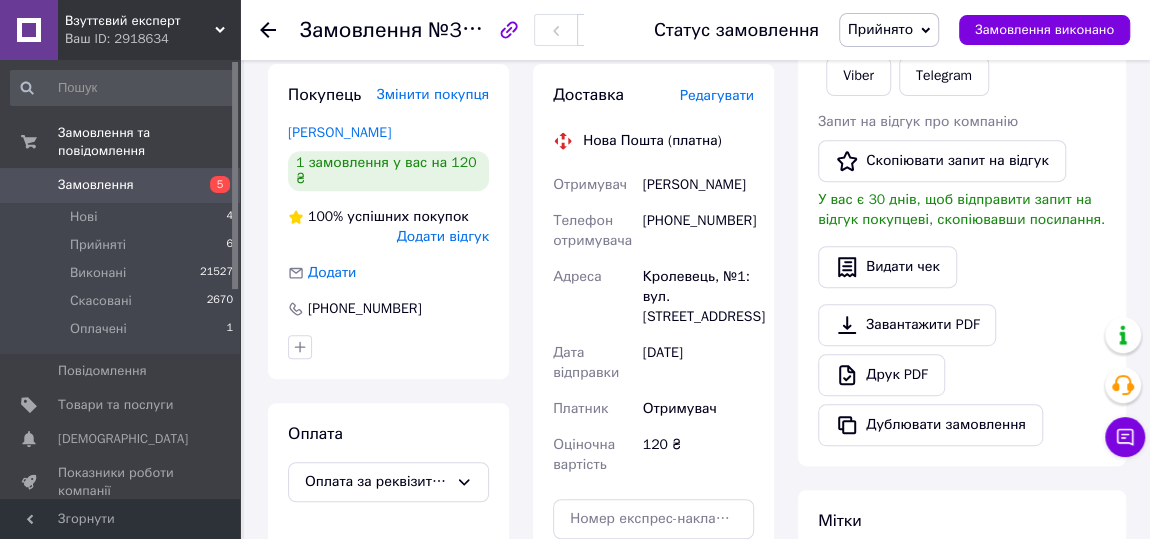 click 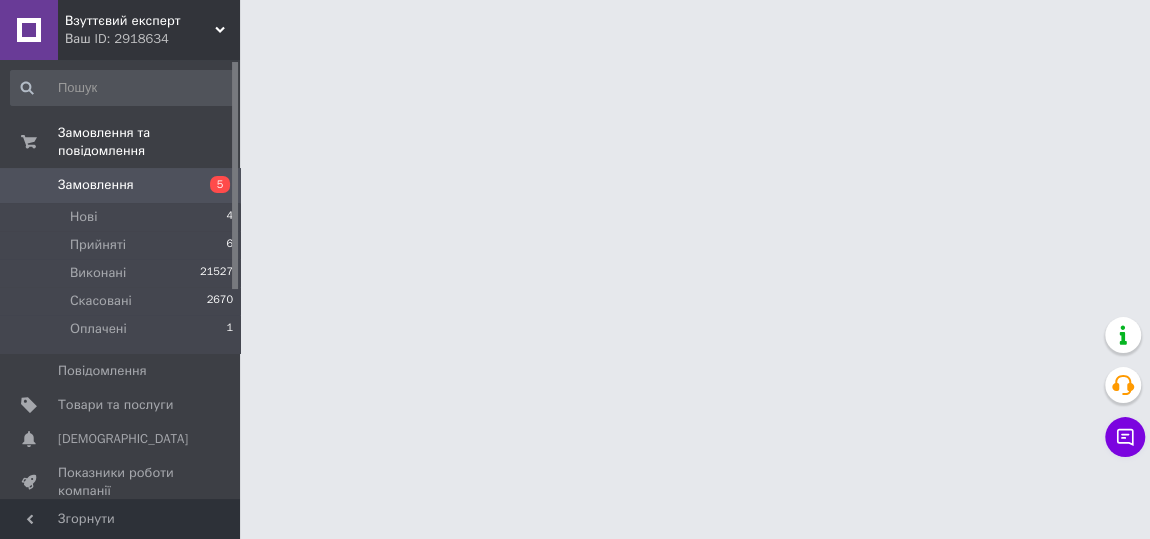 scroll, scrollTop: 0, scrollLeft: 0, axis: both 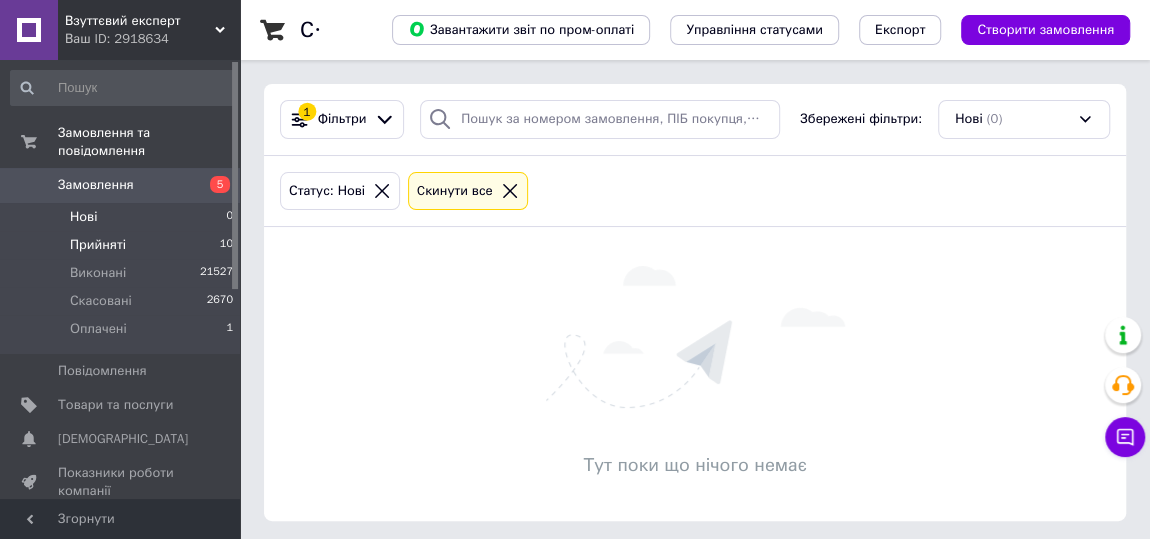 click on "Прийняті" at bounding box center [98, 245] 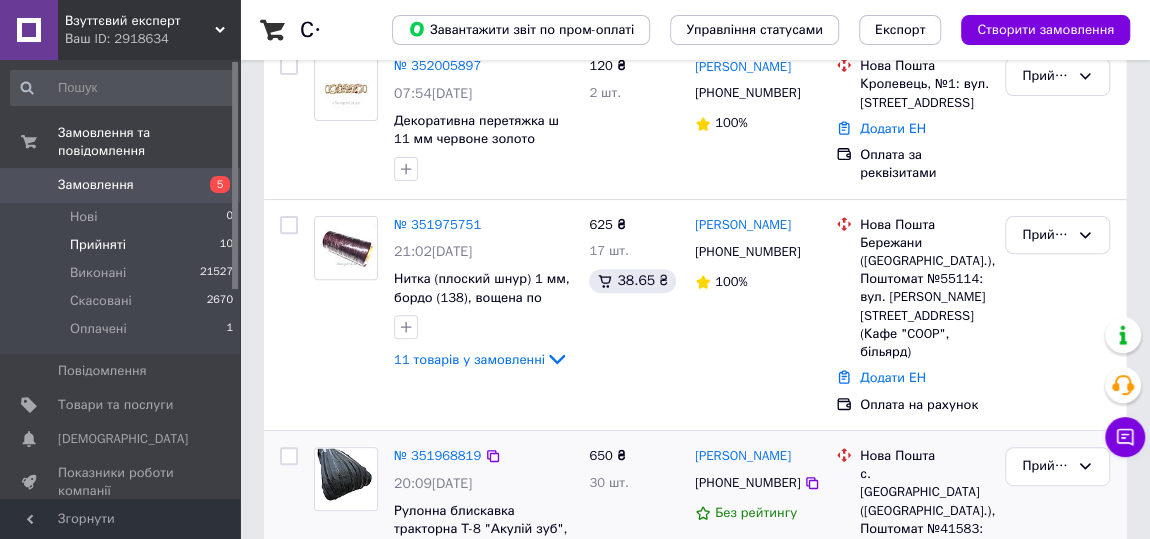 scroll, scrollTop: 363, scrollLeft: 0, axis: vertical 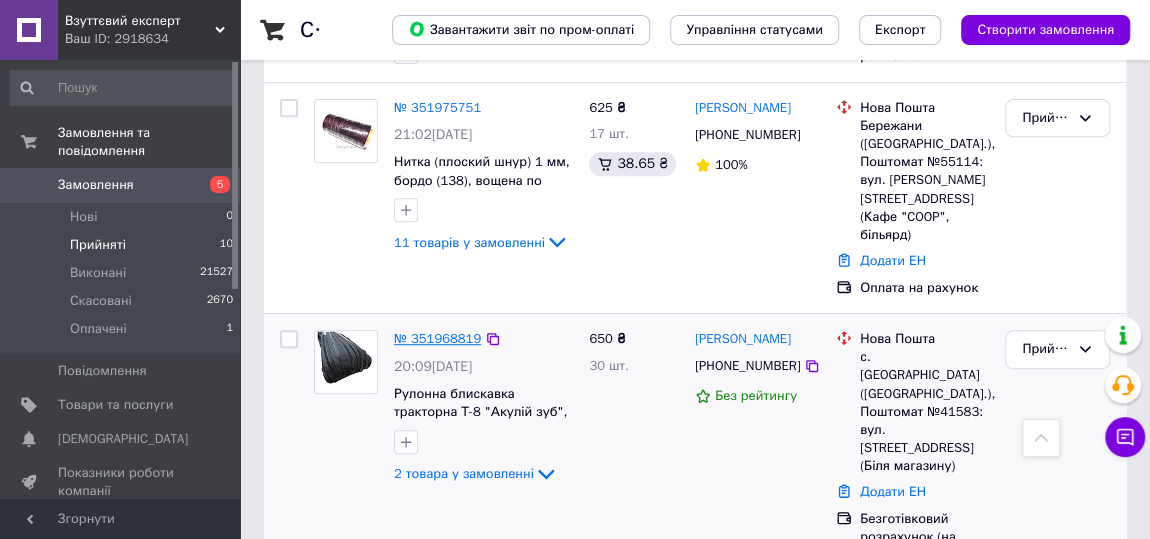 click on "№ 351968819" at bounding box center [437, 338] 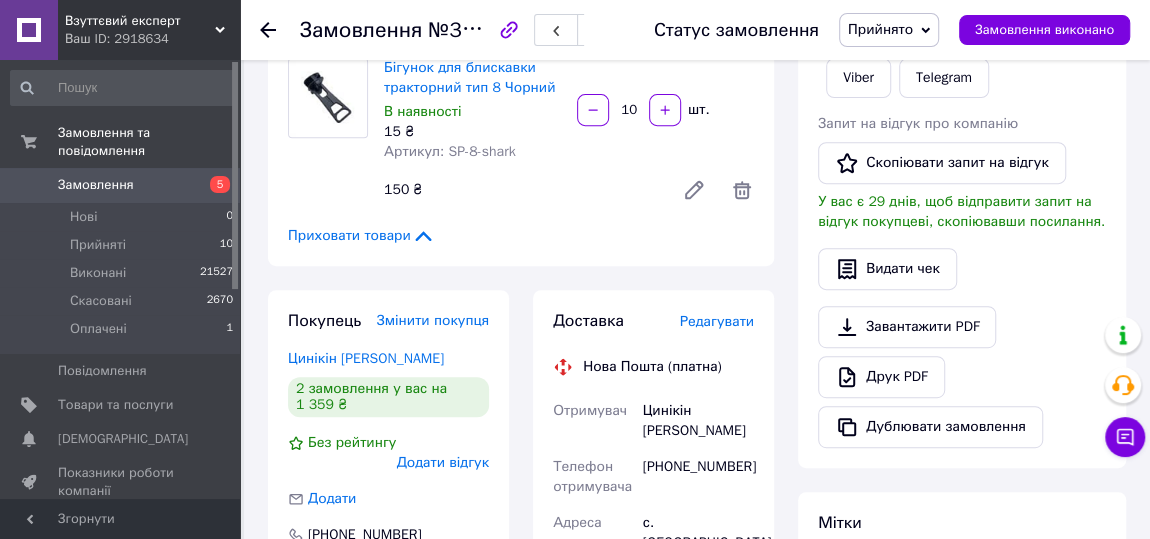 scroll, scrollTop: 272, scrollLeft: 0, axis: vertical 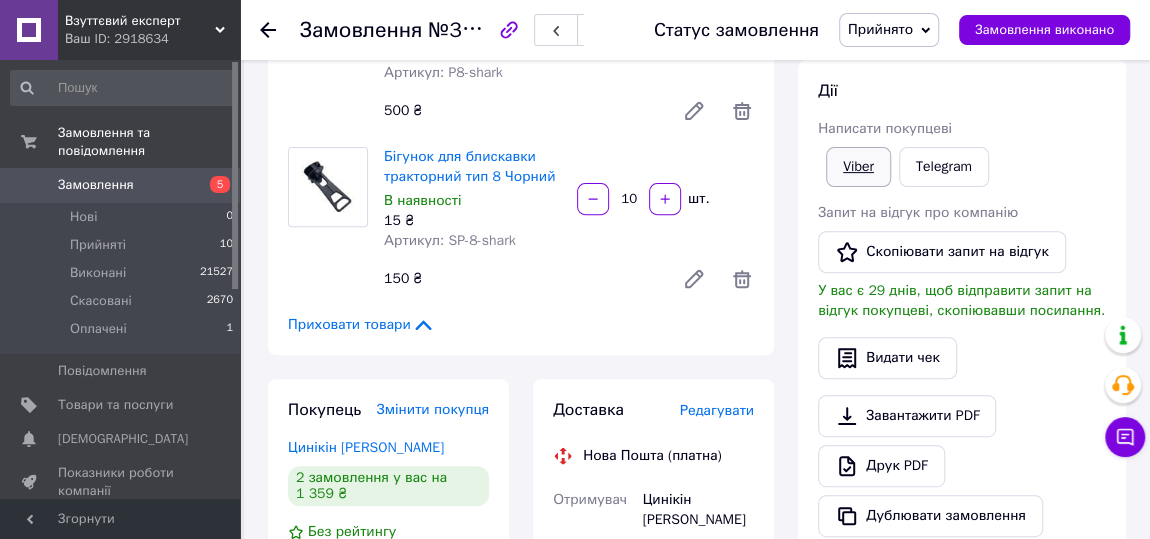 click on "Viber" at bounding box center [858, 167] 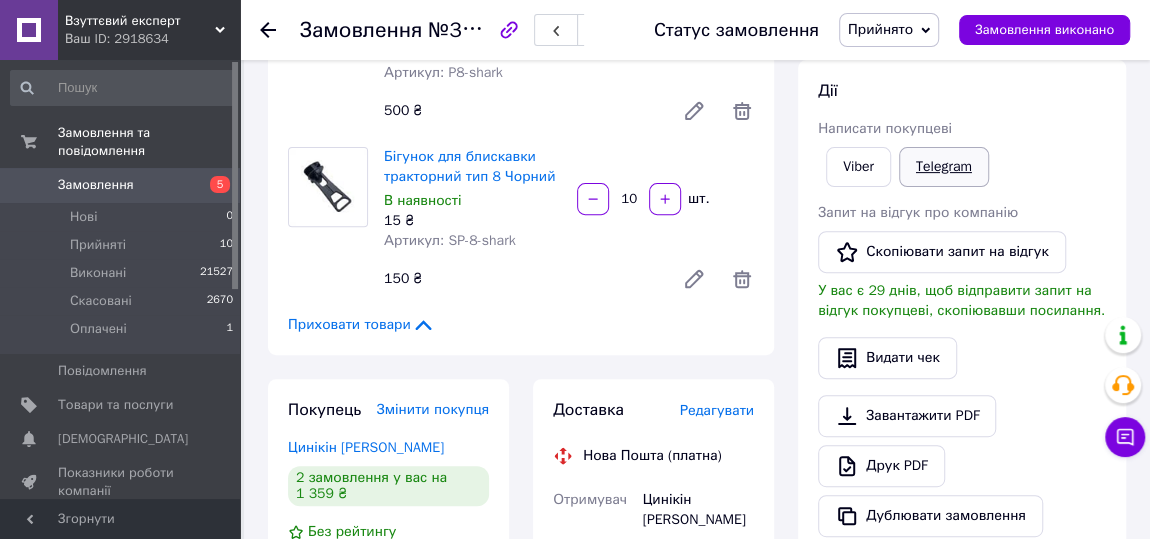 click on "Telegram" at bounding box center (944, 167) 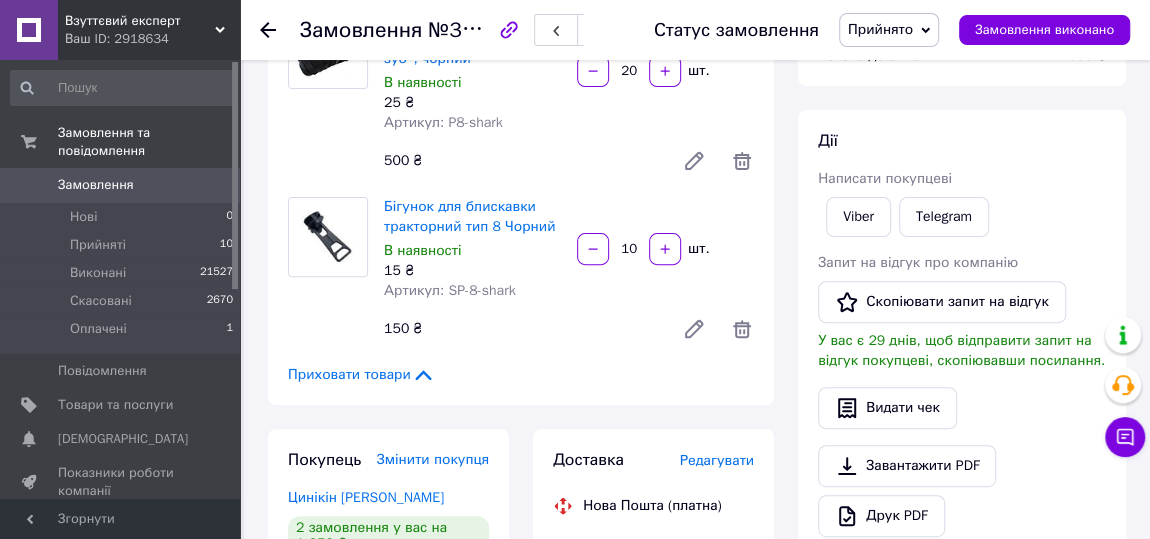 scroll, scrollTop: 0, scrollLeft: 0, axis: both 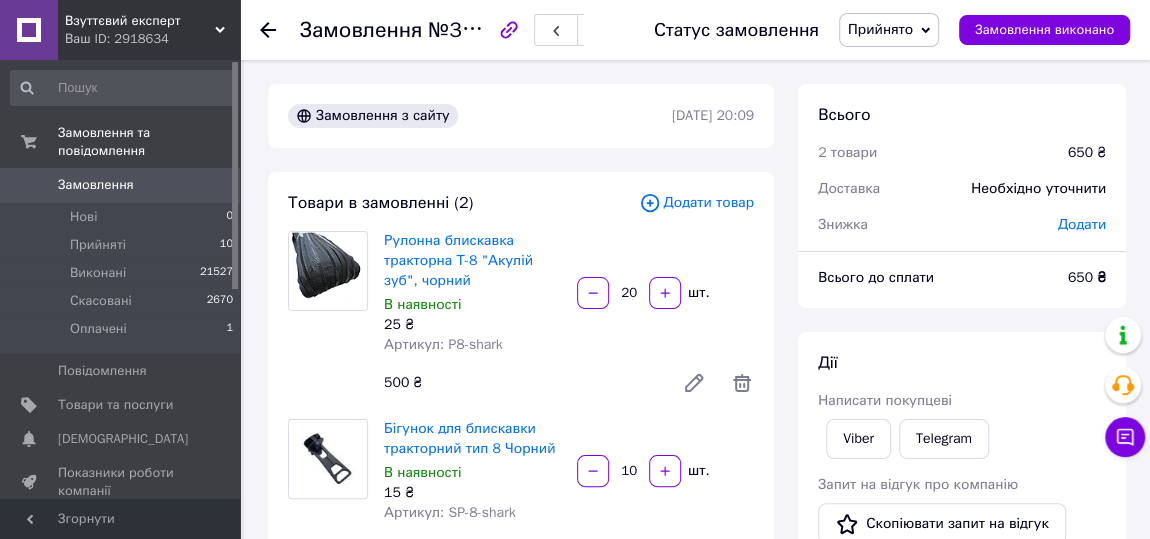 click on "500 ₴" at bounding box center [521, 383] 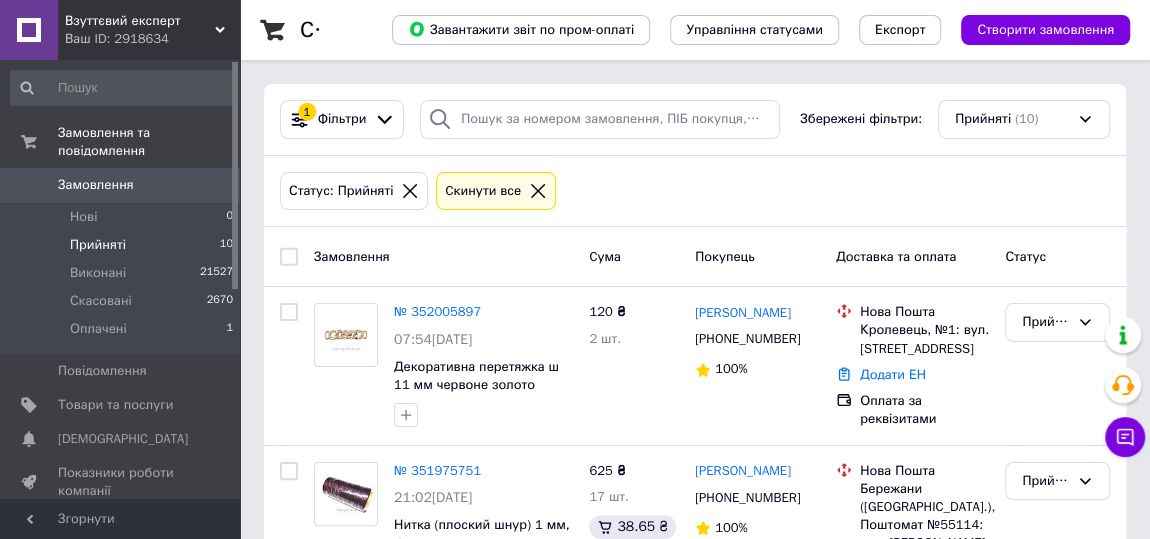 click on "Статус: Прийняті Cкинути все" at bounding box center (695, 191) 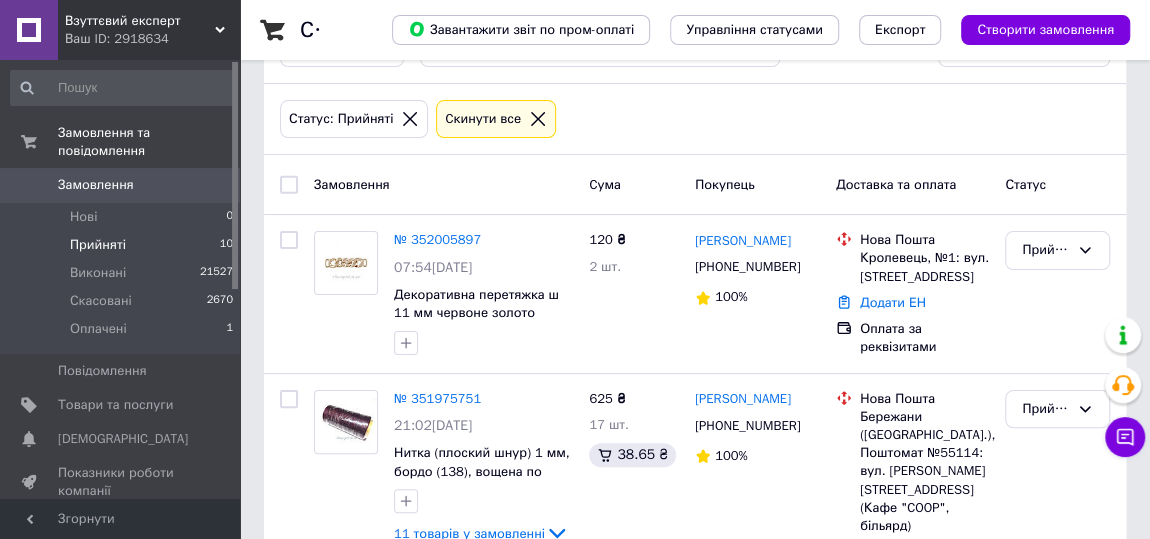 scroll, scrollTop: 181, scrollLeft: 0, axis: vertical 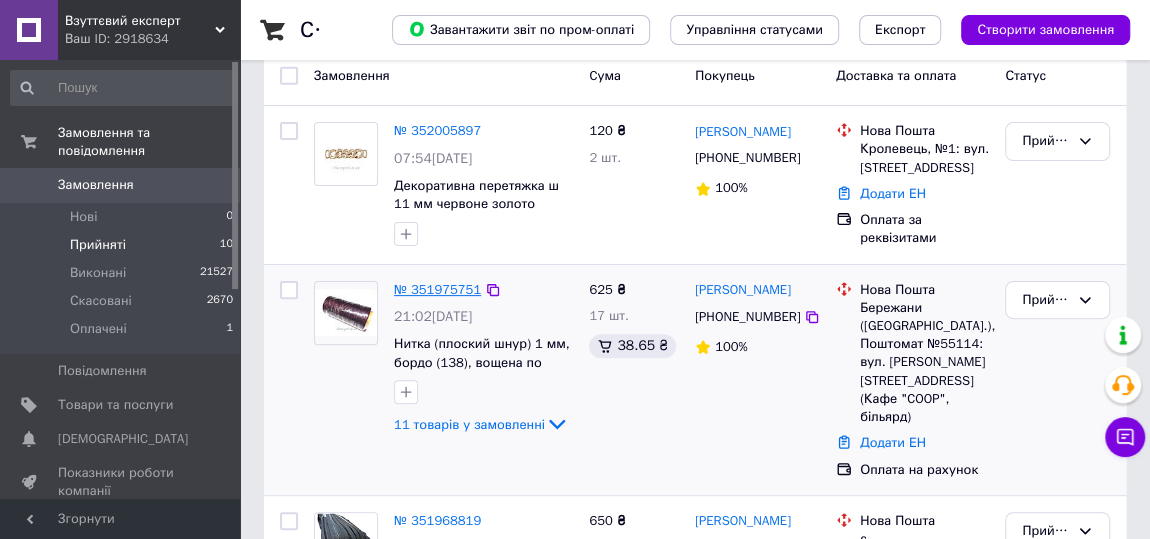 click on "№ 351975751" at bounding box center (437, 289) 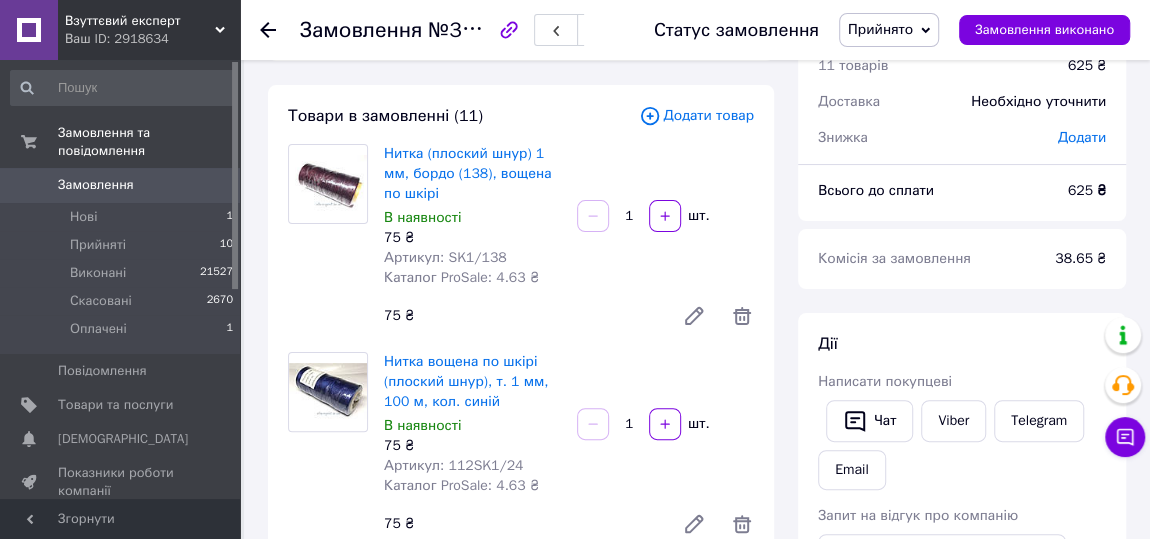 scroll, scrollTop: 0, scrollLeft: 0, axis: both 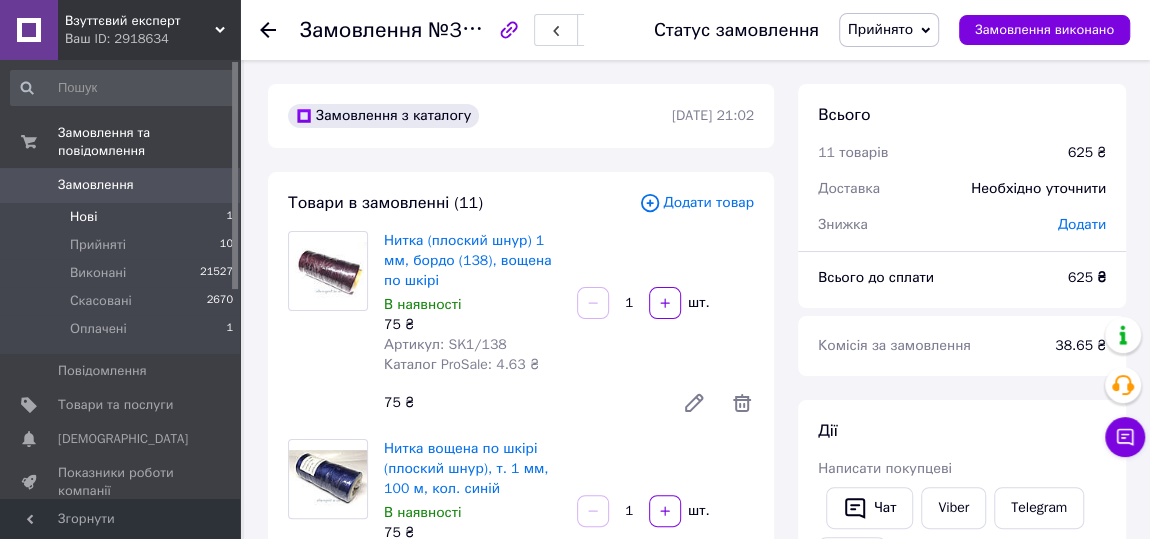 click on "Нові" at bounding box center [83, 217] 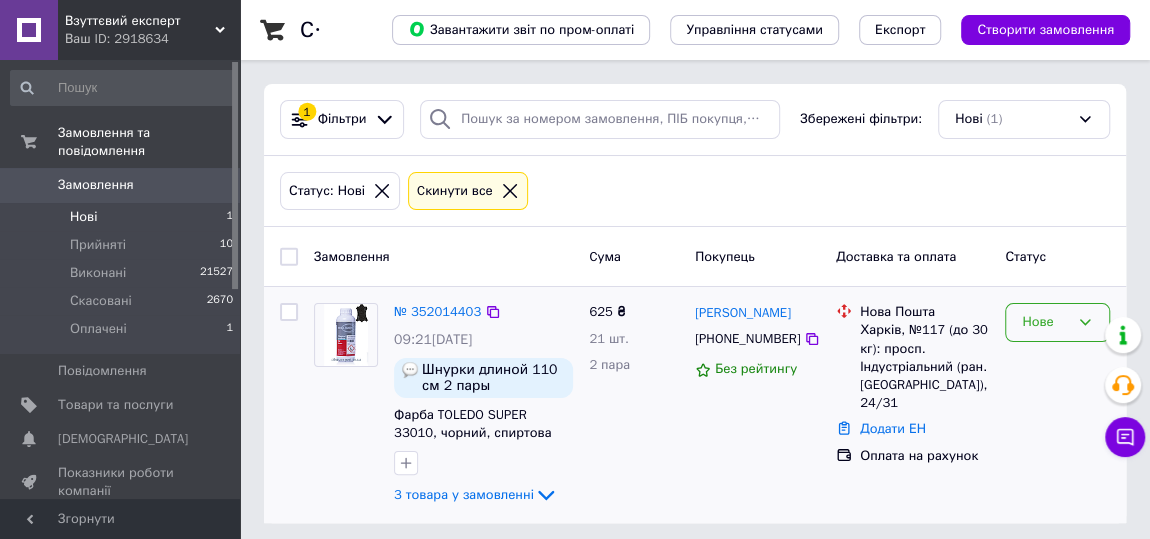 click on "Нове" at bounding box center [1057, 322] 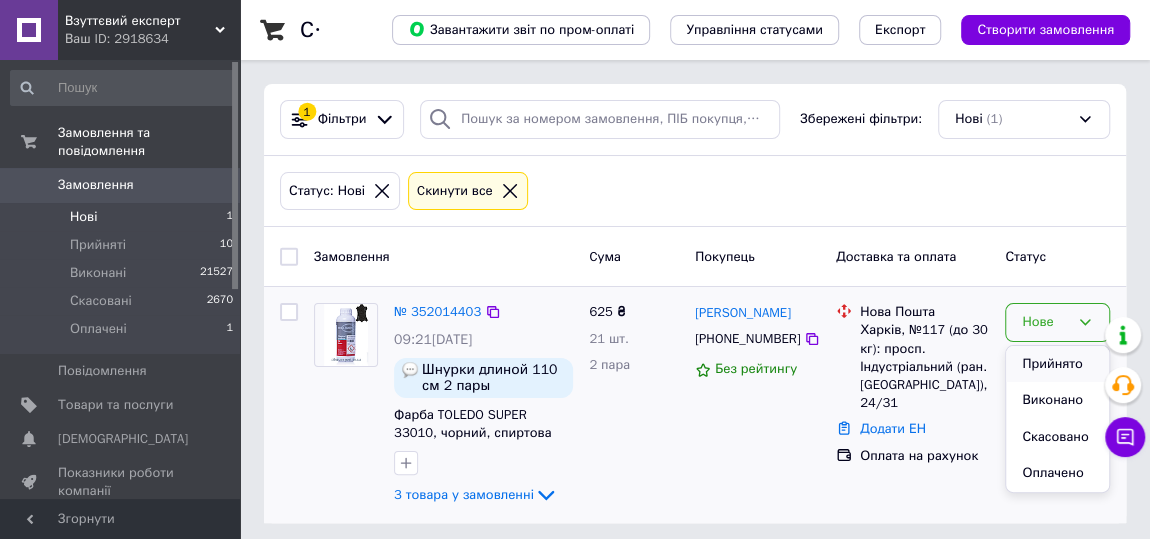 click on "Прийнято" at bounding box center (1057, 364) 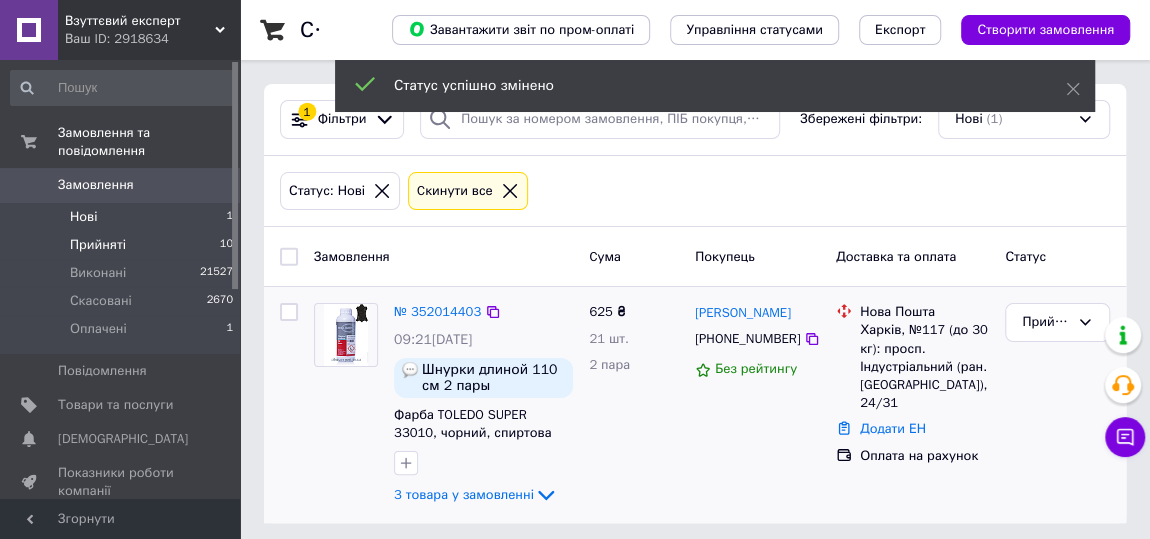click on "Прийняті" at bounding box center (98, 245) 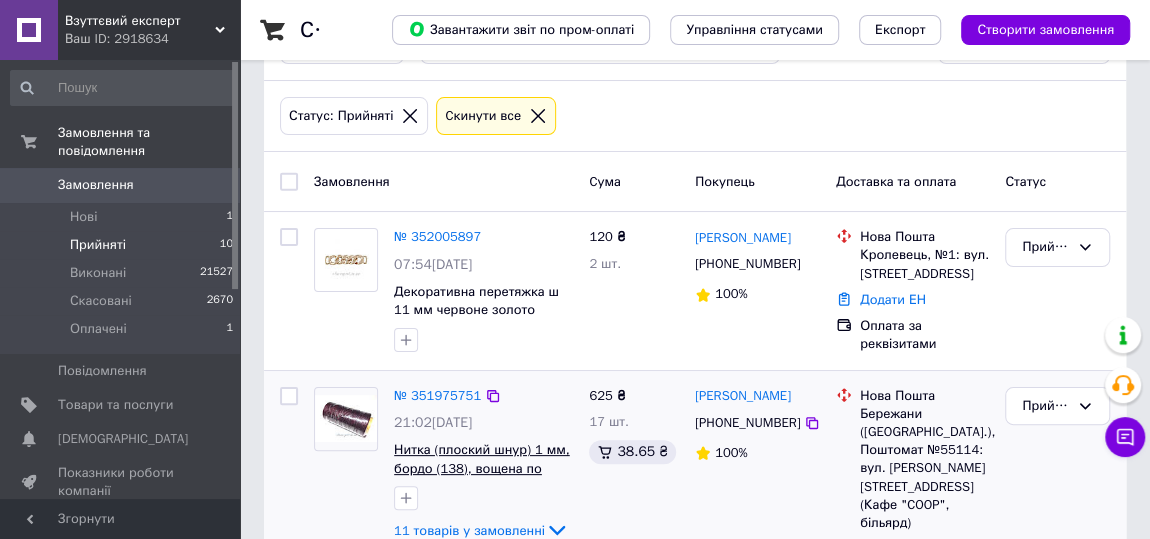 scroll, scrollTop: 181, scrollLeft: 0, axis: vertical 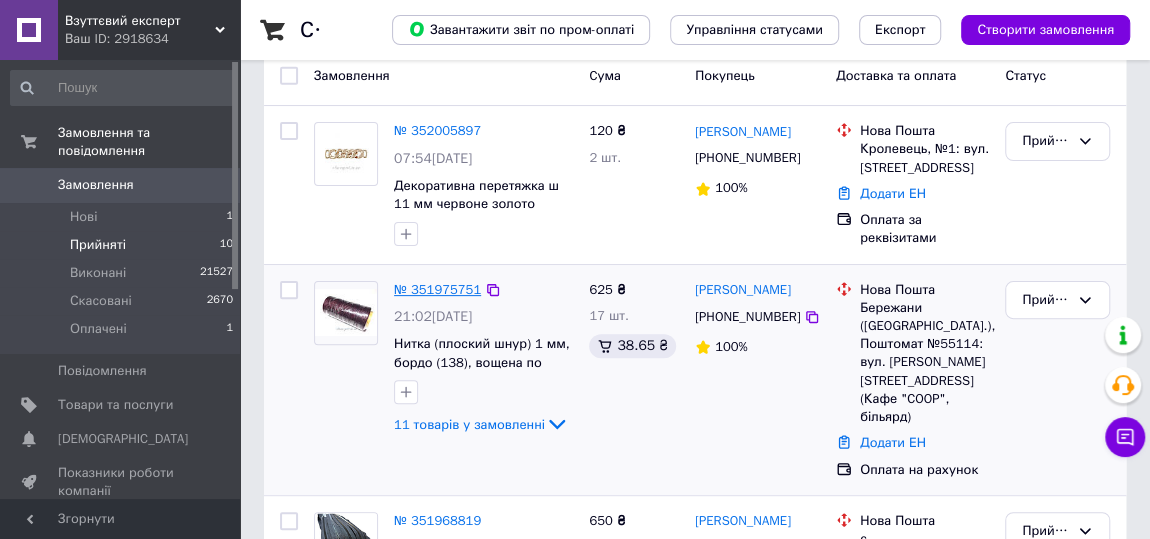 click on "№ 351975751" at bounding box center (437, 289) 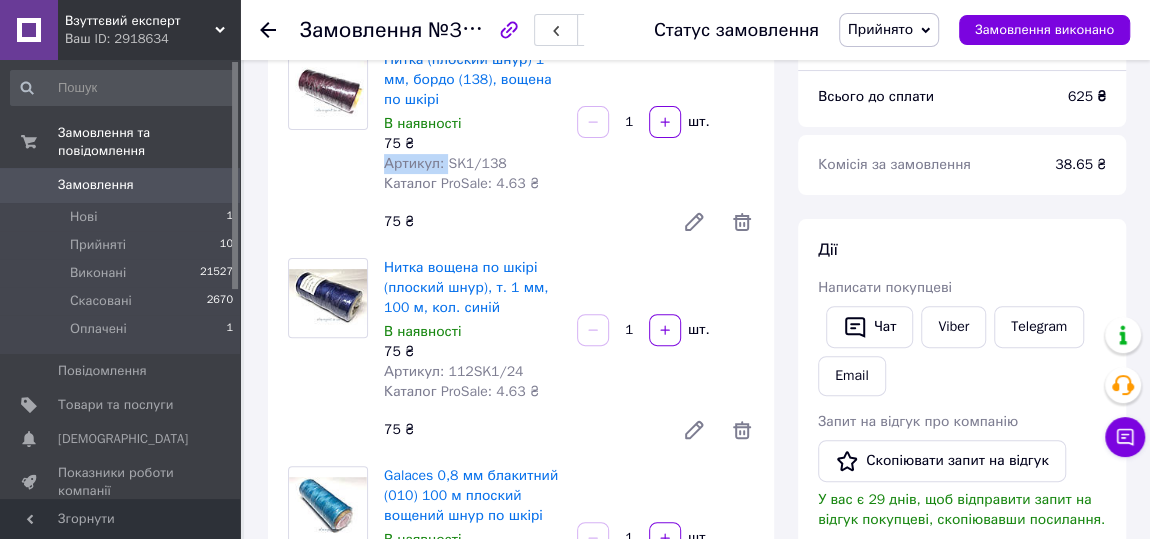 drag, startPoint x: 441, startPoint y: 165, endPoint x: 532, endPoint y: 150, distance: 92.22798 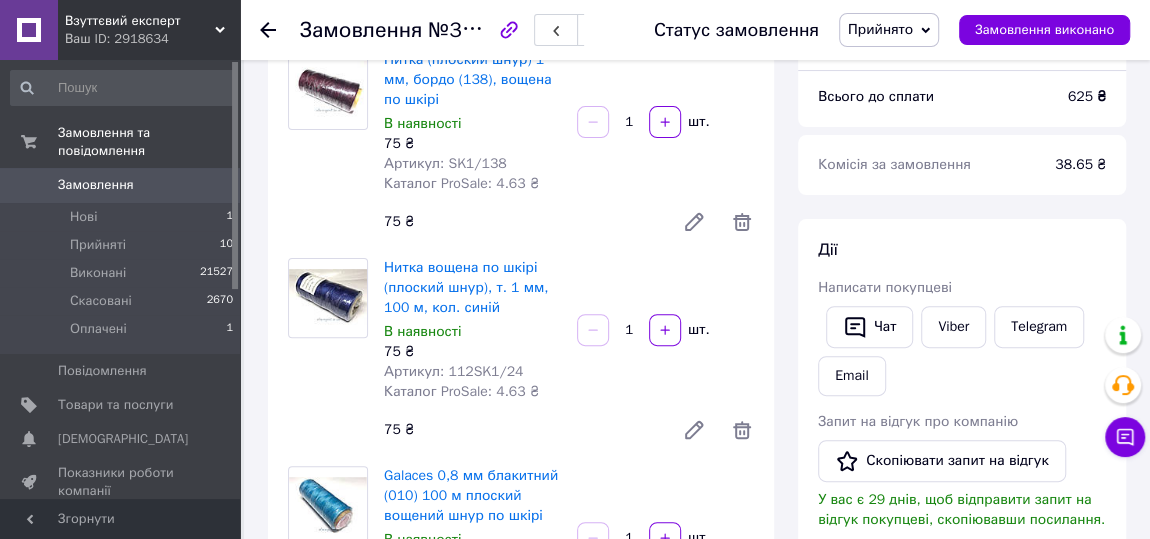 click on "Артикул: SK1/138" at bounding box center (472, 164) 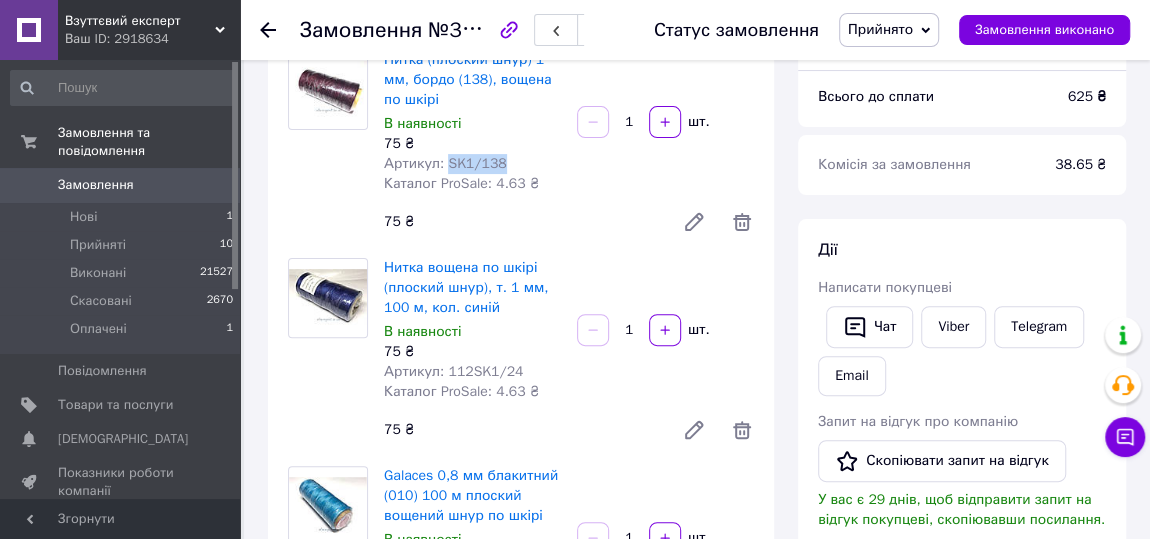 drag, startPoint x: 444, startPoint y: 162, endPoint x: 484, endPoint y: 165, distance: 40.112343 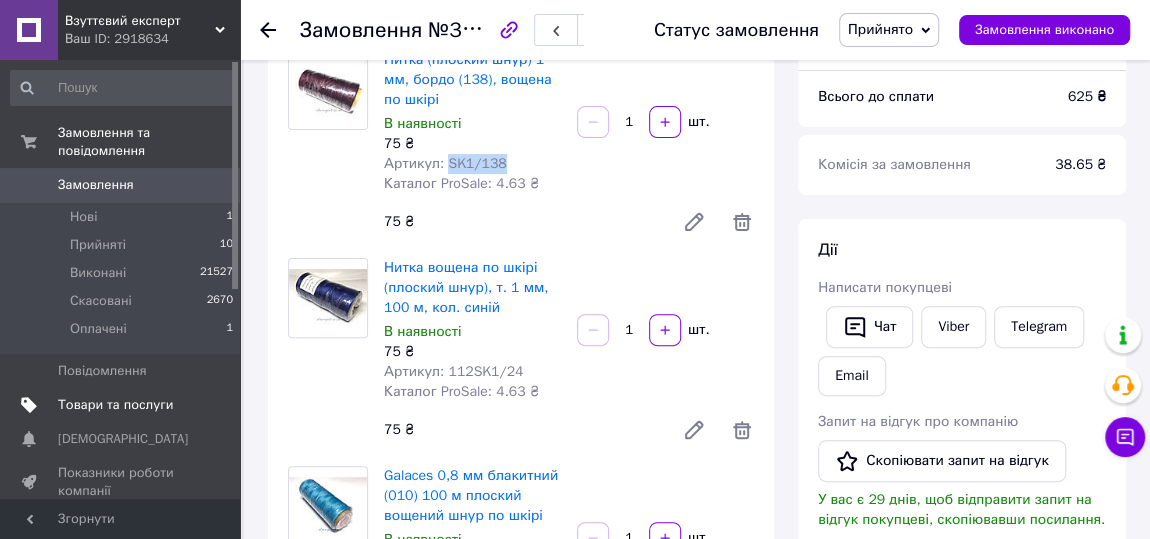 click on "Товари та послуги" at bounding box center (115, 405) 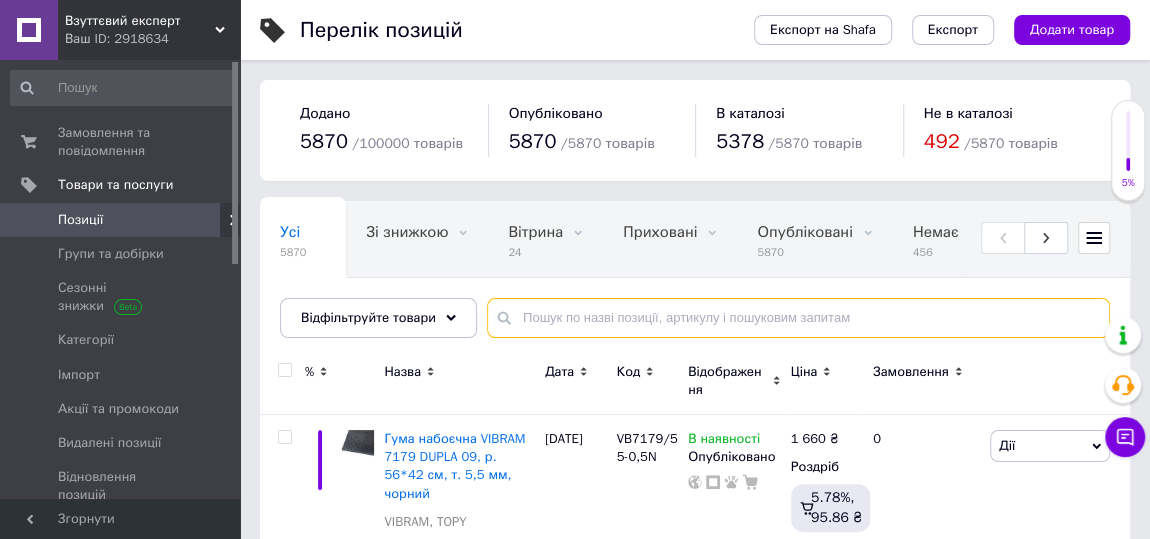 click at bounding box center (798, 318) 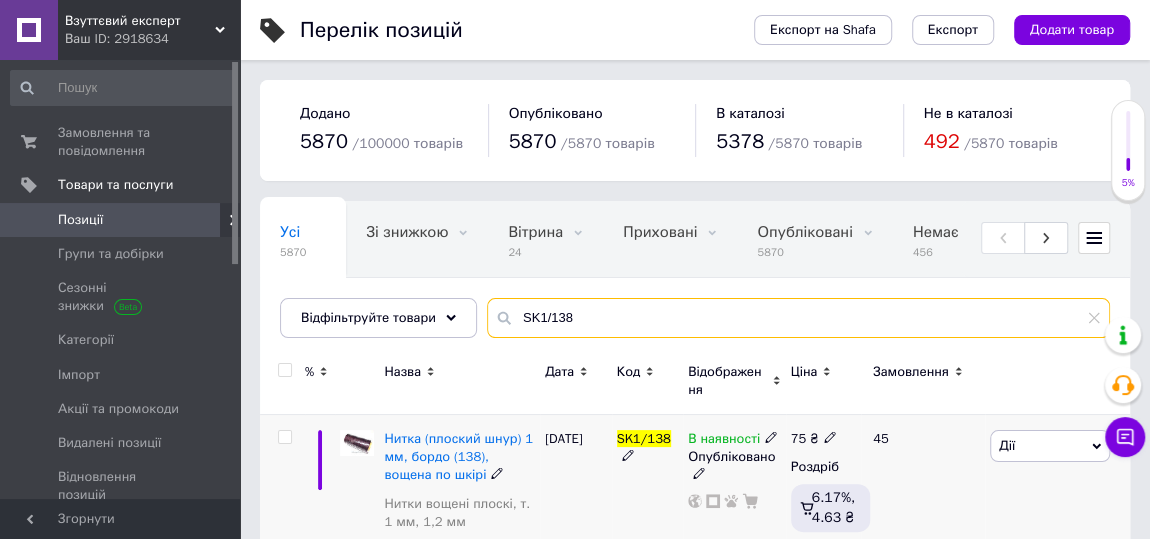 type on "SK1/138" 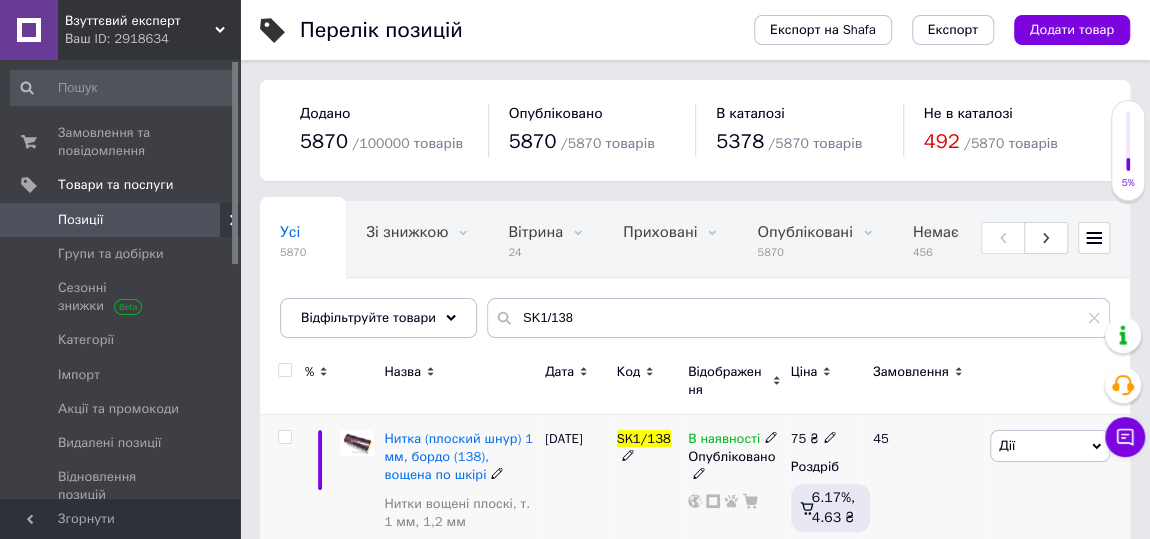 click 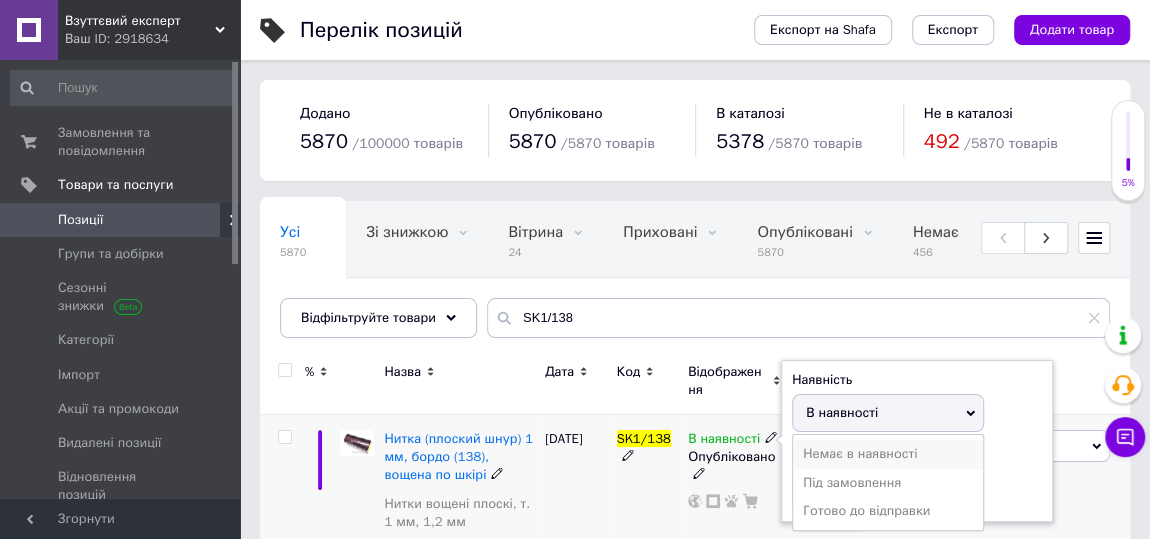 click on "Немає в наявності" at bounding box center [888, 454] 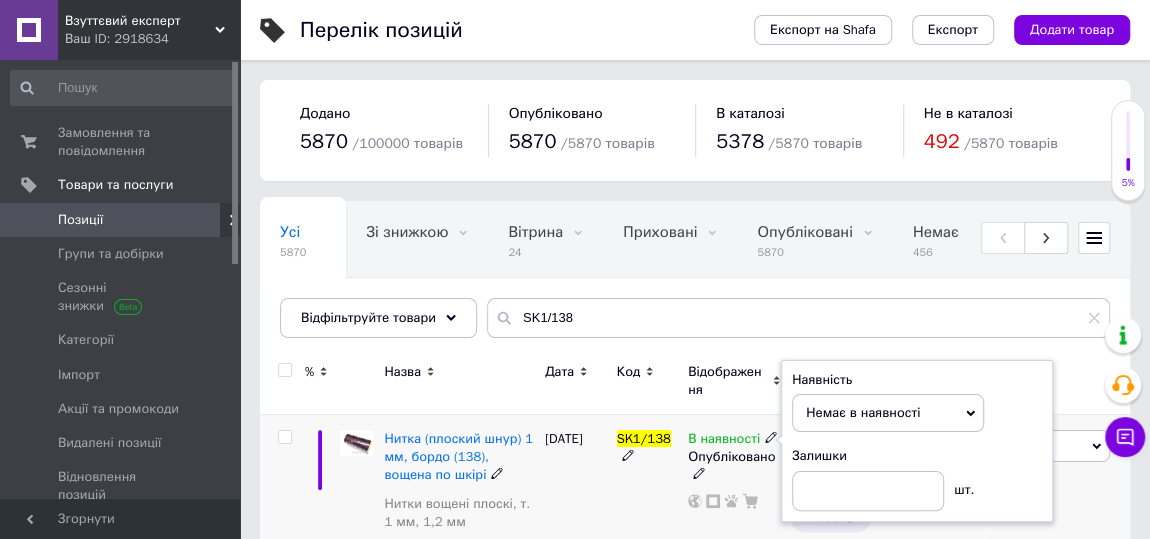 click on "12.09.2023" at bounding box center (576, 519) 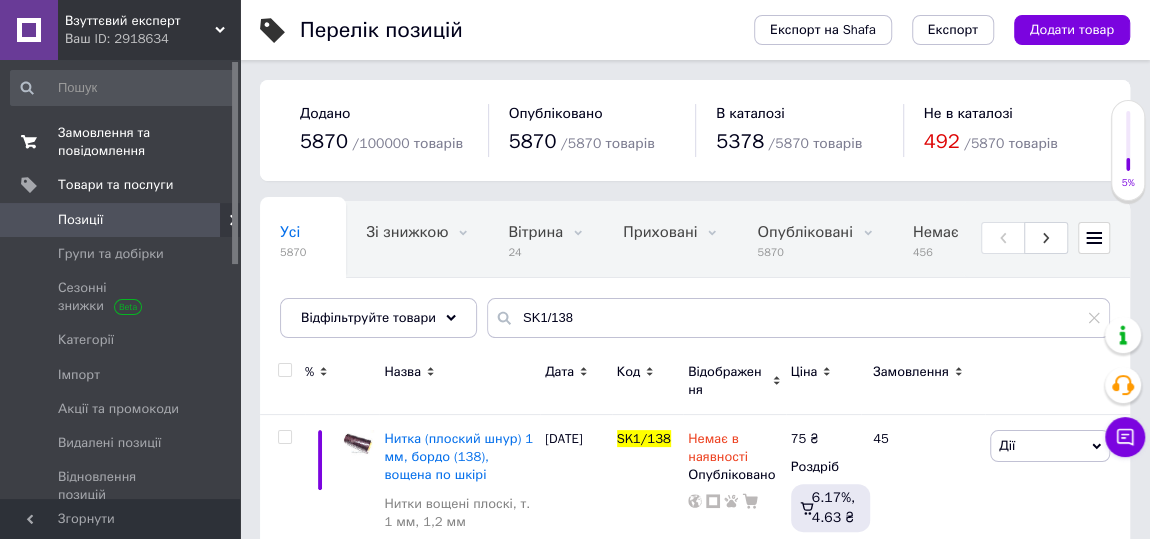 click on "Замовлення та повідомлення" at bounding box center (121, 142) 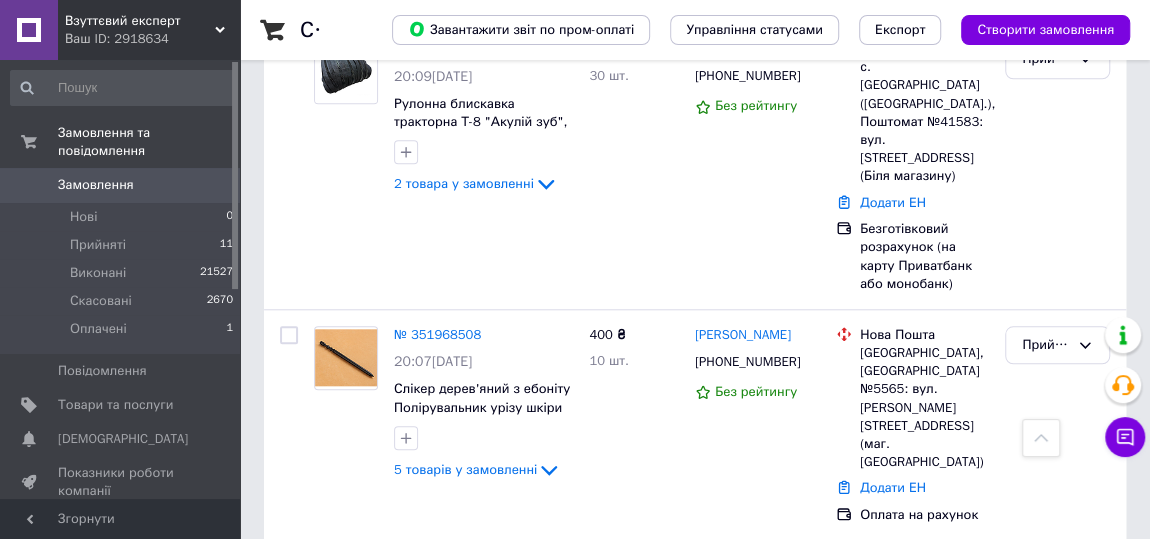 scroll, scrollTop: 363, scrollLeft: 0, axis: vertical 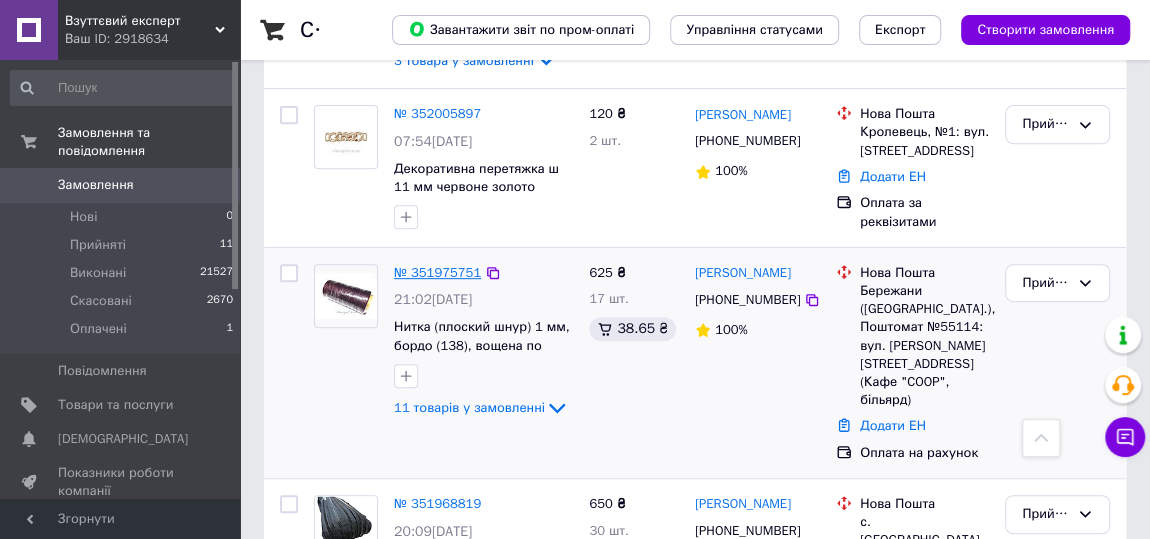 click on "№ 351975751" at bounding box center (437, 272) 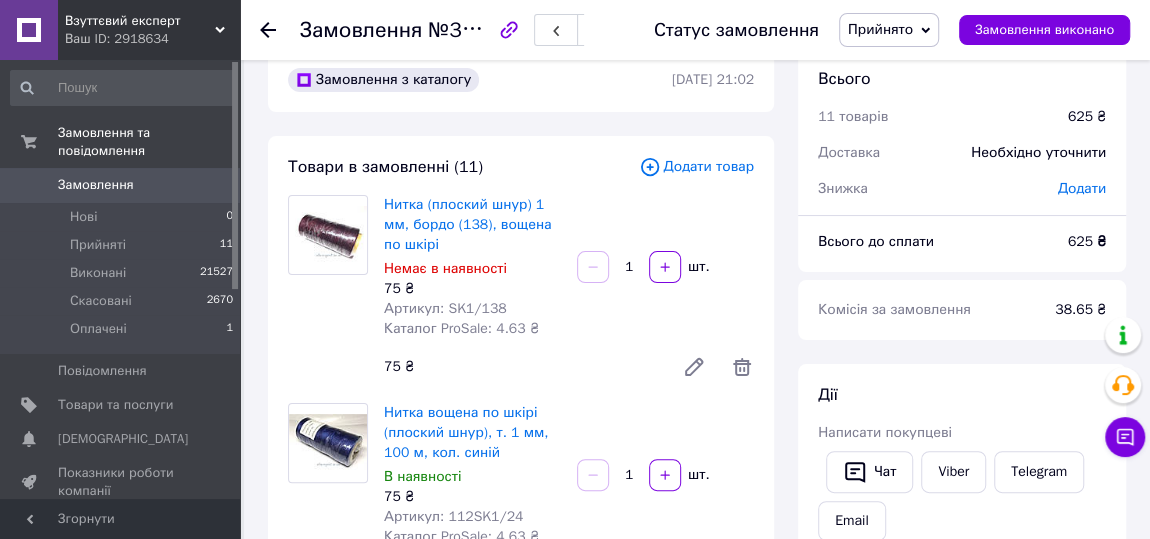 scroll, scrollTop: 0, scrollLeft: 0, axis: both 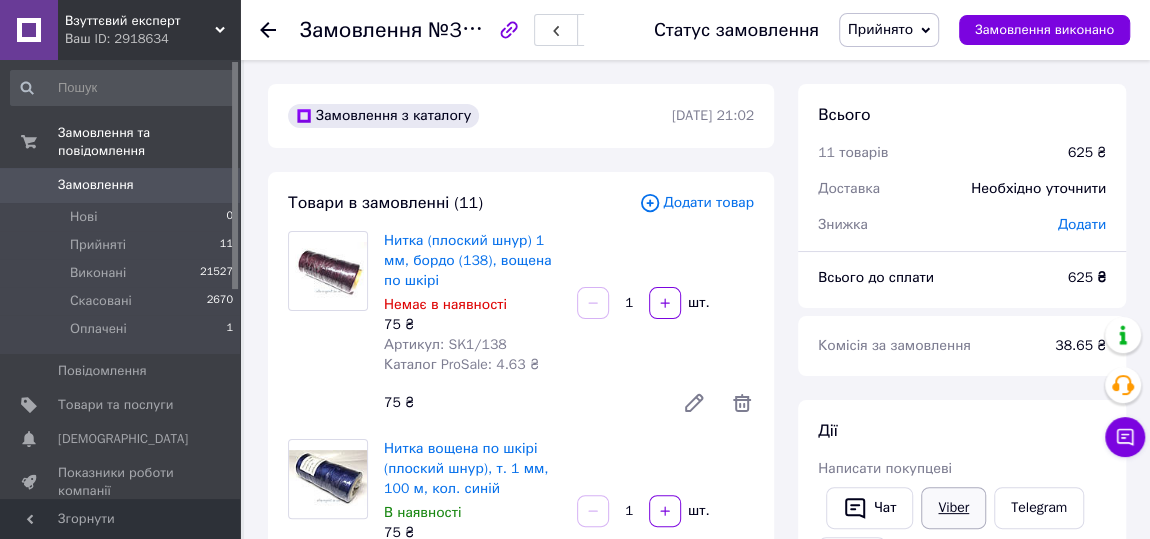 click on "Viber" at bounding box center [953, 508] 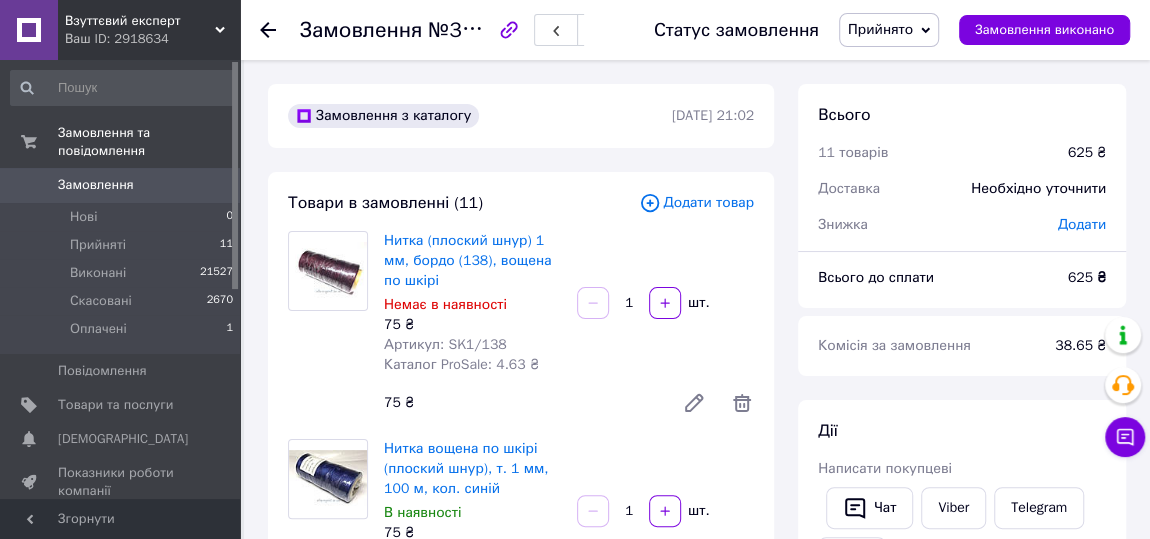 click 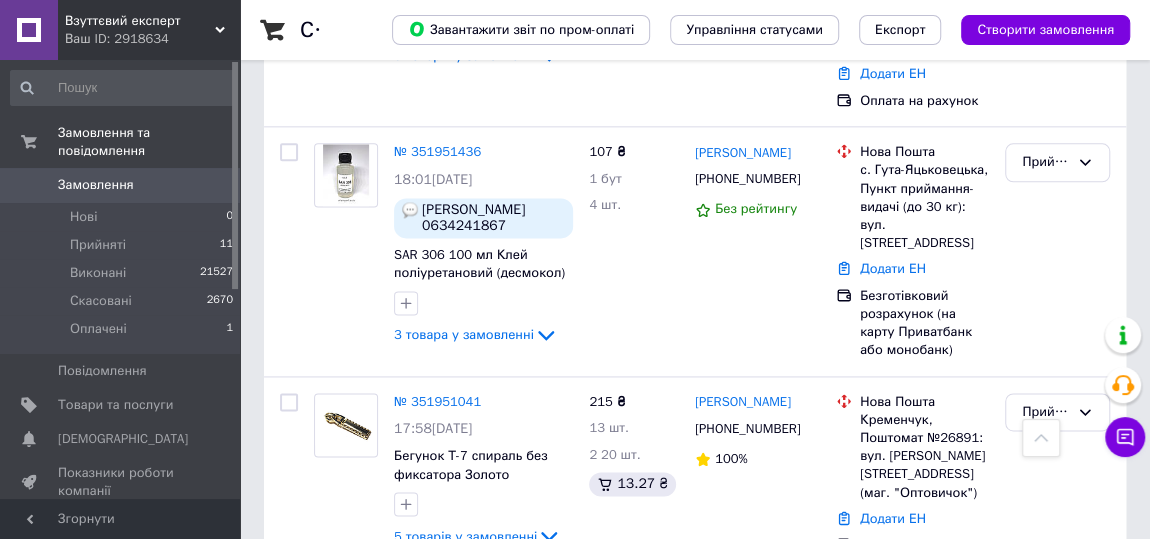 scroll, scrollTop: 1272, scrollLeft: 0, axis: vertical 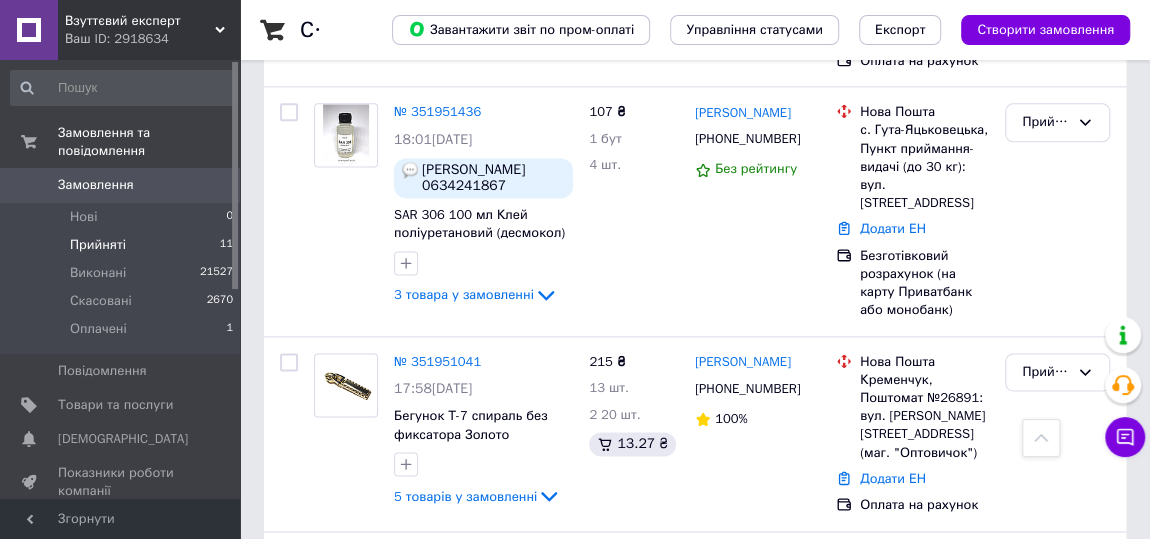 drag, startPoint x: 87, startPoint y: 232, endPoint x: 110, endPoint y: 239, distance: 24.04163 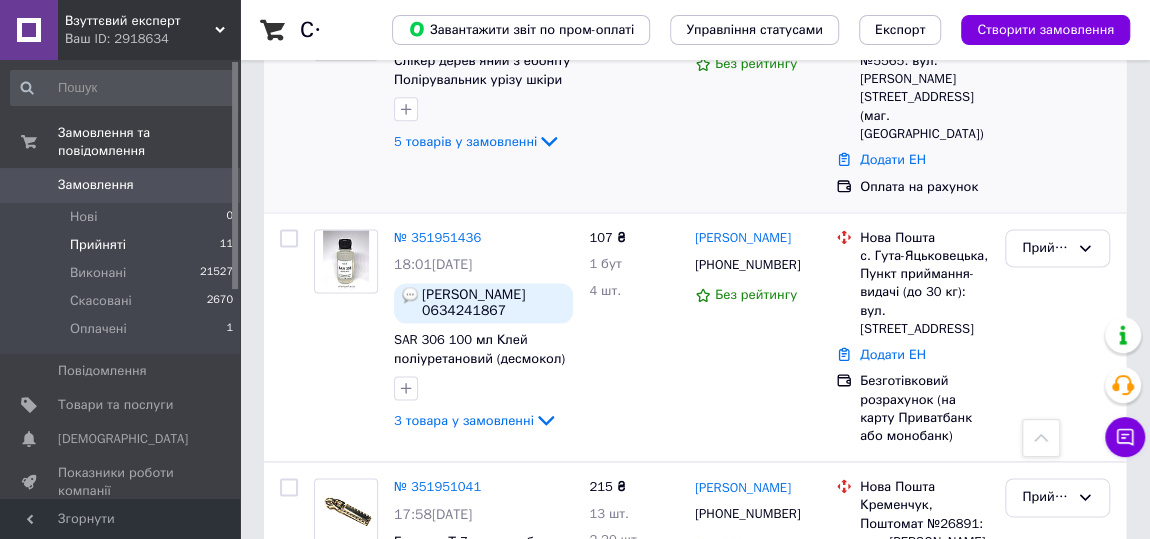 scroll, scrollTop: 1181, scrollLeft: 0, axis: vertical 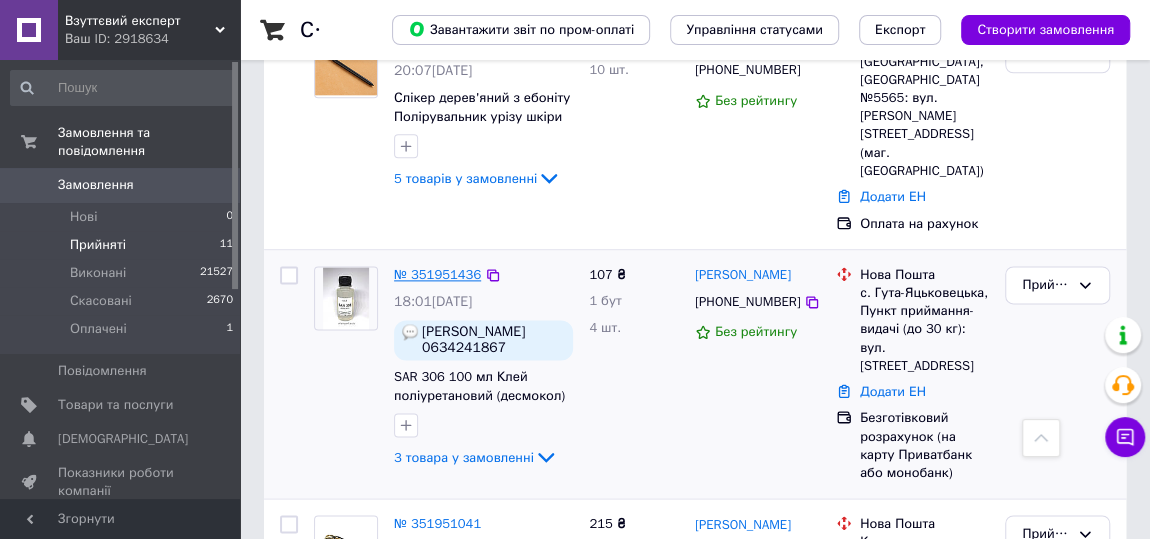 click on "№ 351951436" at bounding box center [437, 274] 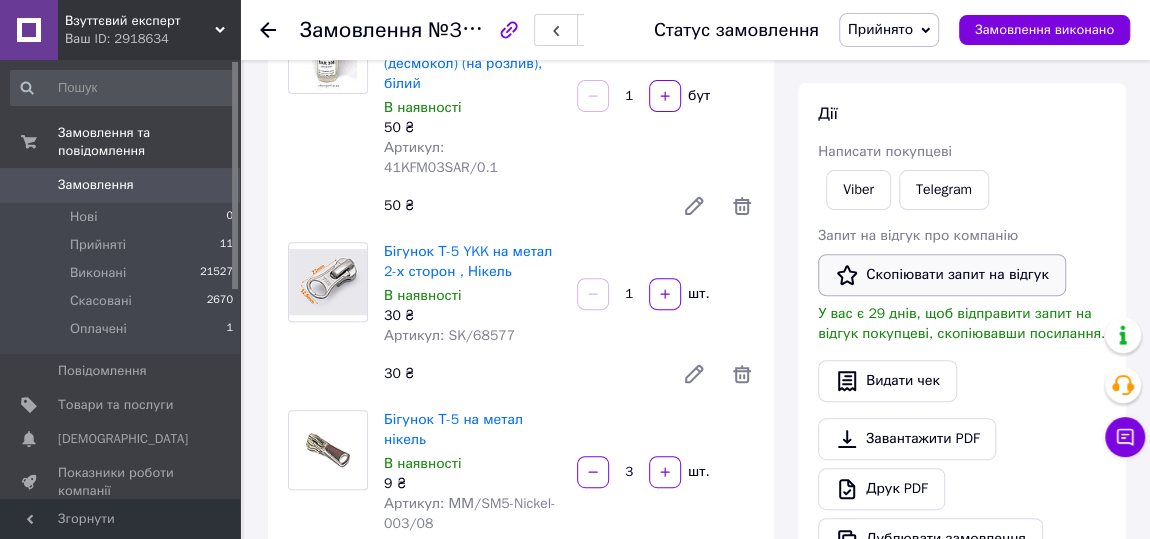 scroll, scrollTop: 221, scrollLeft: 0, axis: vertical 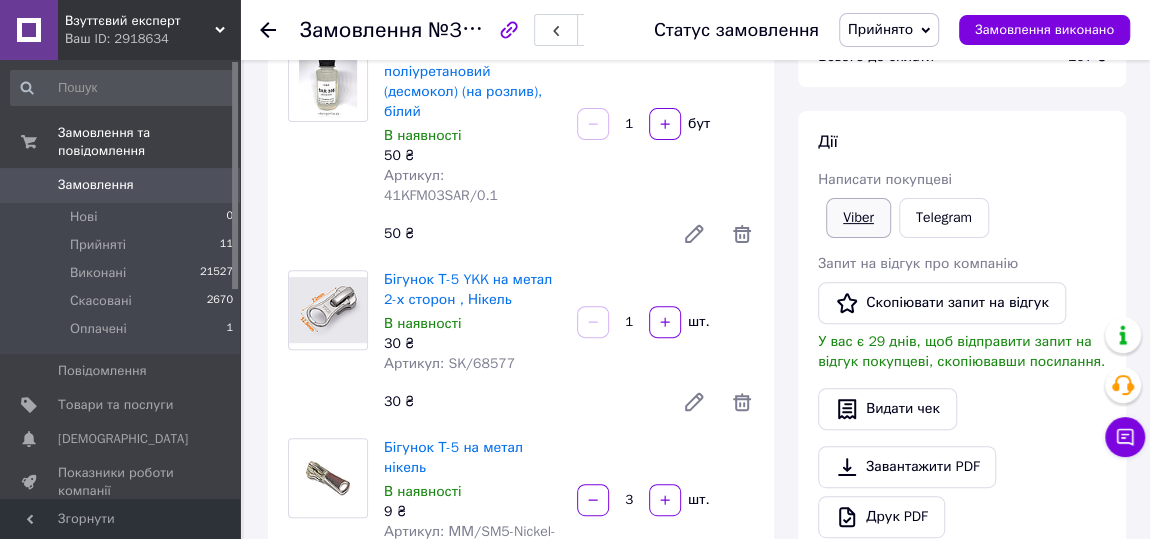 click on "Viber" at bounding box center (858, 218) 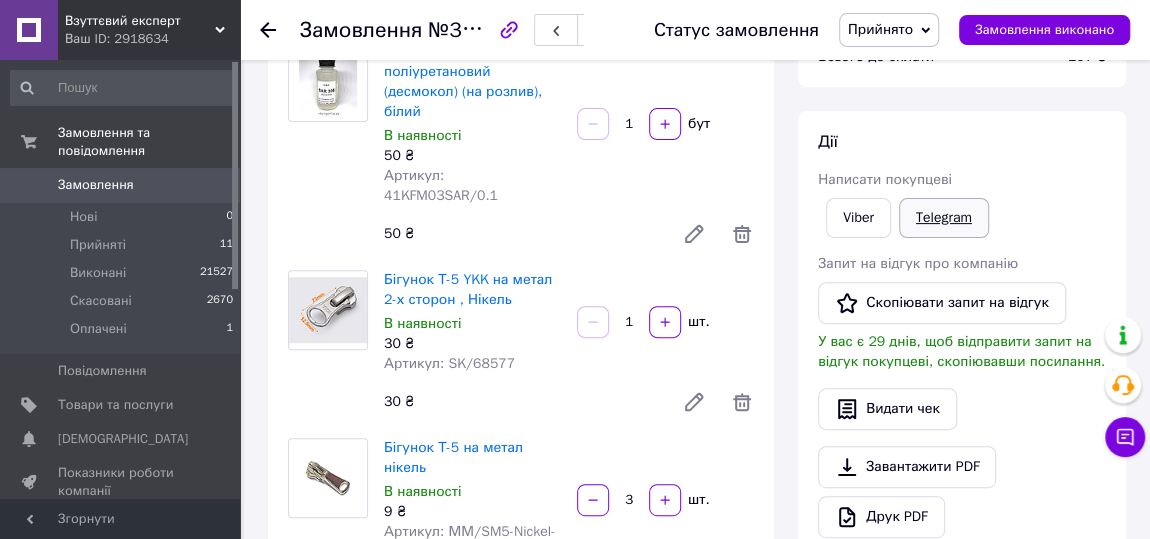 click on "Telegram" at bounding box center (944, 218) 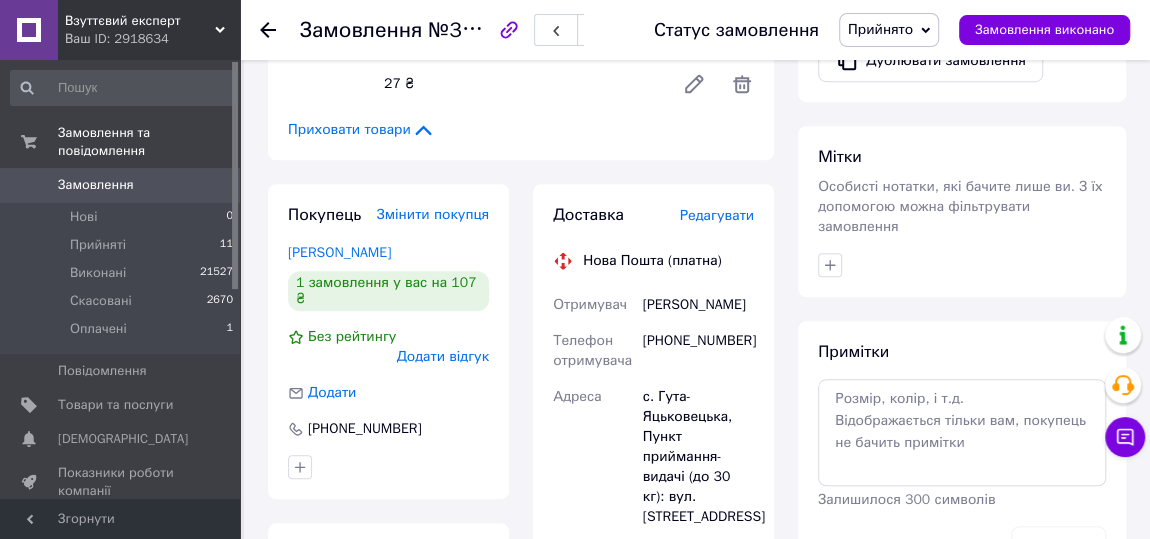 scroll, scrollTop: 766, scrollLeft: 0, axis: vertical 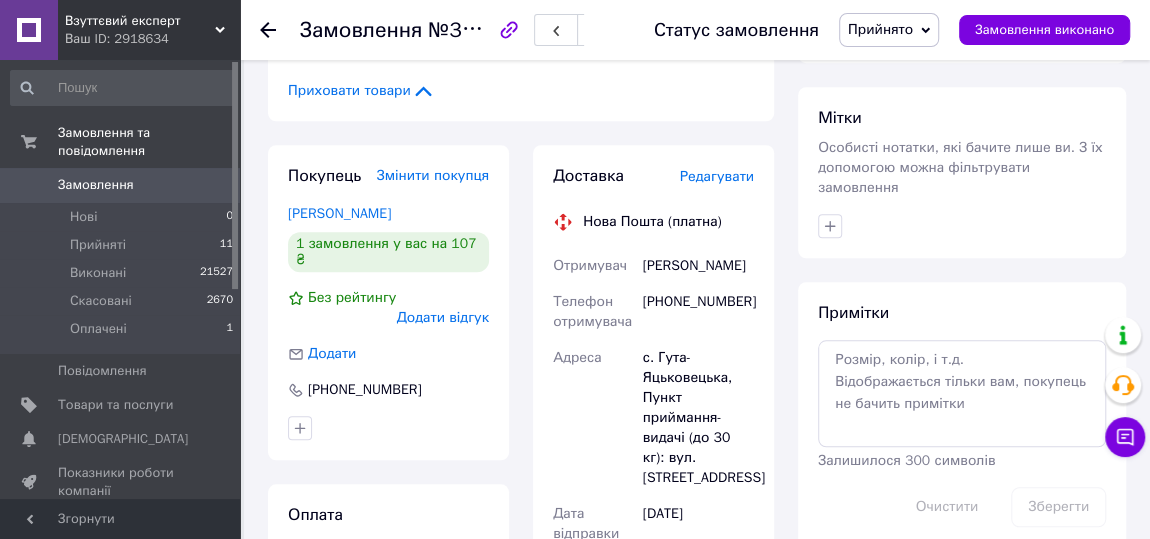 click 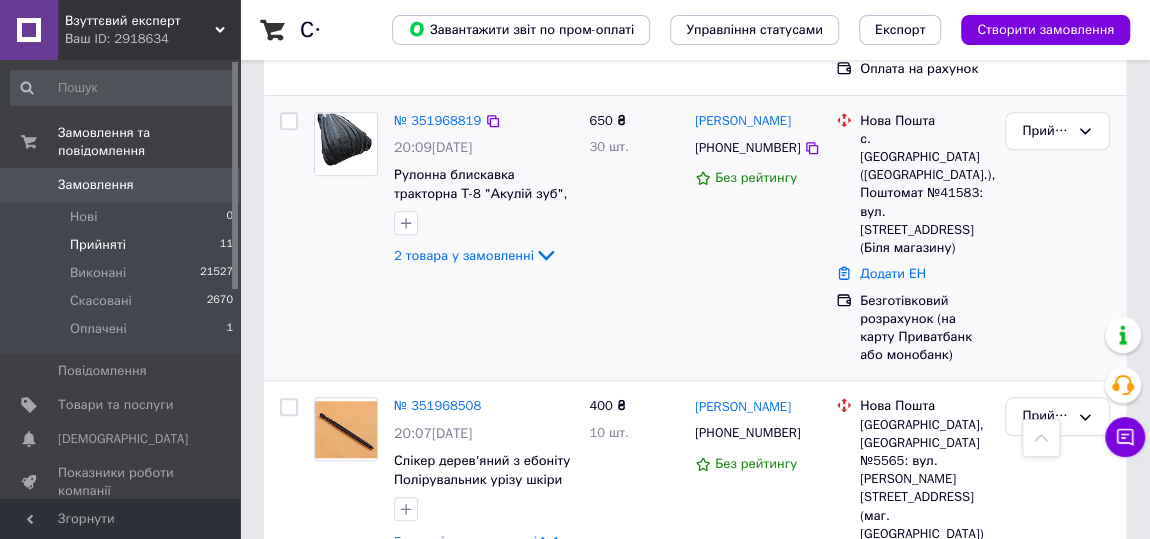 scroll, scrollTop: 818, scrollLeft: 0, axis: vertical 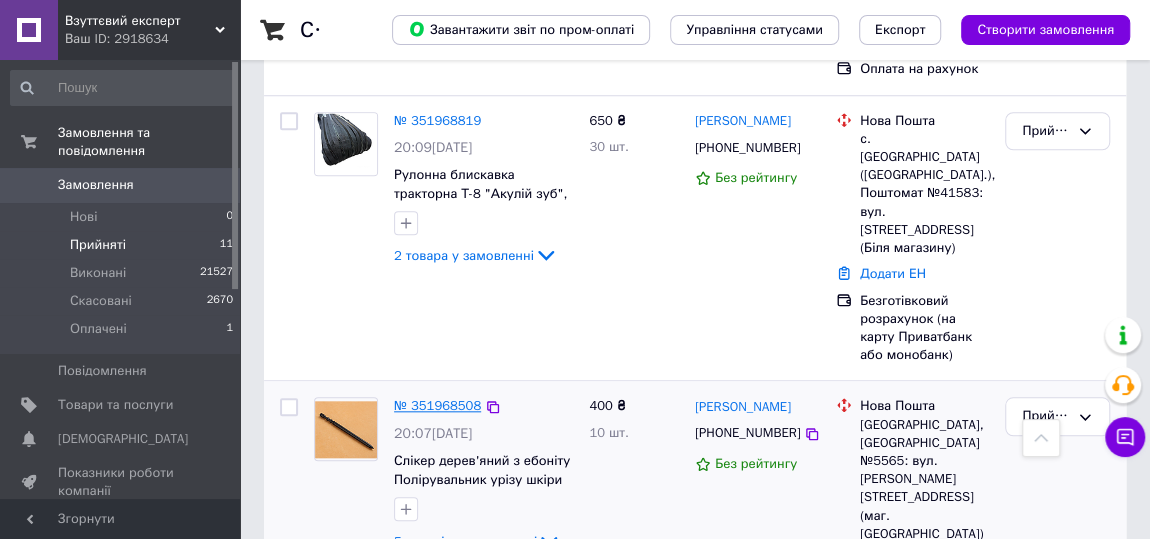 click on "№ 351968508" at bounding box center (437, 405) 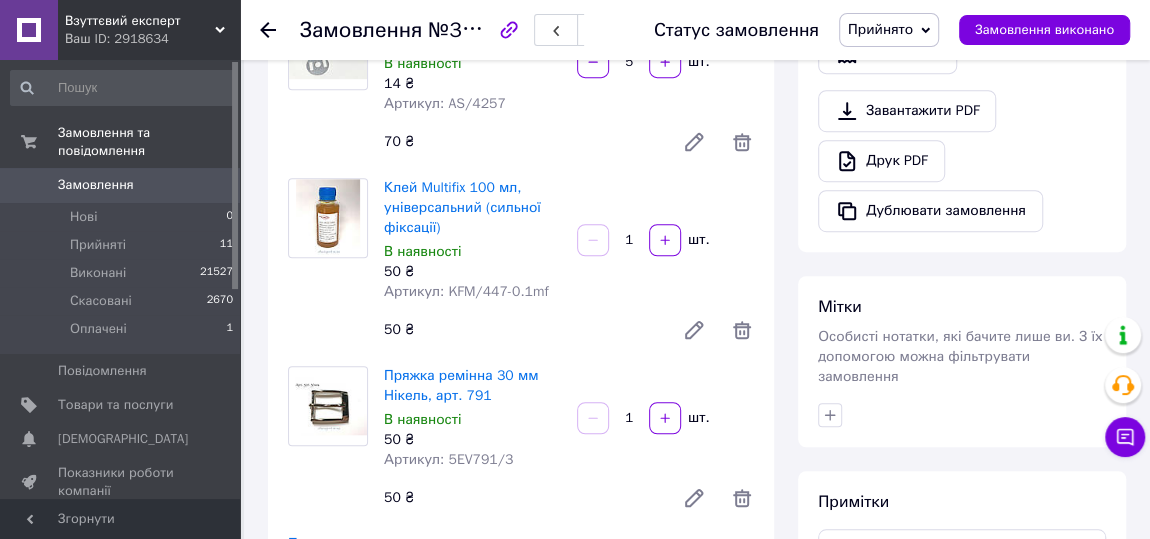 scroll, scrollTop: 545, scrollLeft: 0, axis: vertical 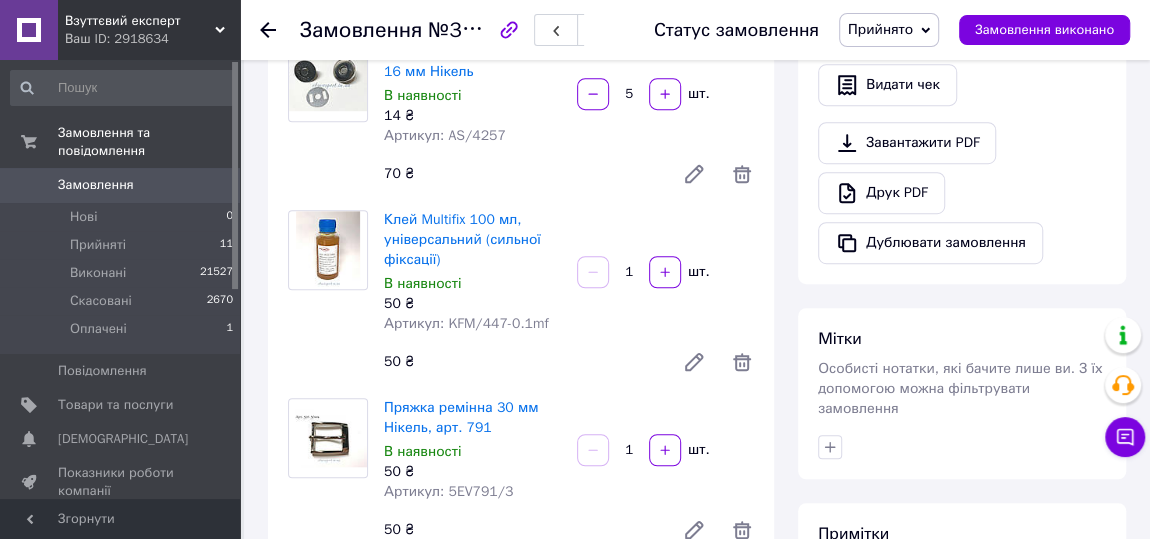 click on "50 ₴" at bounding box center [521, 362] 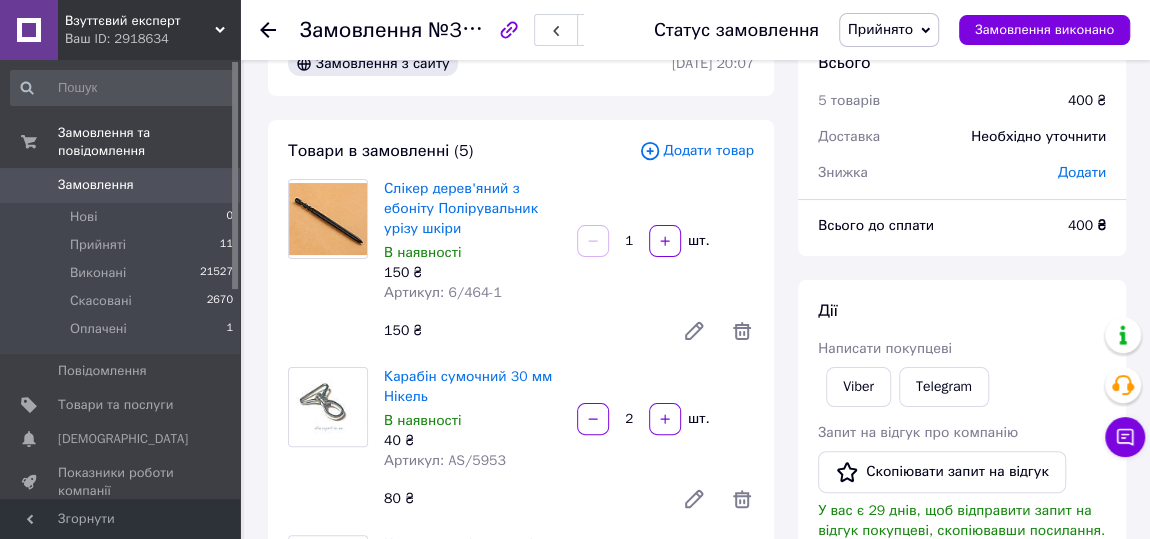 scroll, scrollTop: 0, scrollLeft: 0, axis: both 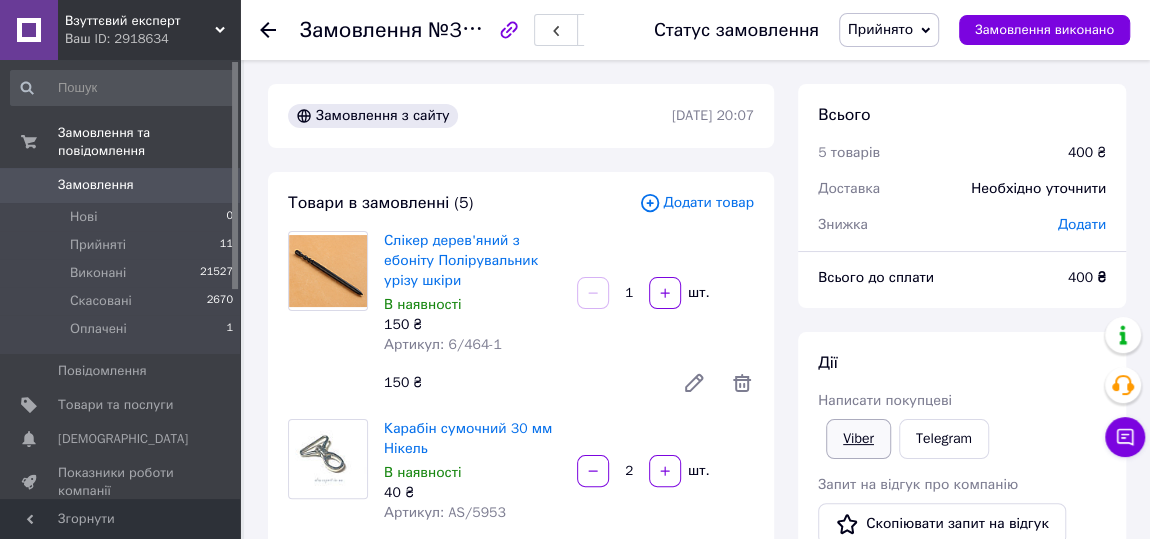 click on "Viber" at bounding box center [858, 439] 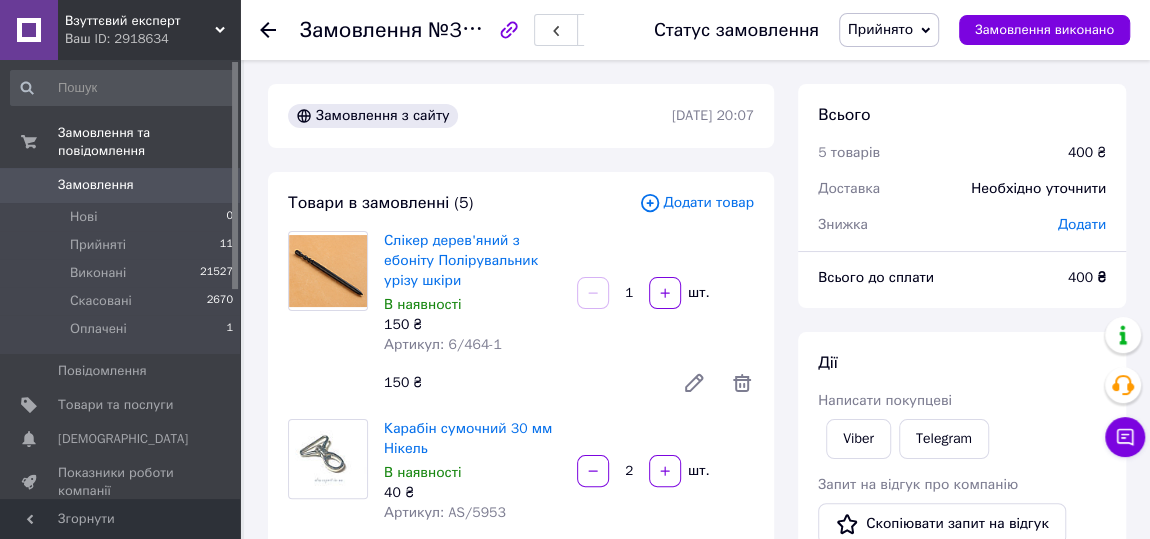 click 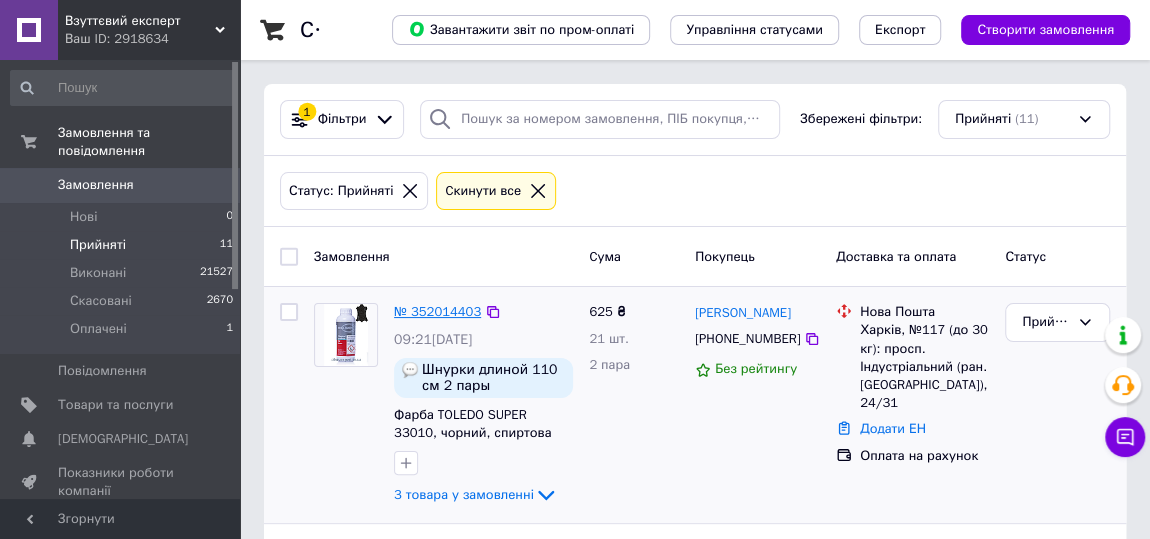 click on "№ 352014403" at bounding box center (437, 311) 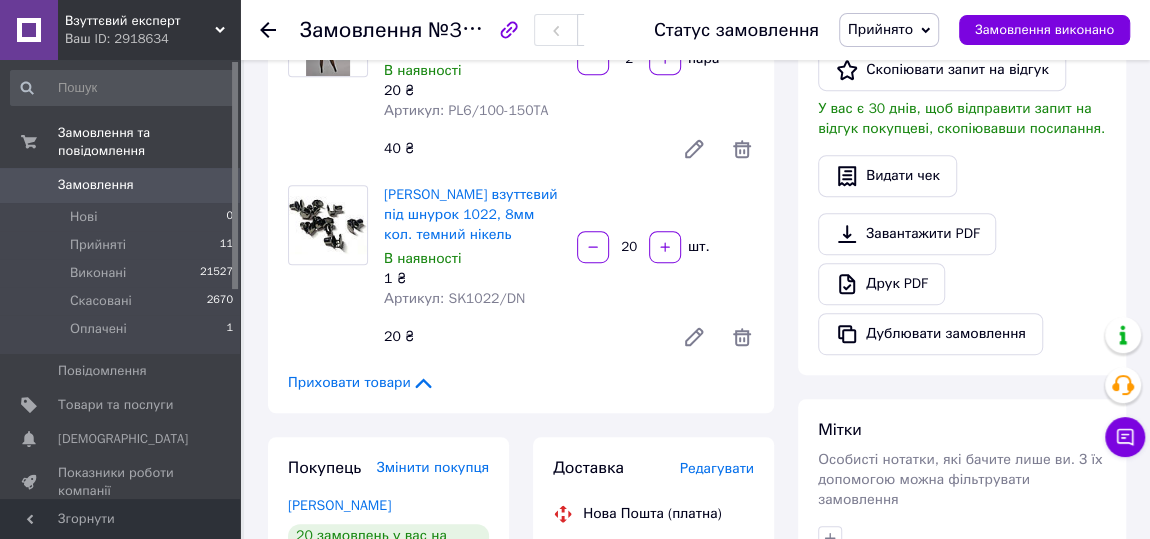 scroll, scrollTop: 545, scrollLeft: 0, axis: vertical 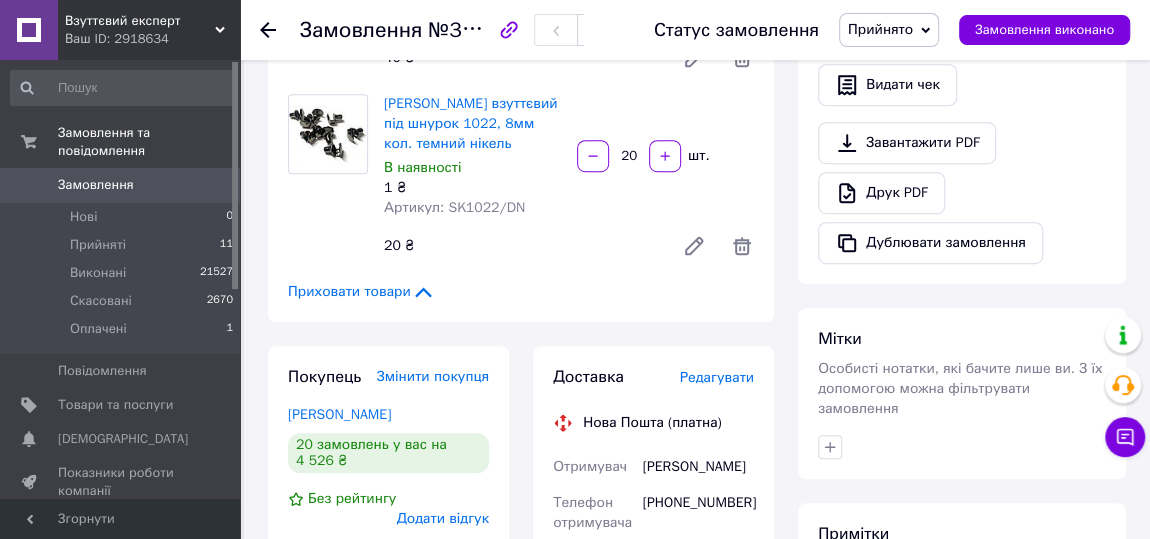 click on "Приховати товари" at bounding box center [521, 292] 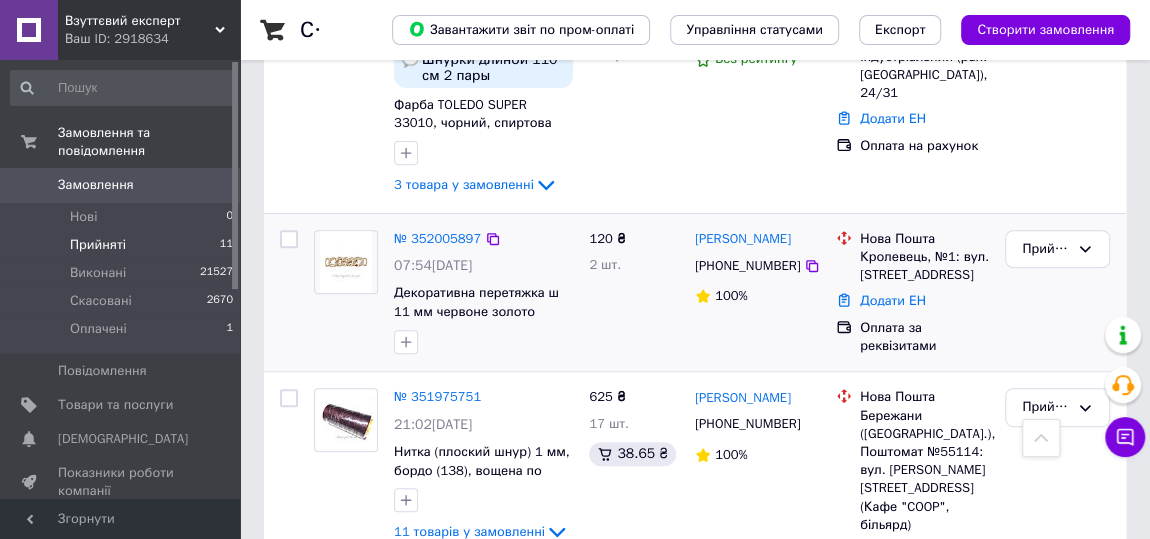 scroll, scrollTop: 181, scrollLeft: 0, axis: vertical 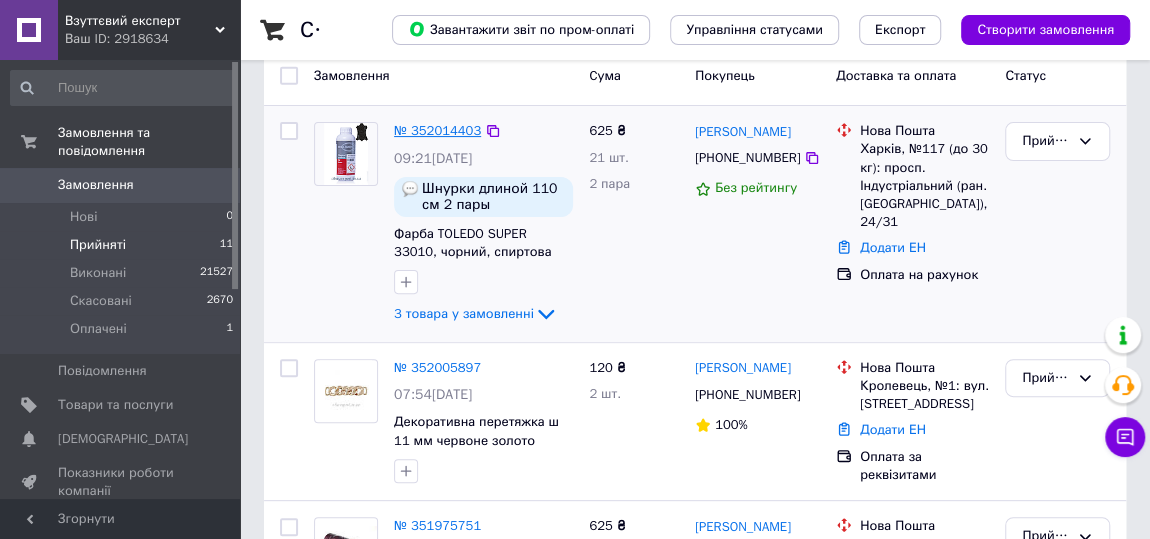 click on "№ 352014403" at bounding box center (437, 130) 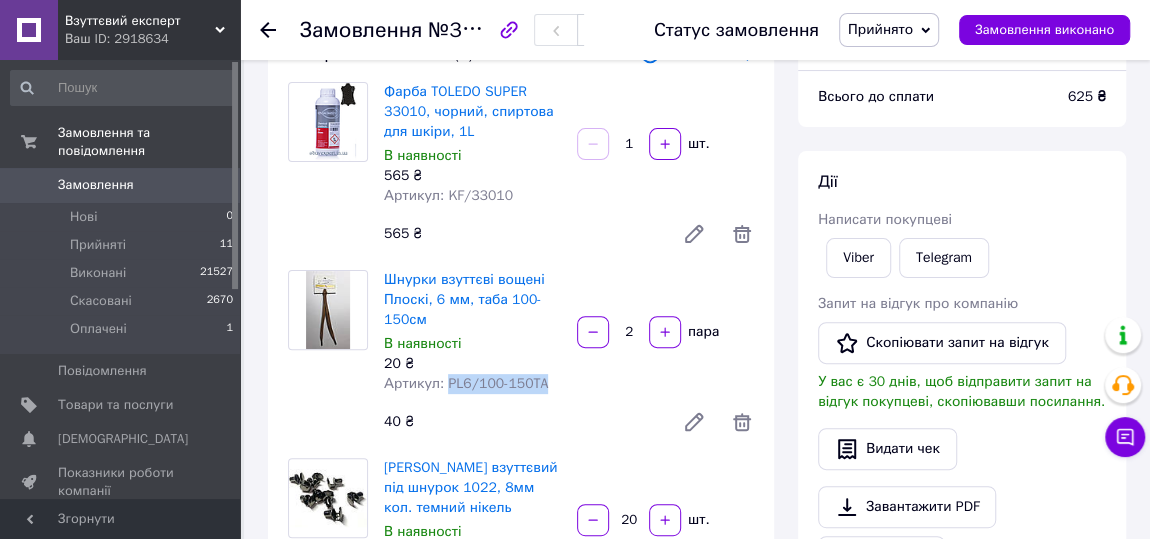 drag, startPoint x: 444, startPoint y: 386, endPoint x: 542, endPoint y: 389, distance: 98.045906 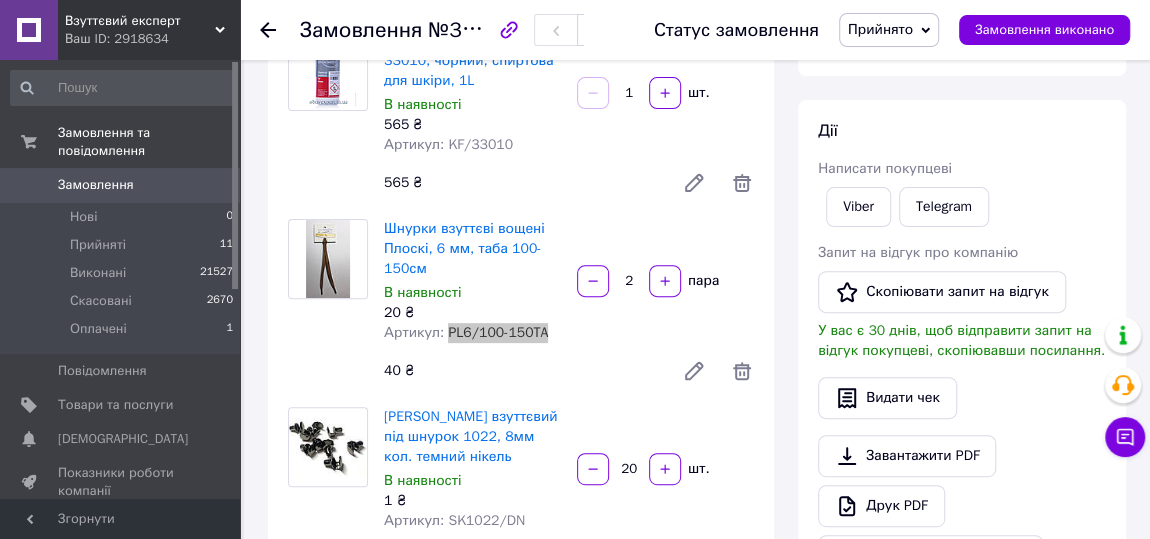 scroll, scrollTop: 272, scrollLeft: 0, axis: vertical 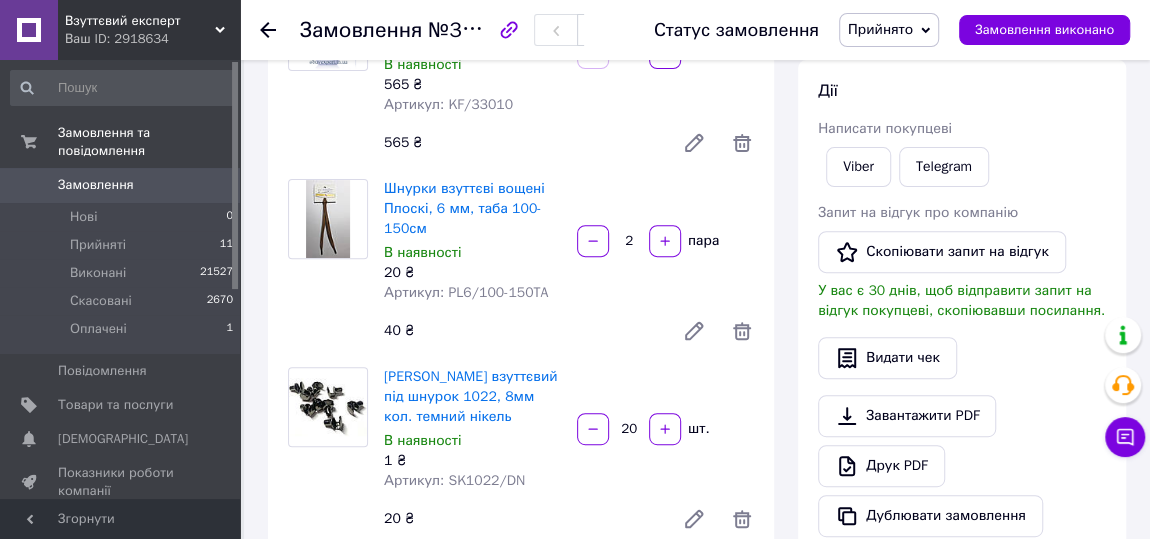 click on "Шнурки взуттєві вощені Плоскі, 6 мм, таба 100-150см В наявності 20 ₴ Артикул: PL6/100-150TA 2   пара 40 ₴" at bounding box center (569, 265) 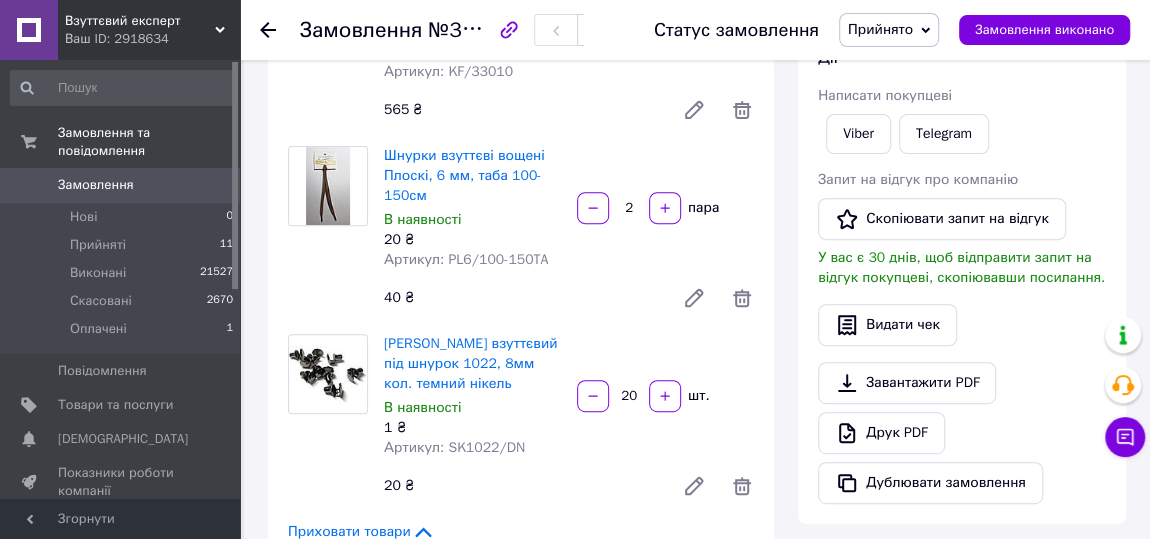 scroll, scrollTop: 363, scrollLeft: 0, axis: vertical 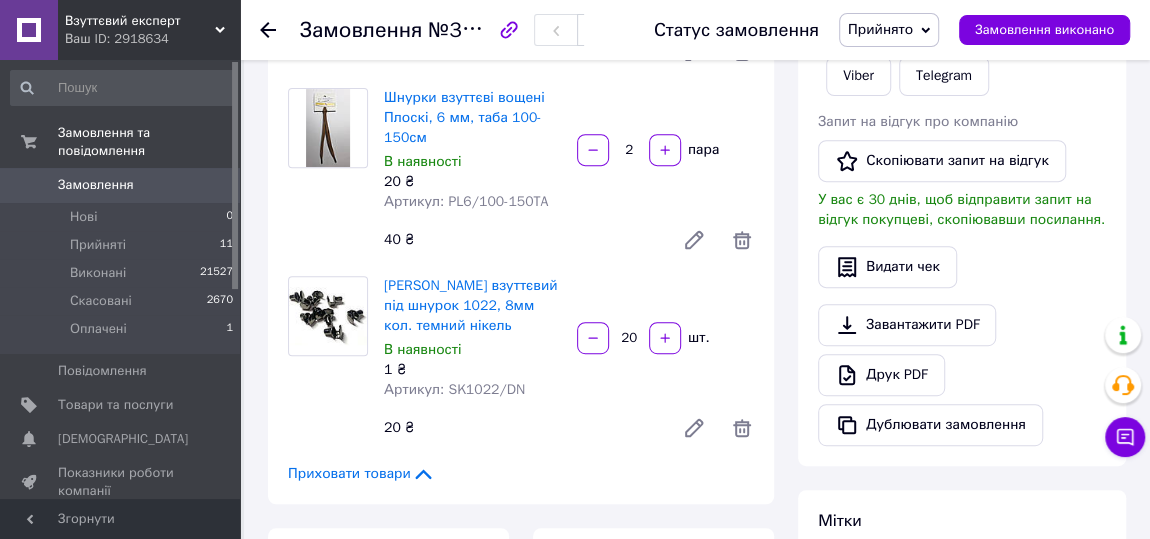 click 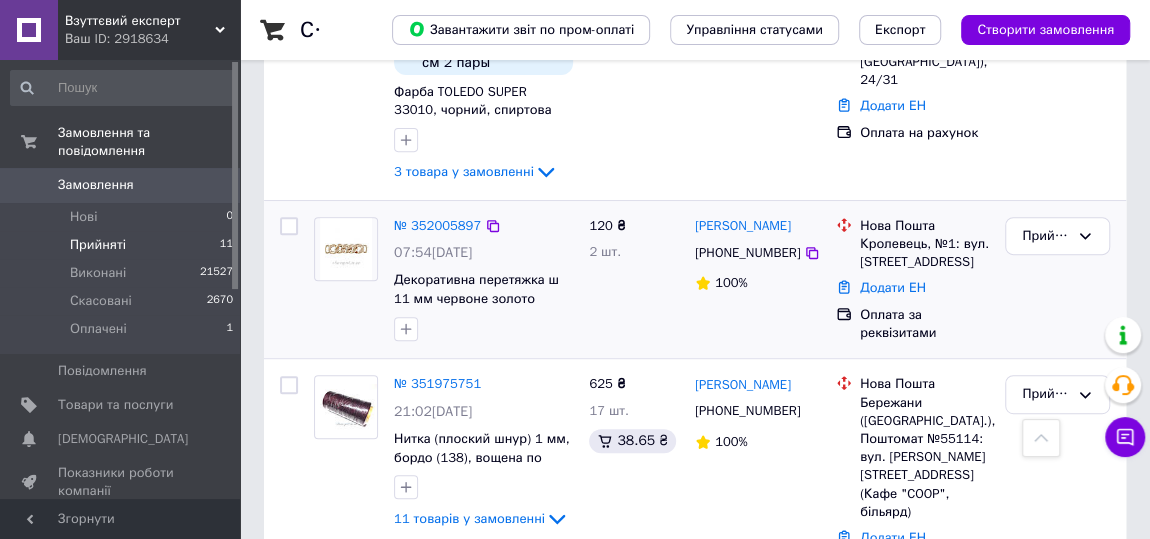 scroll, scrollTop: 363, scrollLeft: 0, axis: vertical 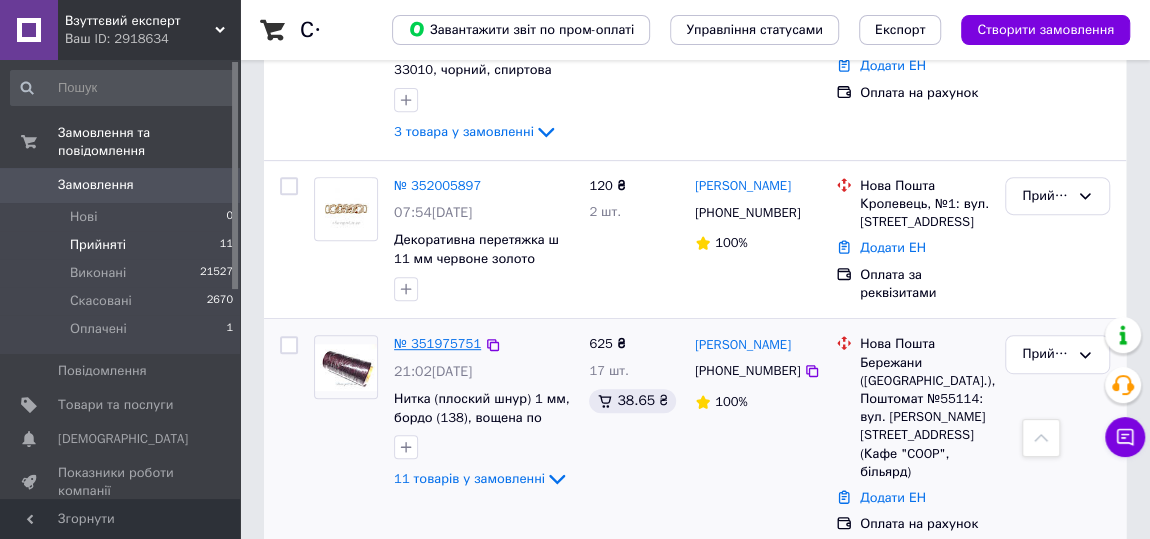 click on "№ 351975751" at bounding box center [437, 343] 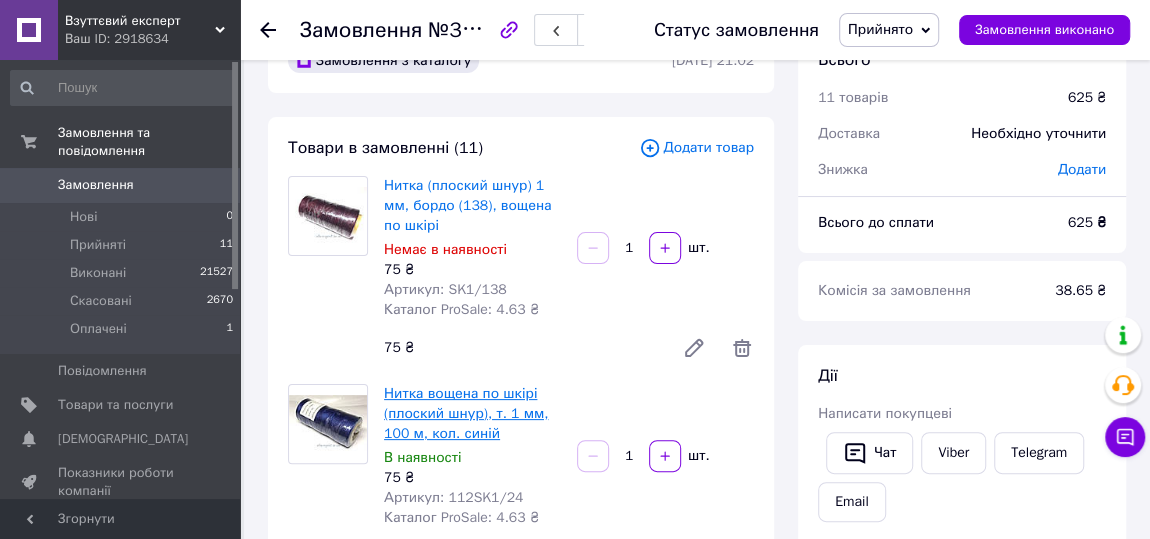scroll, scrollTop: 0, scrollLeft: 0, axis: both 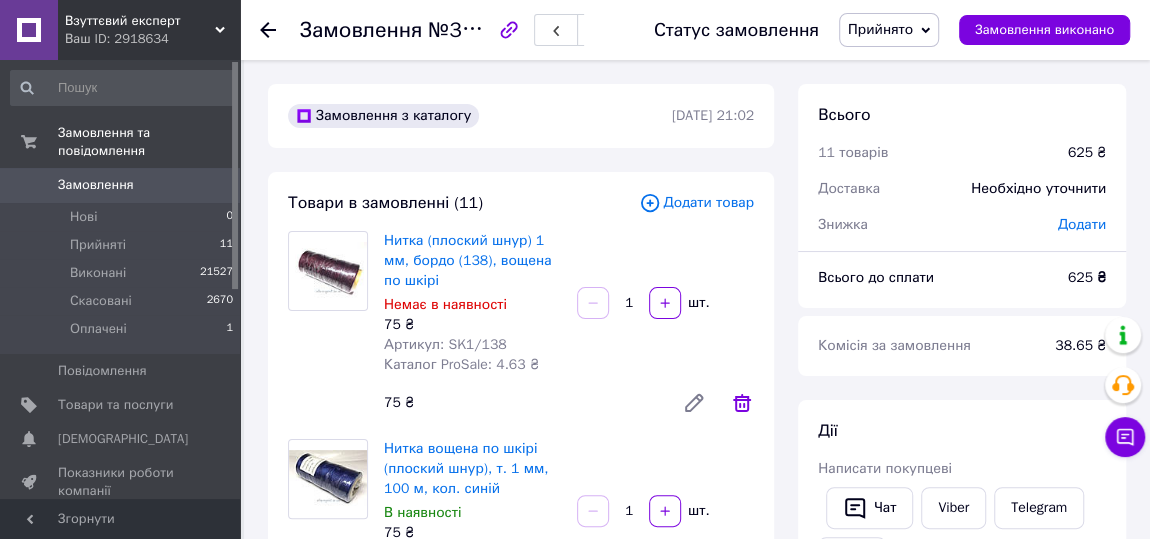 click 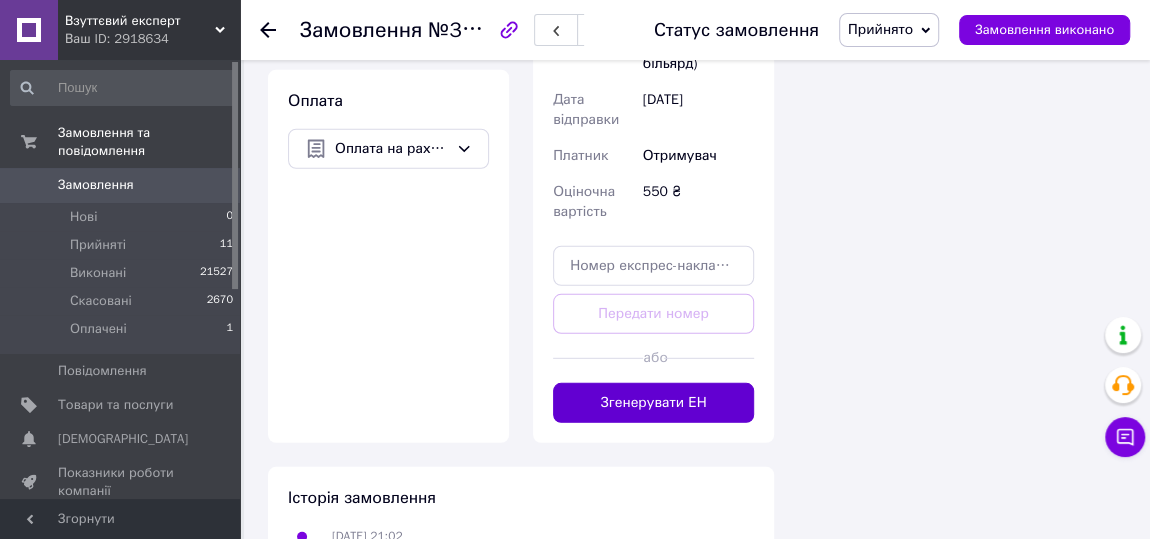 scroll, scrollTop: 2787, scrollLeft: 0, axis: vertical 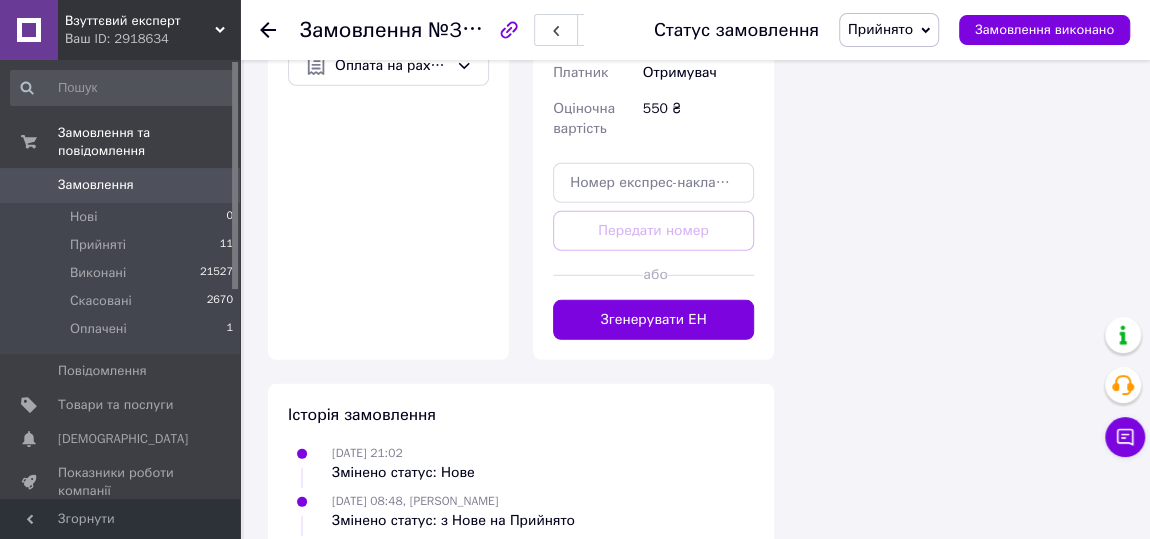 click on "Товар видалено із замовлення: Нитка (плоский шнур) 1 мм, бордо (138), вощена по шкірі" at bounding box center (543, 579) 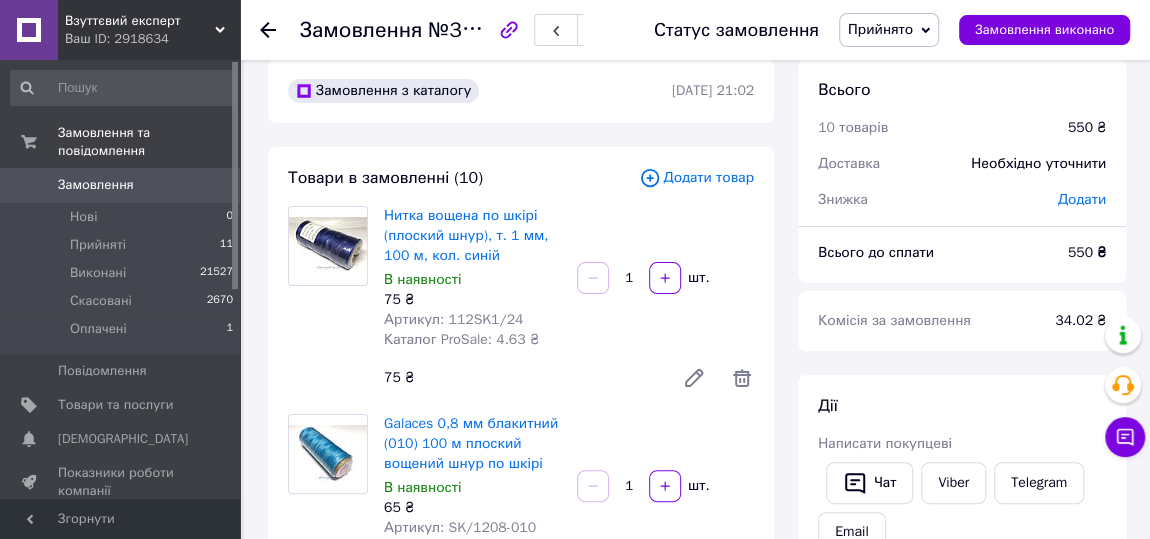 scroll, scrollTop: 0, scrollLeft: 0, axis: both 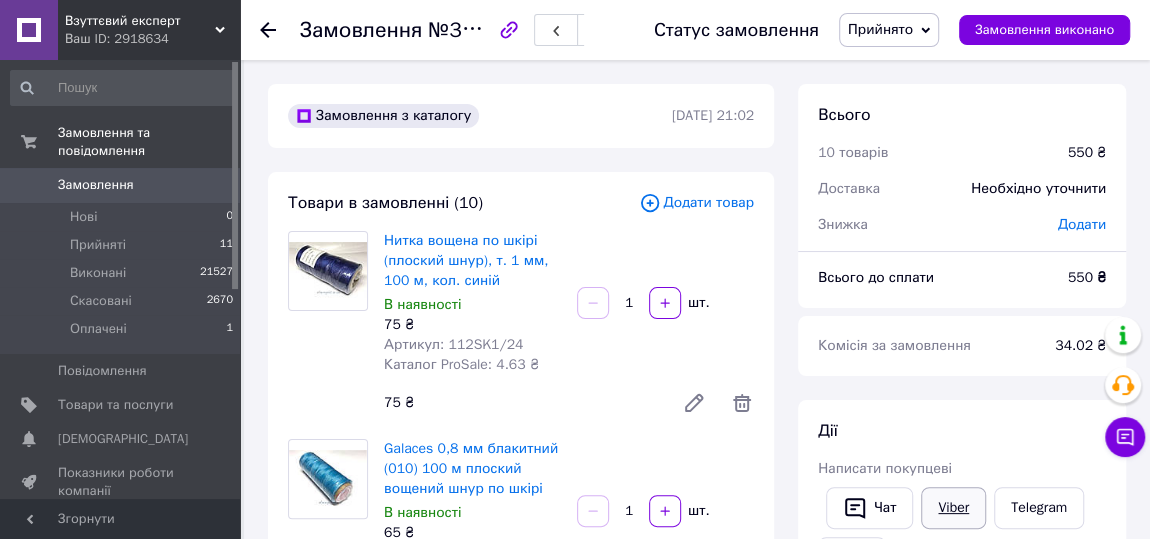 click on "Viber" at bounding box center (953, 508) 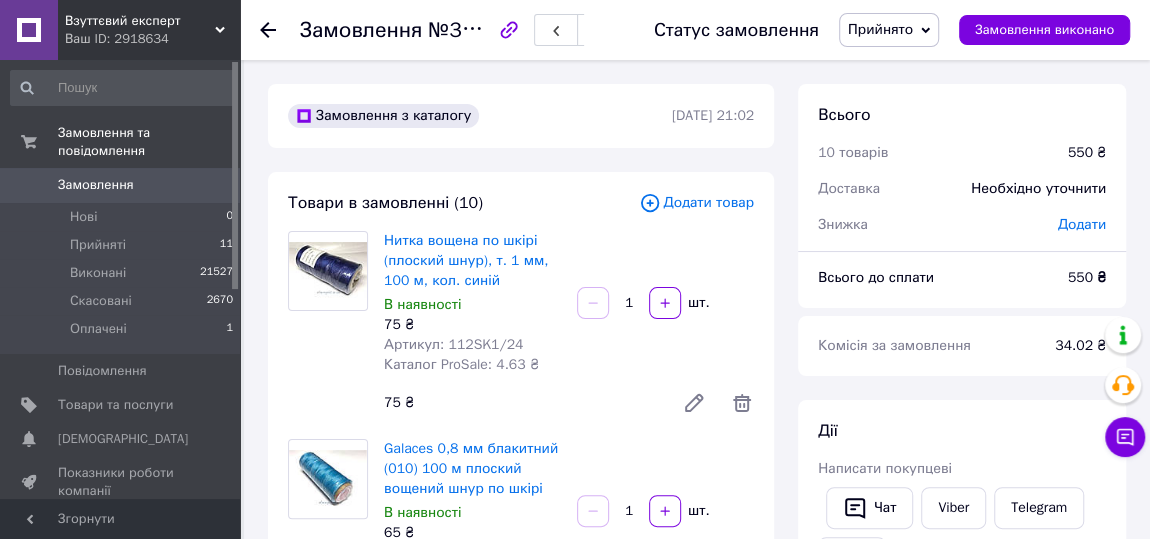 click 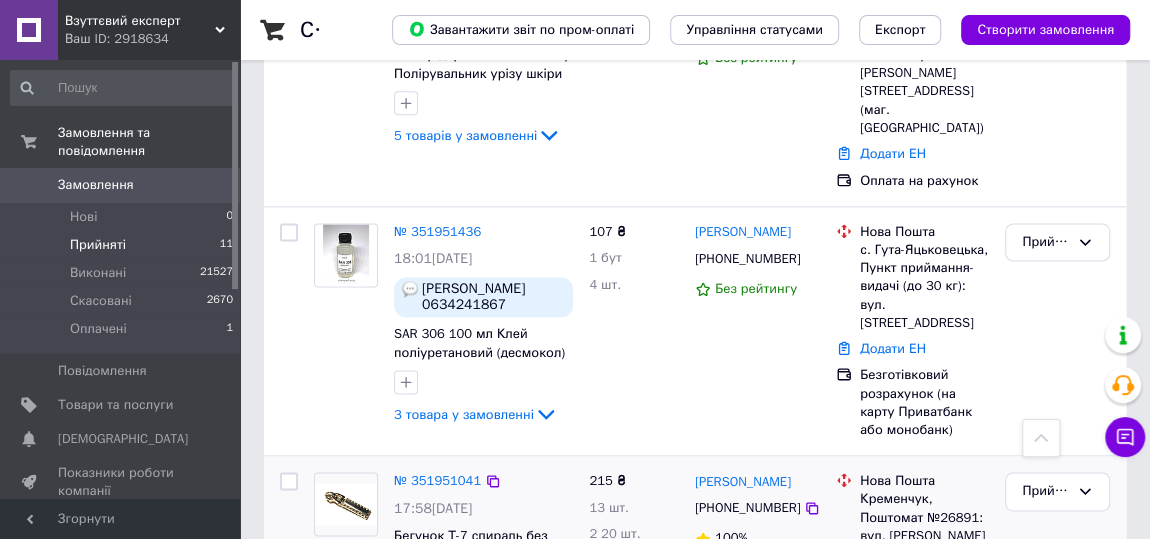scroll, scrollTop: 1454, scrollLeft: 0, axis: vertical 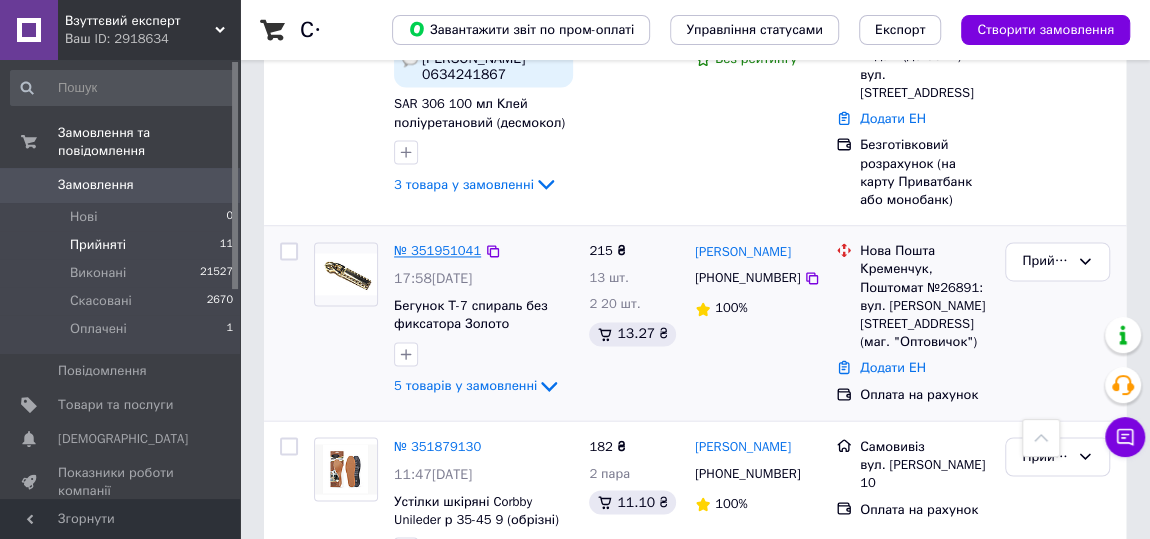 click on "№ 351951041" at bounding box center [437, 250] 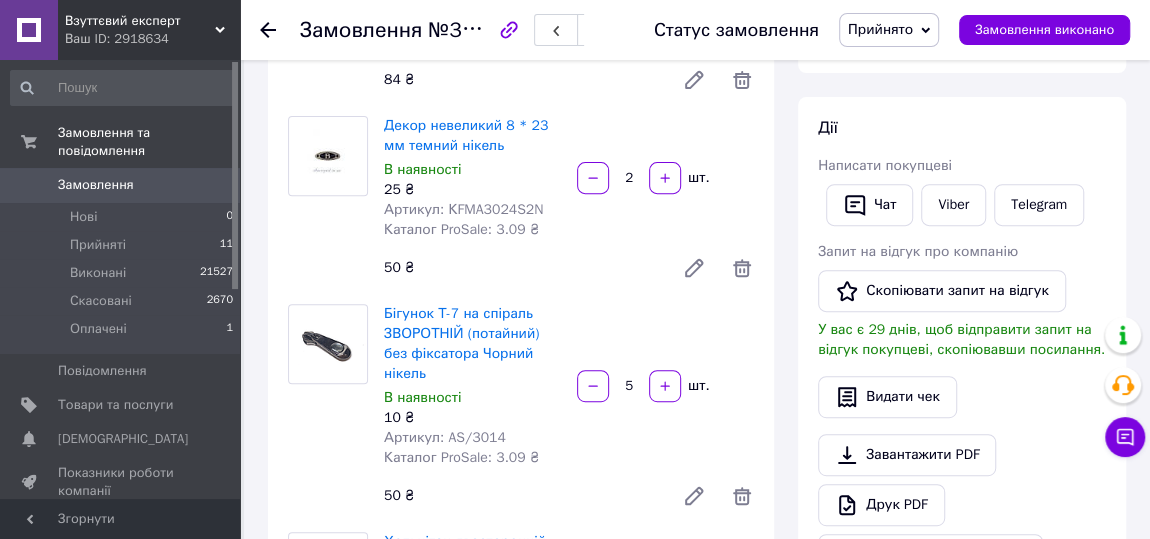 scroll, scrollTop: 90, scrollLeft: 0, axis: vertical 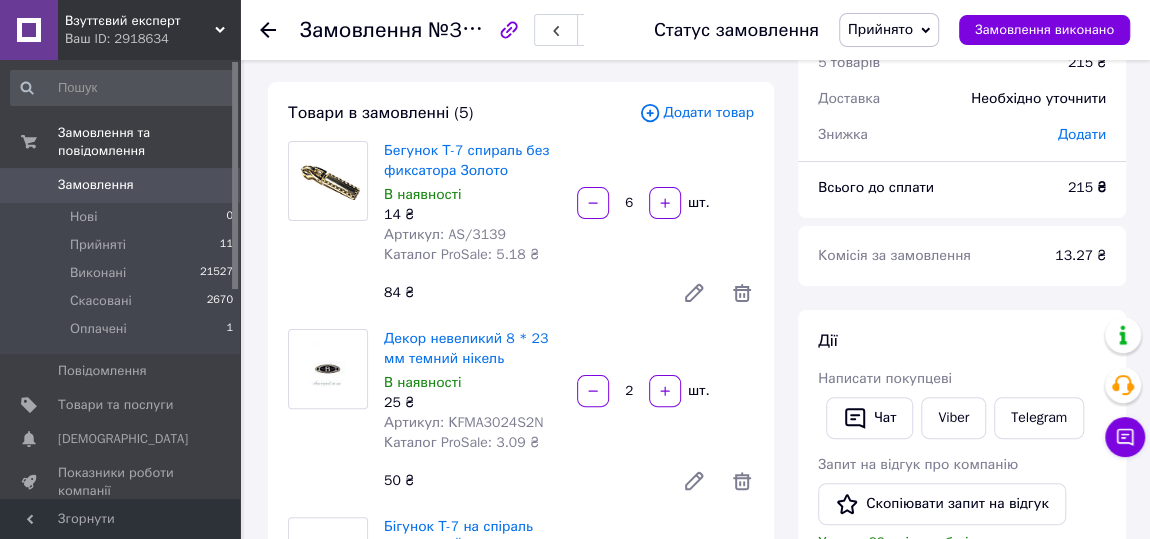 click on "Прийнято" at bounding box center [880, 29] 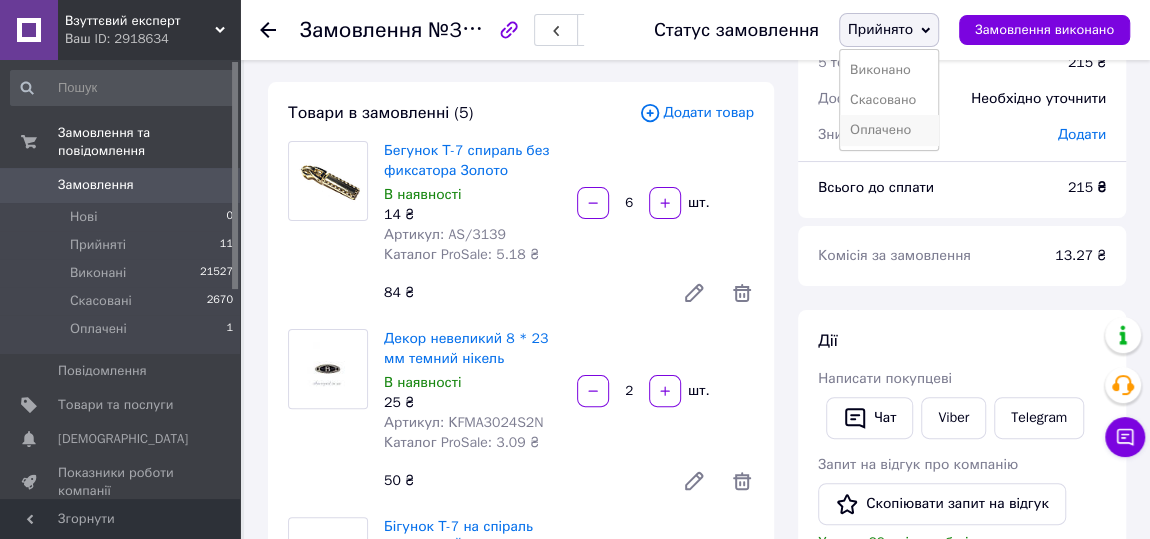 click on "Оплачено" at bounding box center [889, 130] 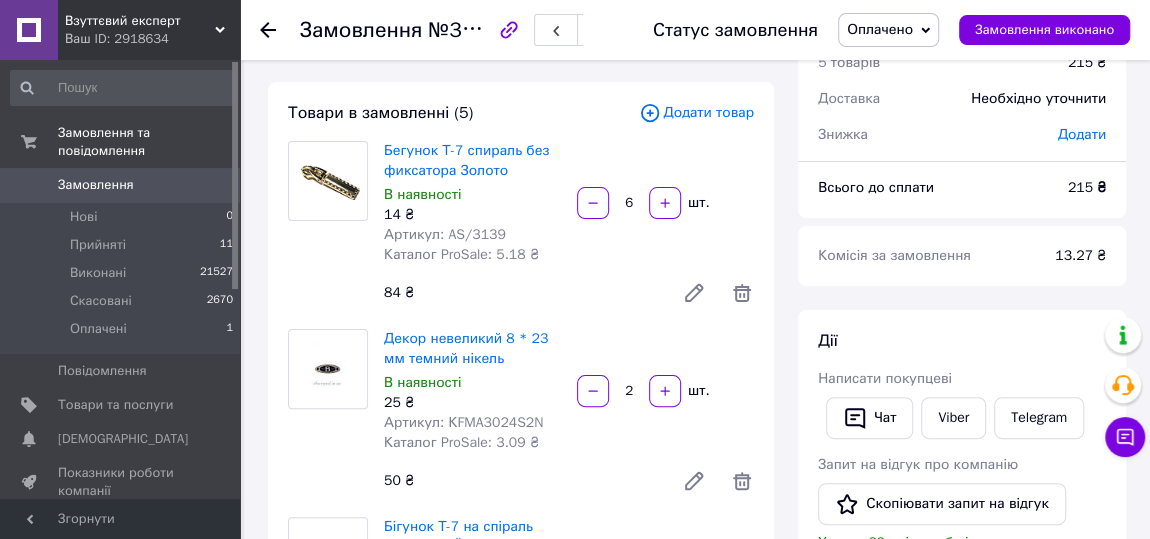 click at bounding box center (694, 293) 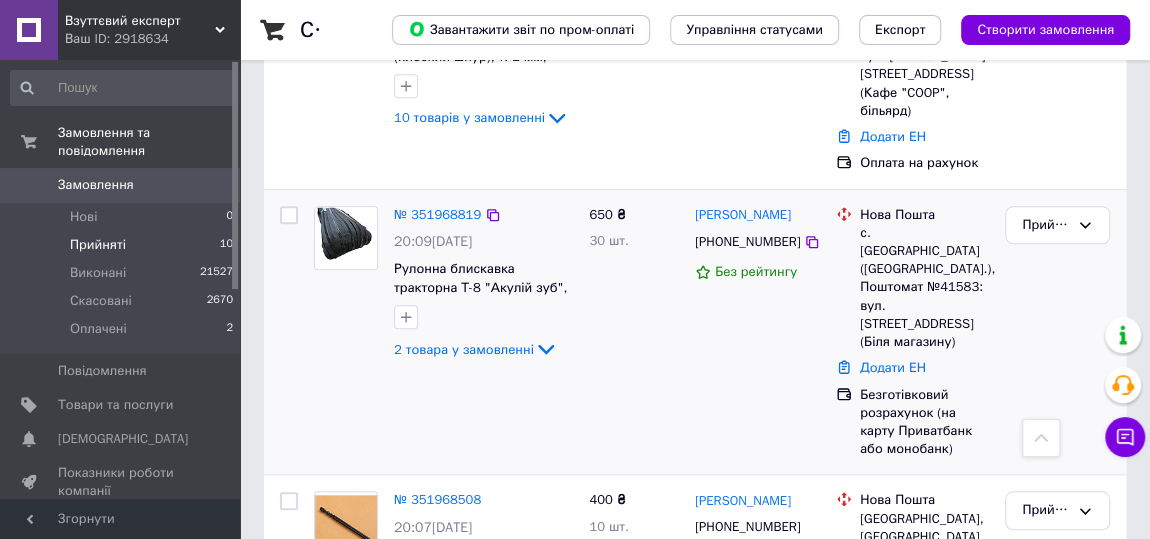 scroll, scrollTop: 727, scrollLeft: 0, axis: vertical 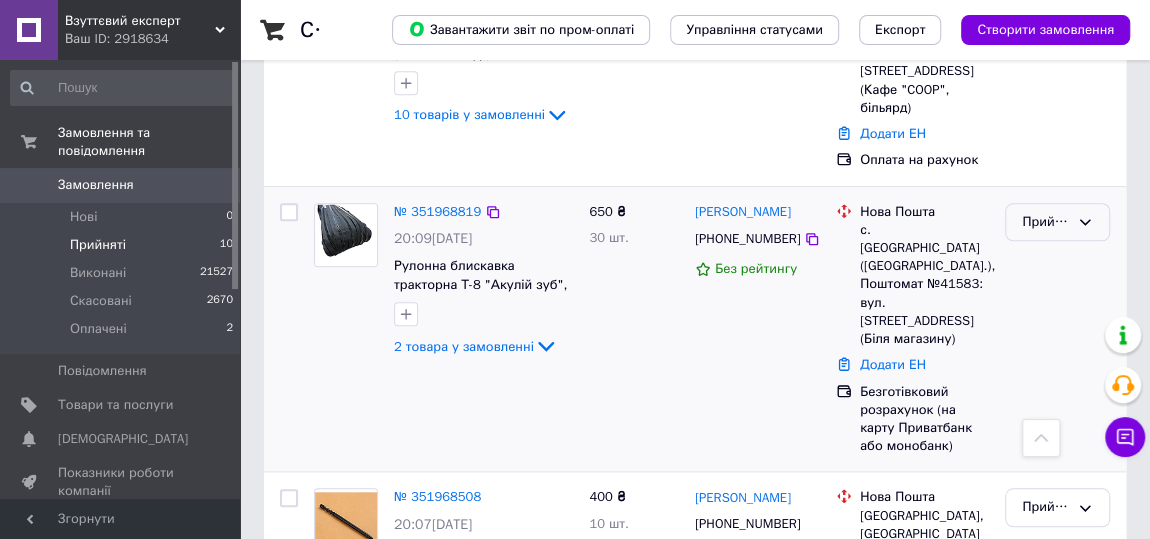 click on "Прийнято" at bounding box center [1045, 222] 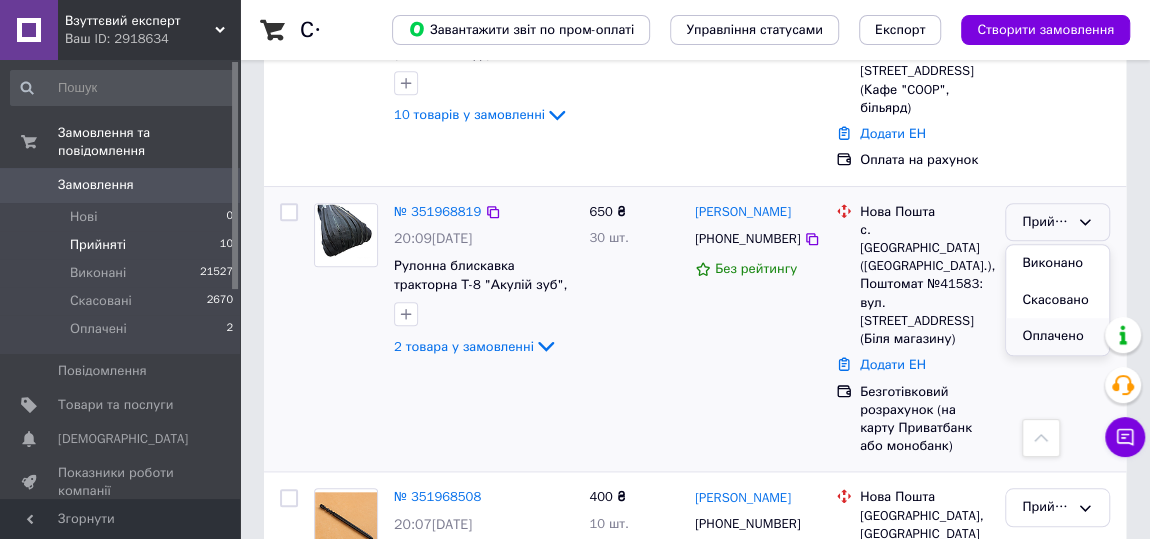 click on "Оплачено" at bounding box center (1057, 336) 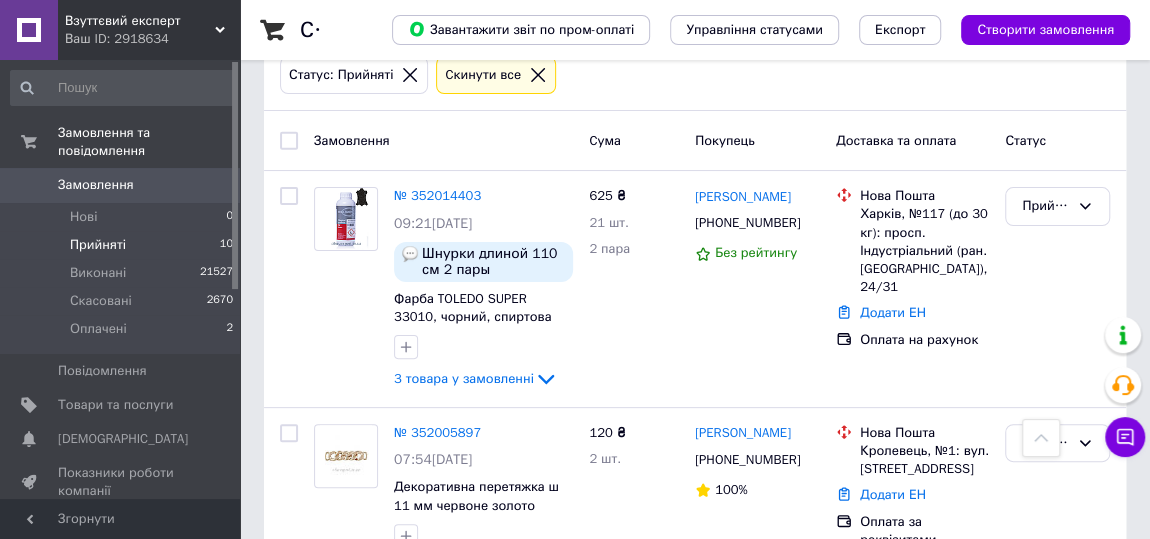 scroll, scrollTop: 90, scrollLeft: 0, axis: vertical 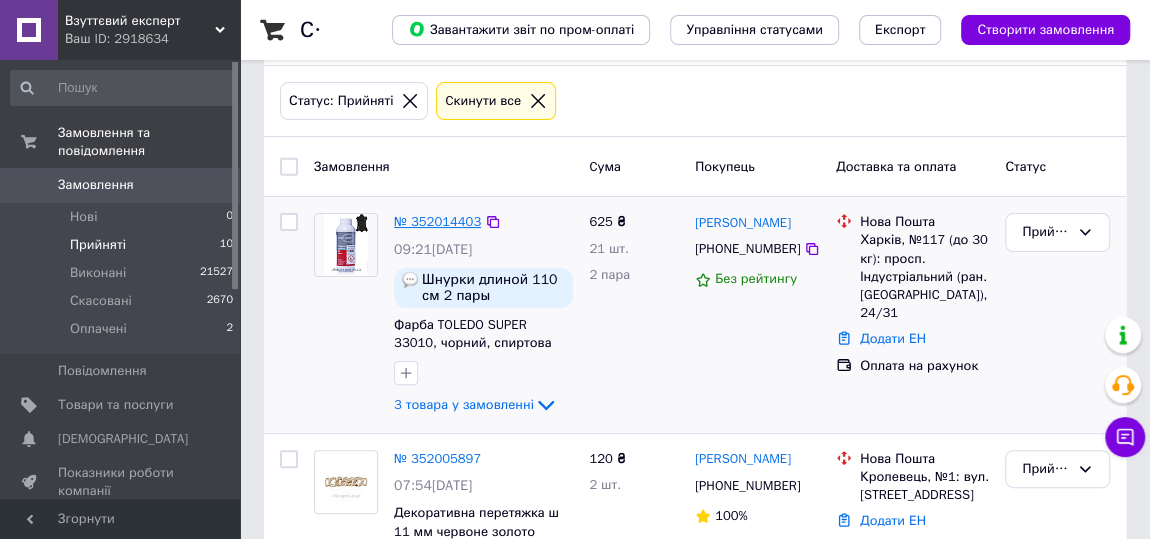 click on "№ 352014403" at bounding box center (437, 221) 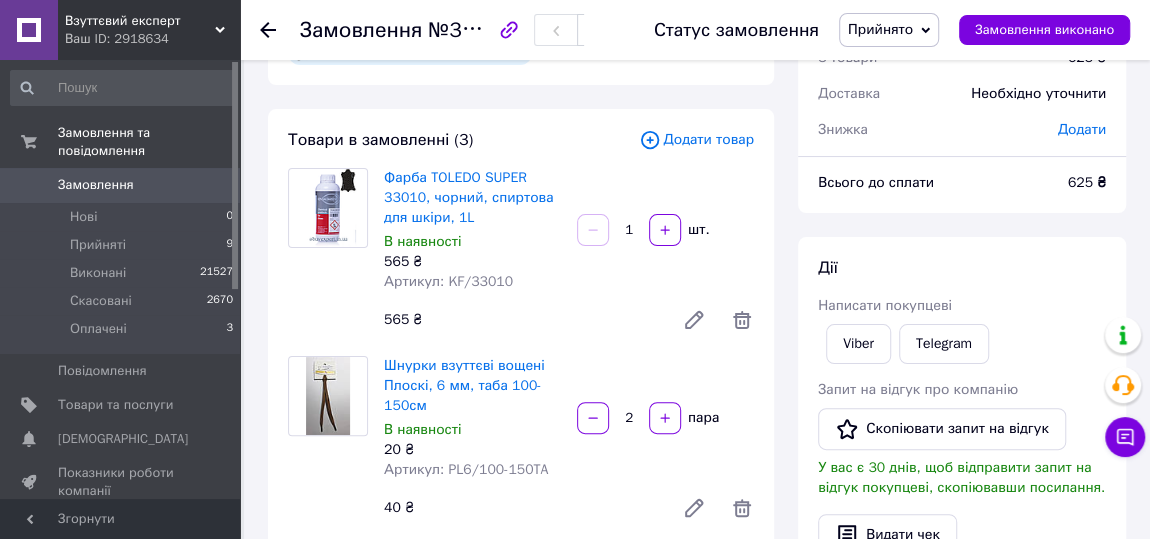 scroll, scrollTop: 90, scrollLeft: 0, axis: vertical 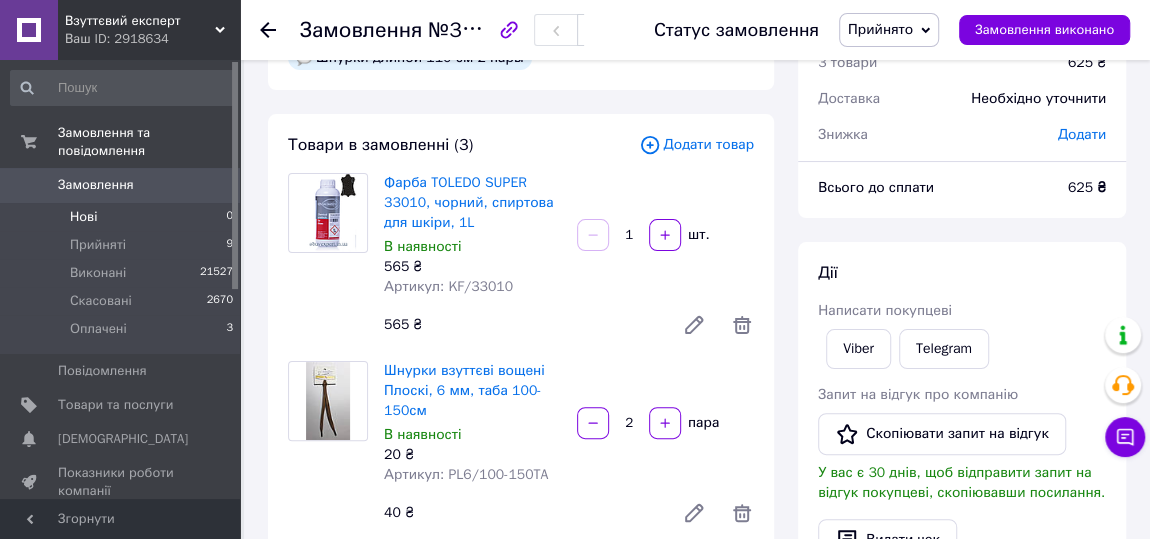 click on "Нові" at bounding box center (83, 217) 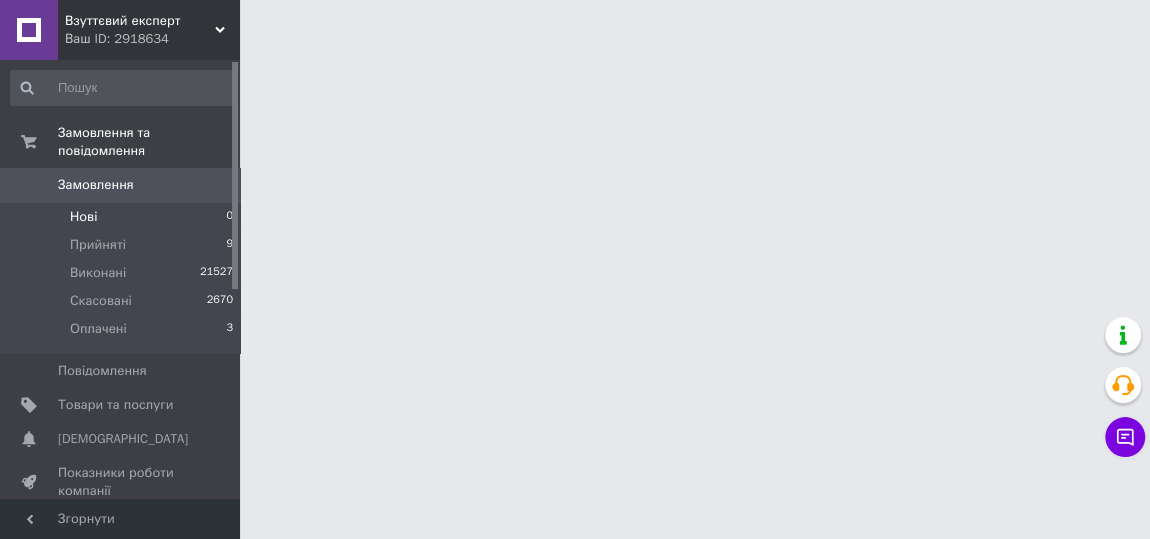 scroll, scrollTop: 0, scrollLeft: 0, axis: both 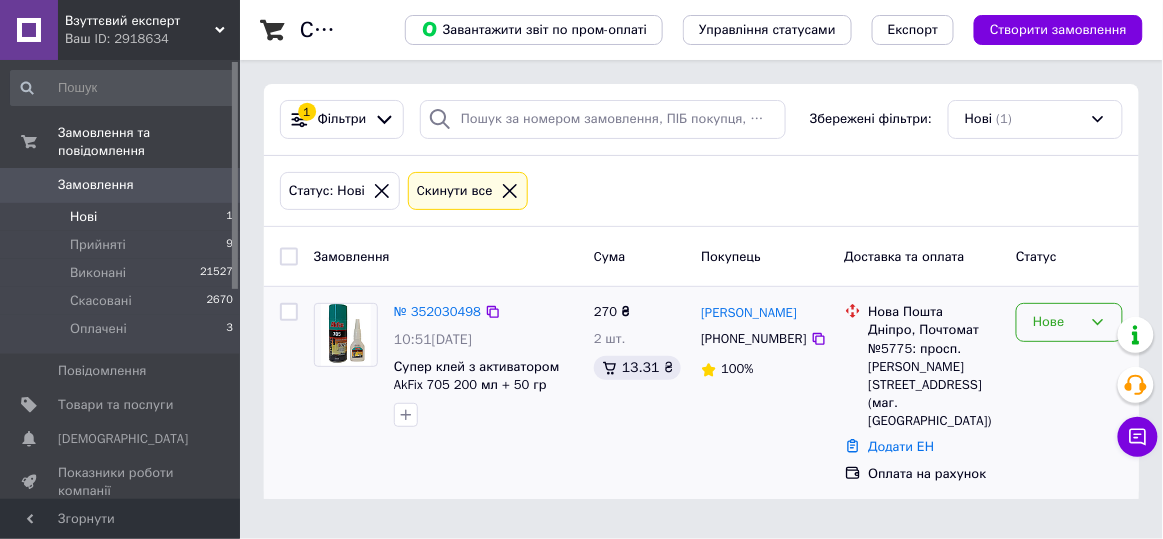 click on "Нове" at bounding box center [1057, 322] 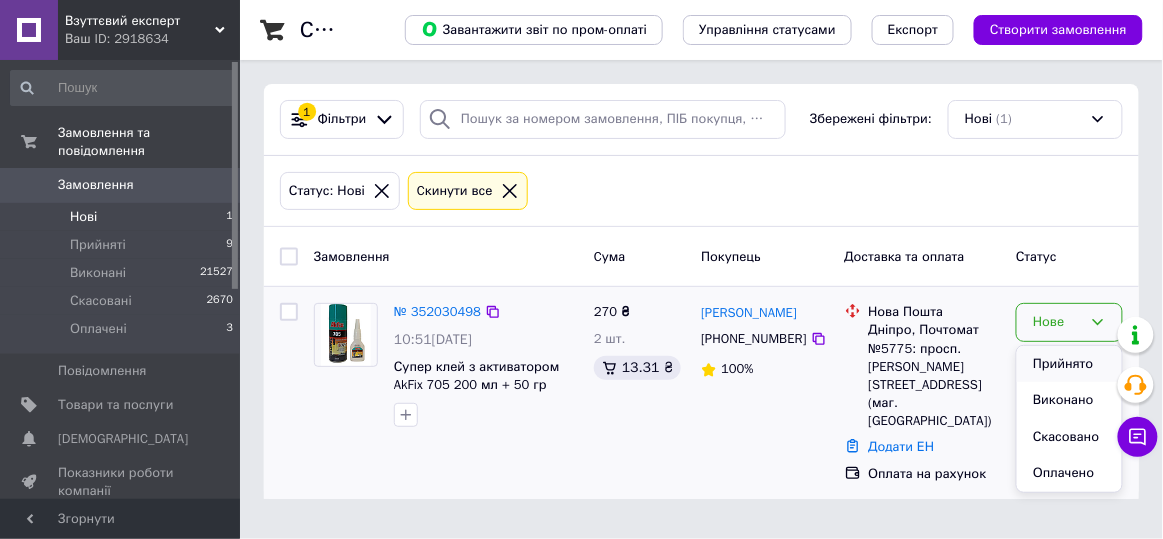 click on "Прийнято" at bounding box center [1069, 364] 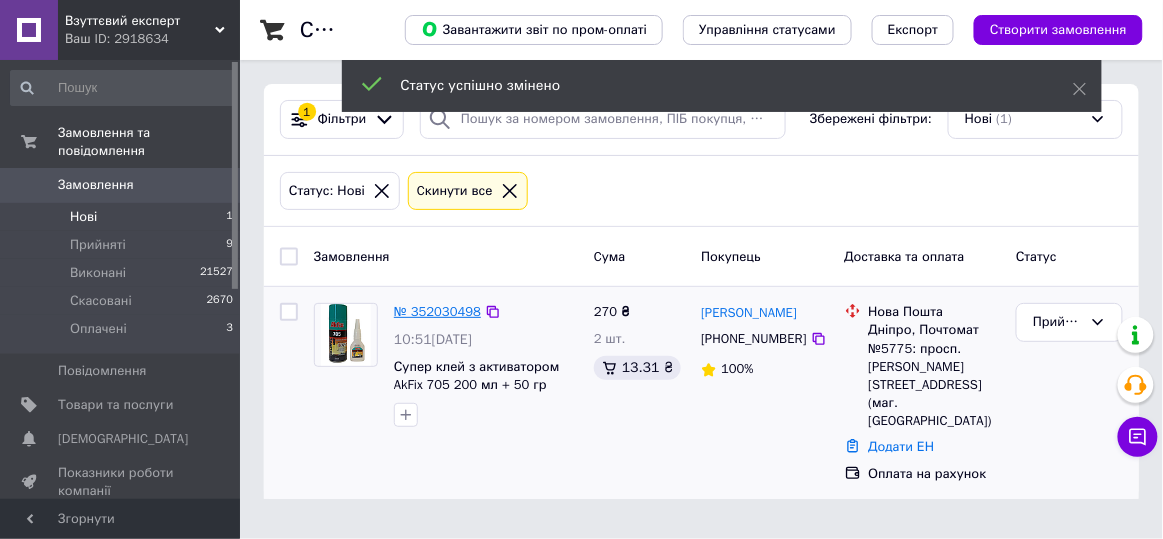 click on "№ 352030498" at bounding box center [437, 311] 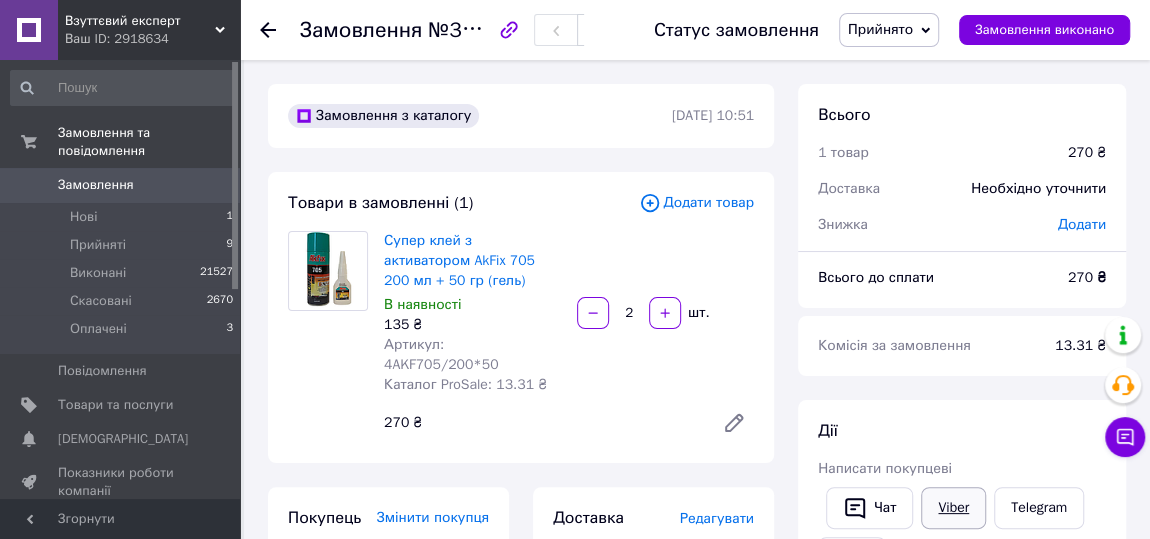 click on "Viber" at bounding box center [953, 508] 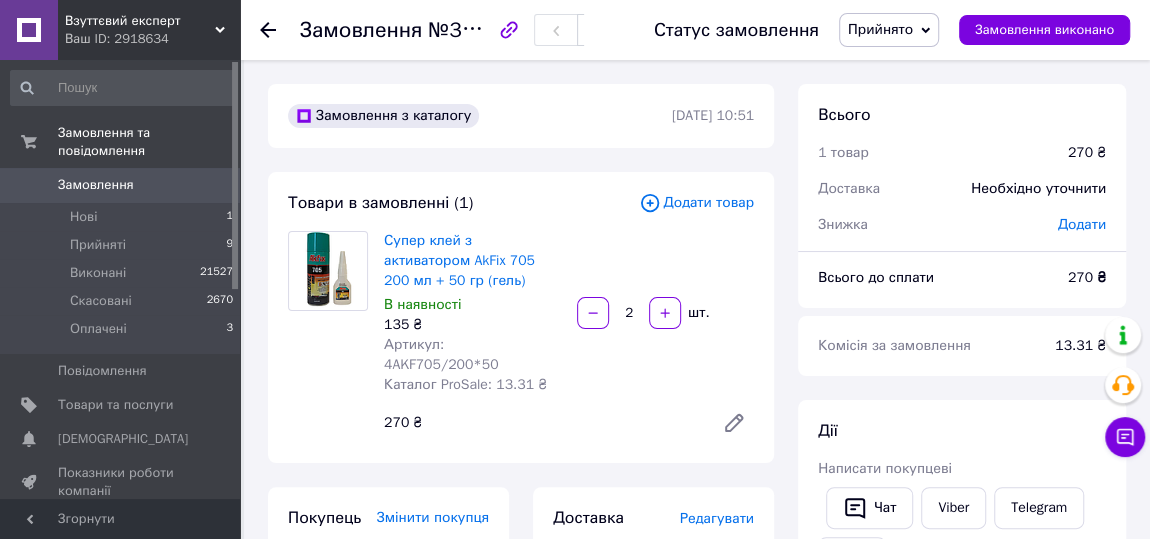 click 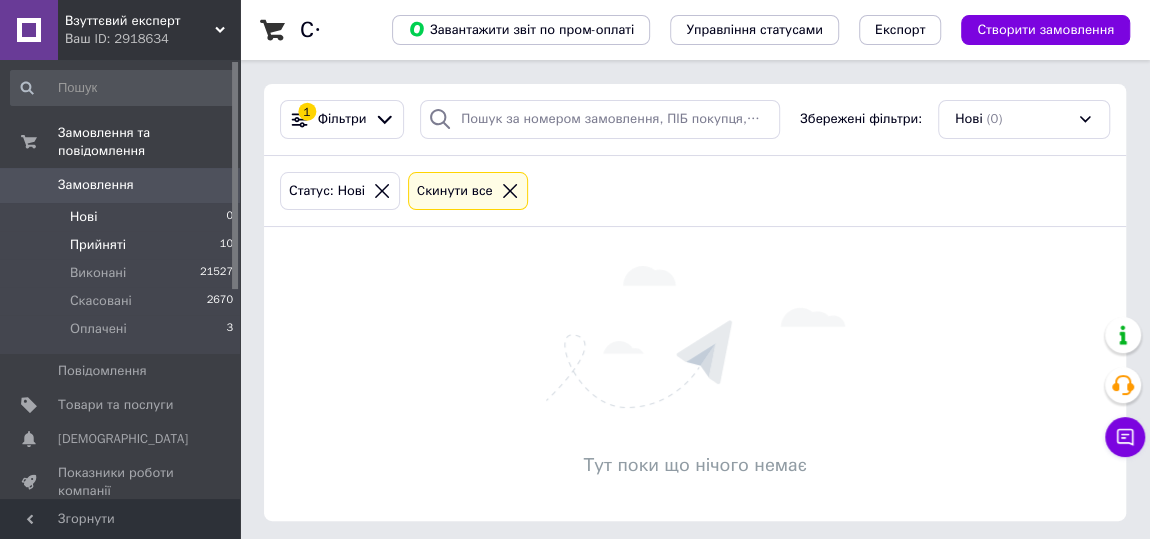click on "Прийняті" at bounding box center (98, 245) 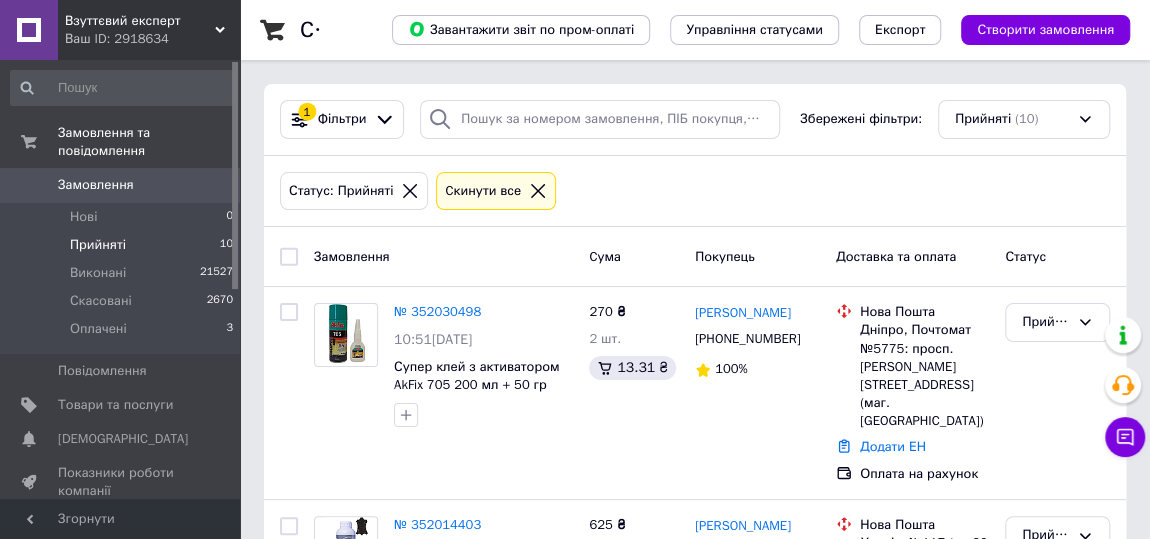 scroll, scrollTop: 272, scrollLeft: 0, axis: vertical 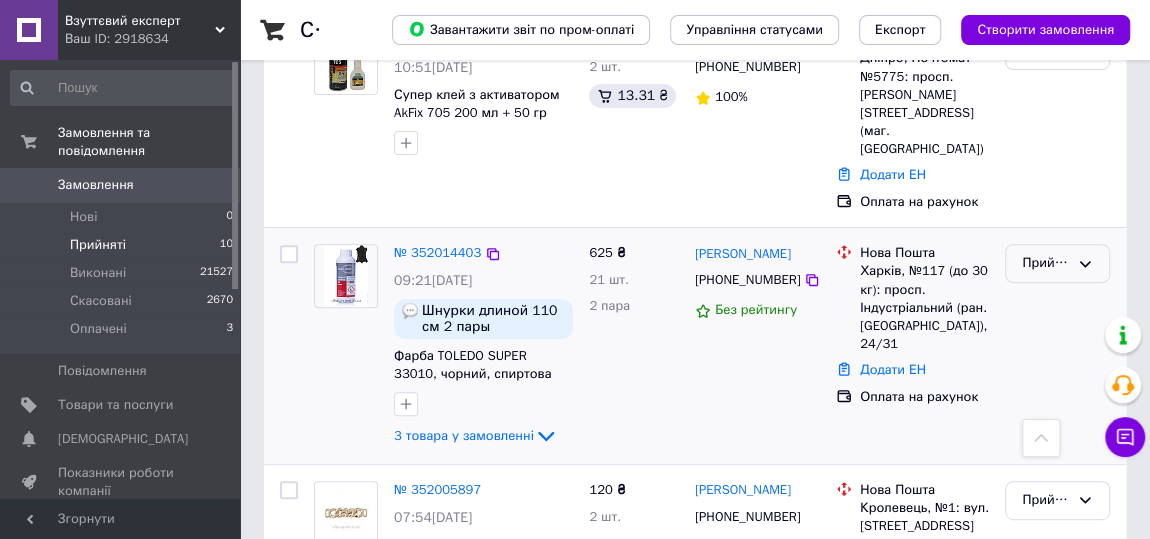 click on "Прийнято" at bounding box center [1045, 263] 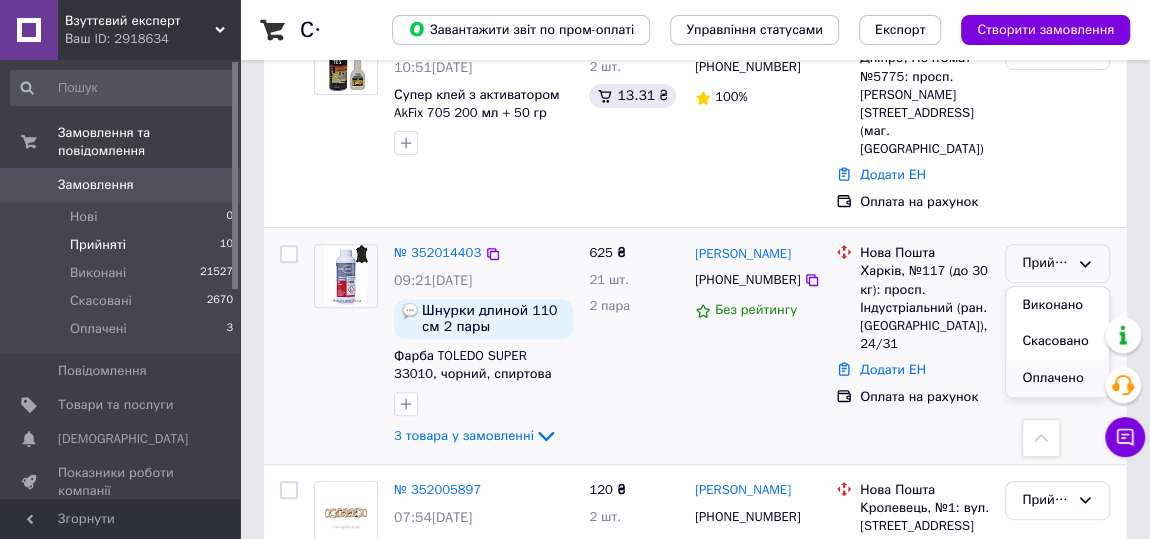 click on "Оплачено" at bounding box center (1057, 378) 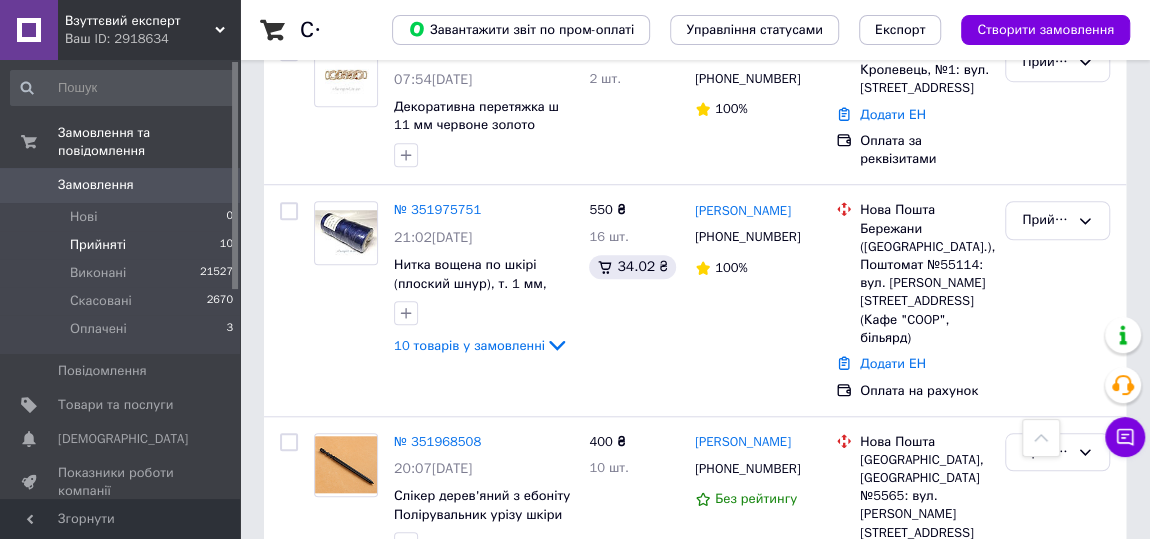 scroll, scrollTop: 727, scrollLeft: 0, axis: vertical 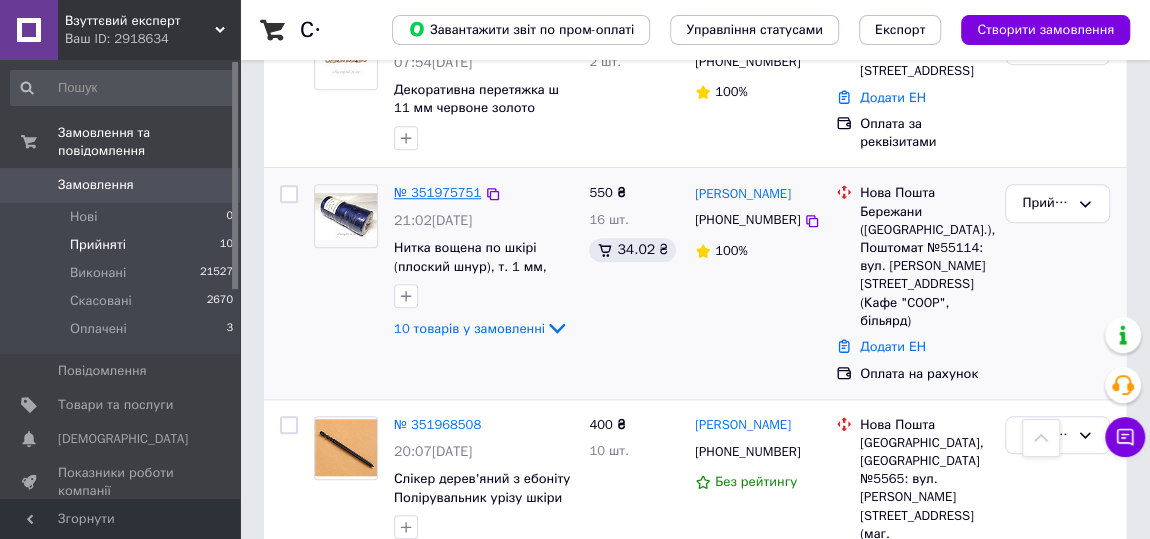 click on "№ 351975751" at bounding box center (437, 192) 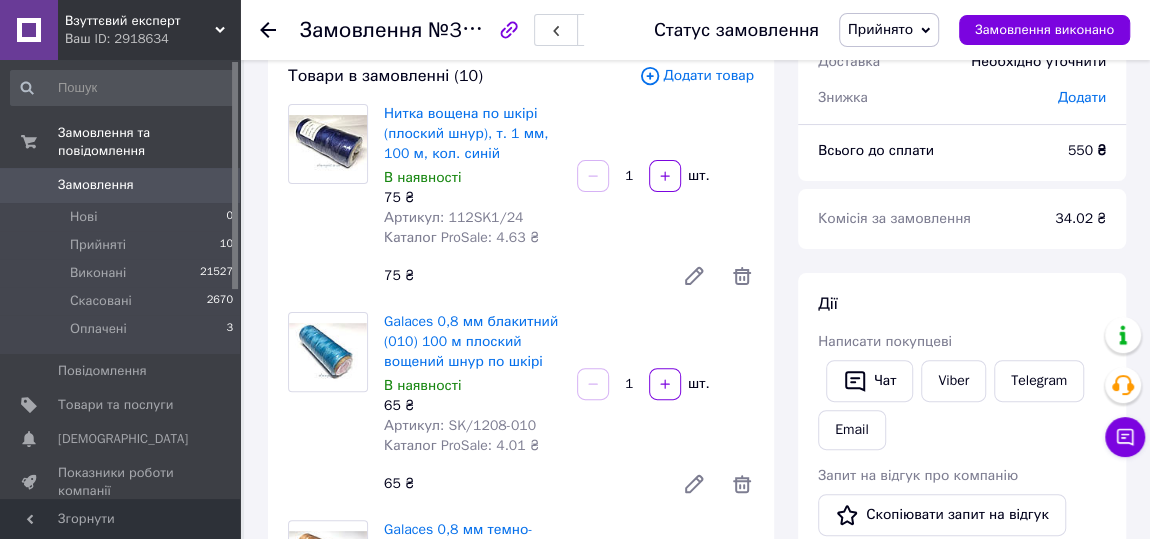 scroll, scrollTop: 0, scrollLeft: 0, axis: both 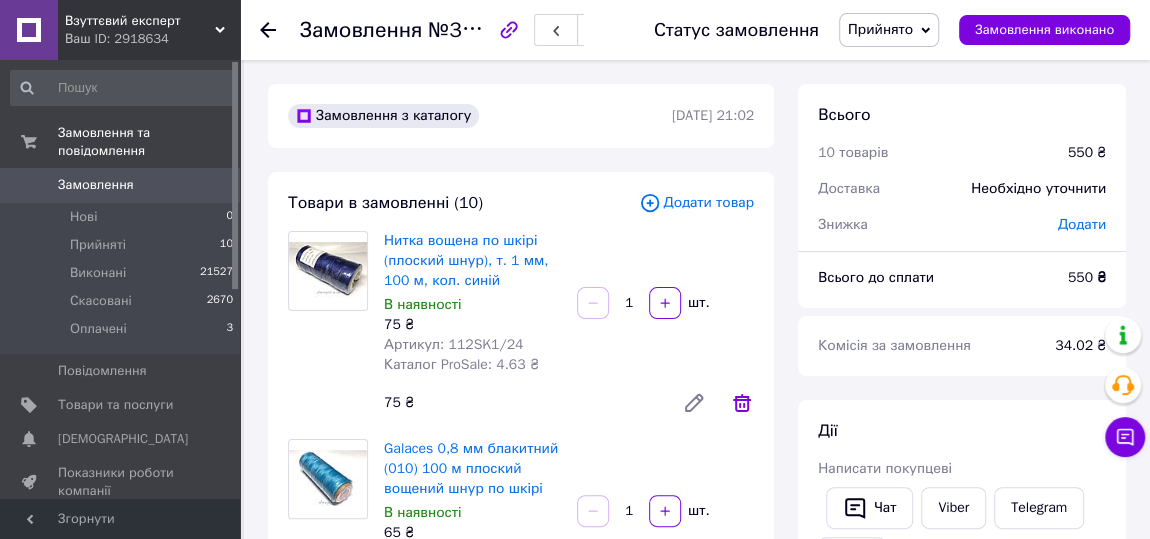 click 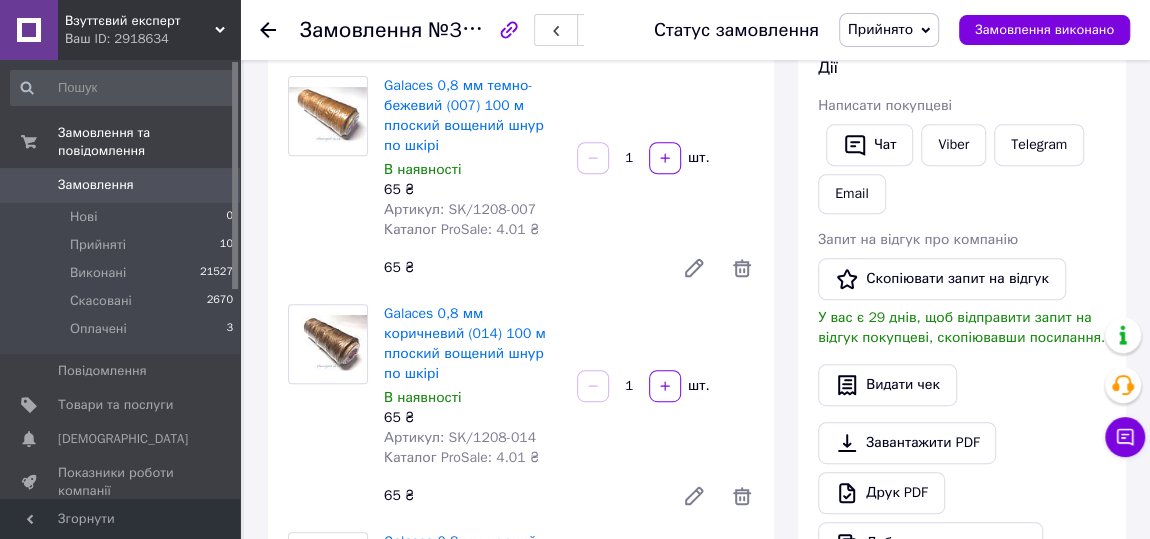 scroll, scrollTop: 0, scrollLeft: 0, axis: both 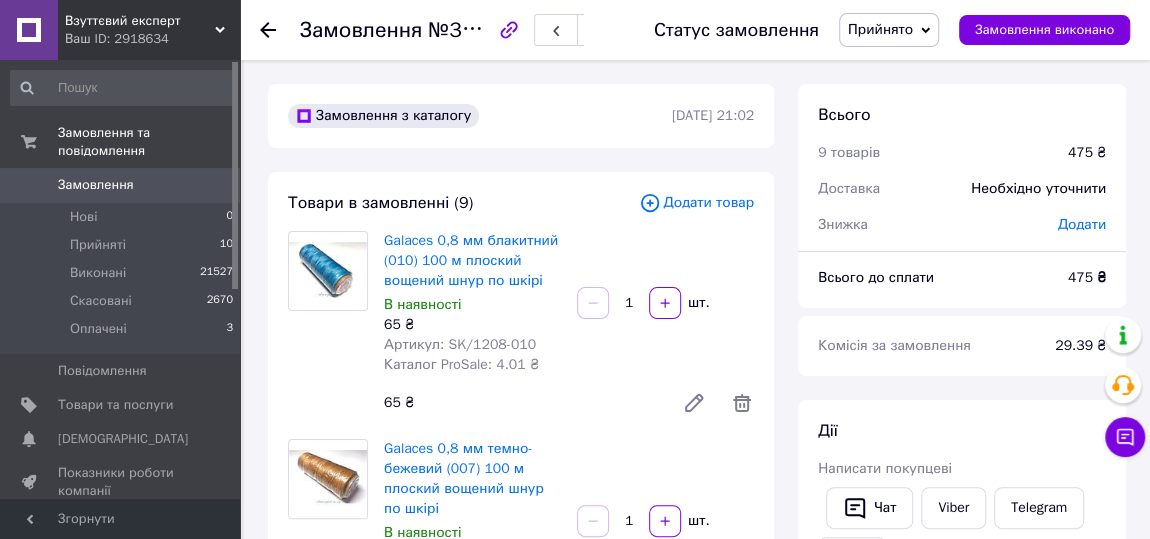 click on "Додати товар" at bounding box center (696, 203) 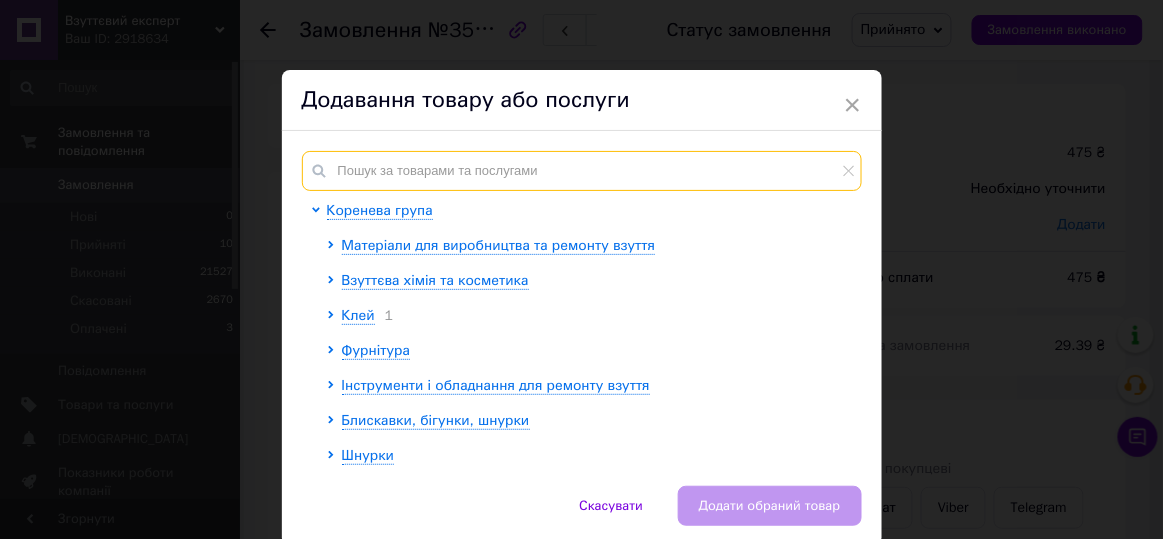 click at bounding box center [582, 171] 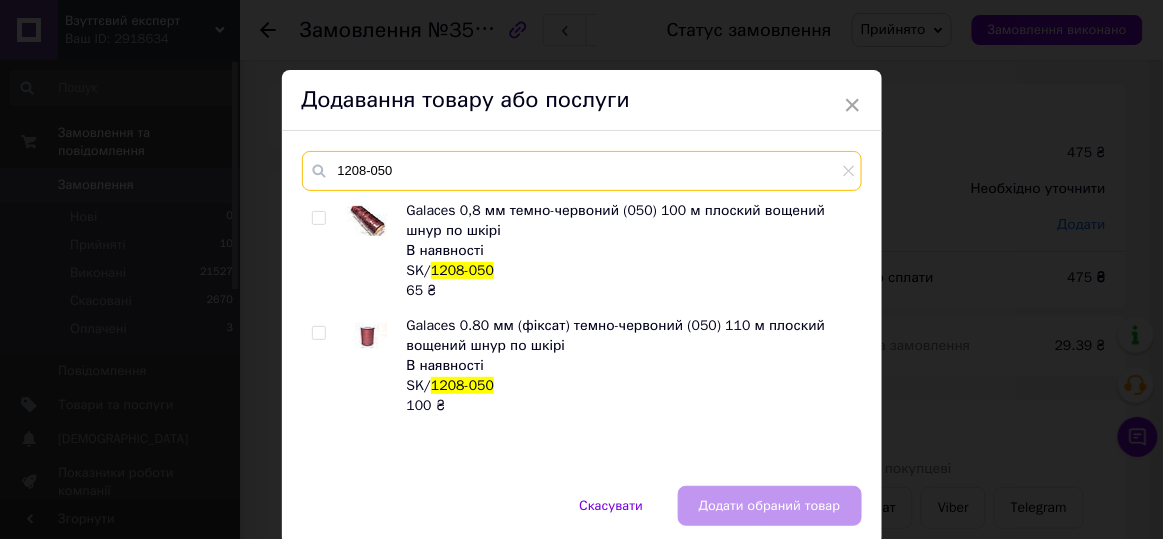 type on "1208-050" 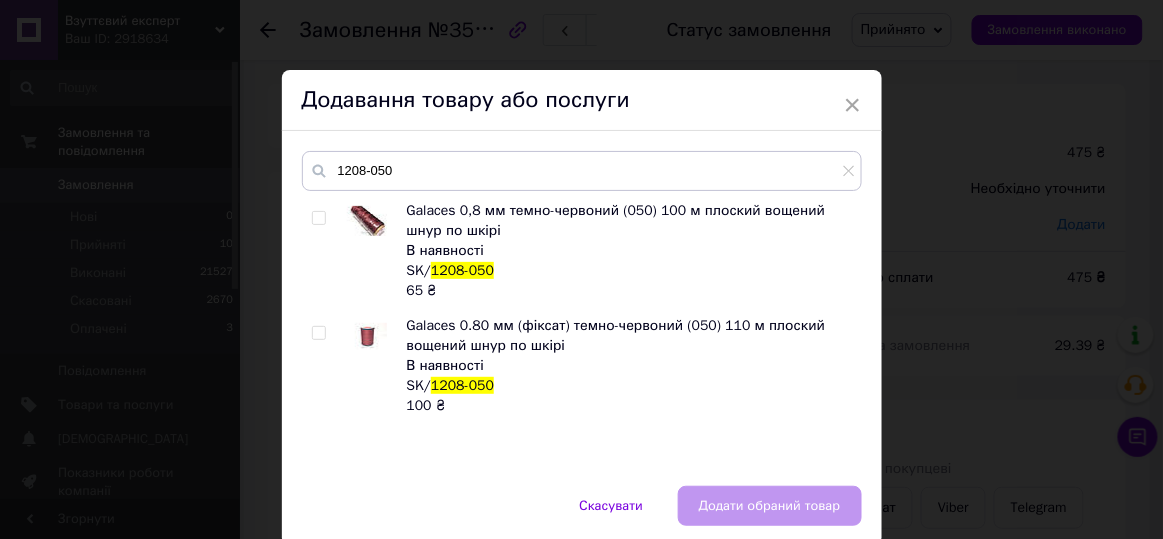 click on "В наявності" at bounding box center (629, 251) 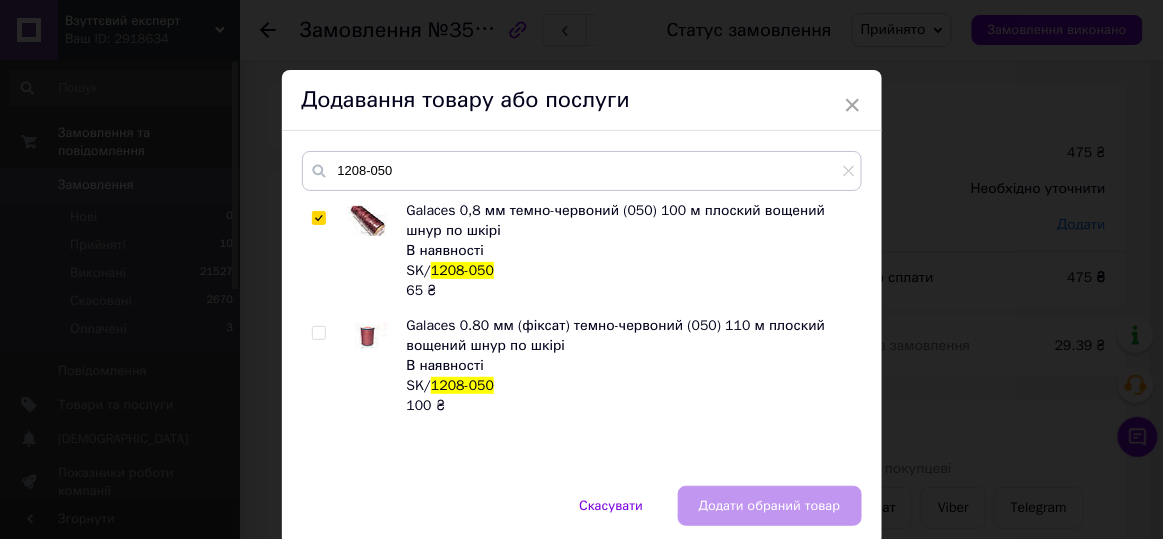 checkbox on "true" 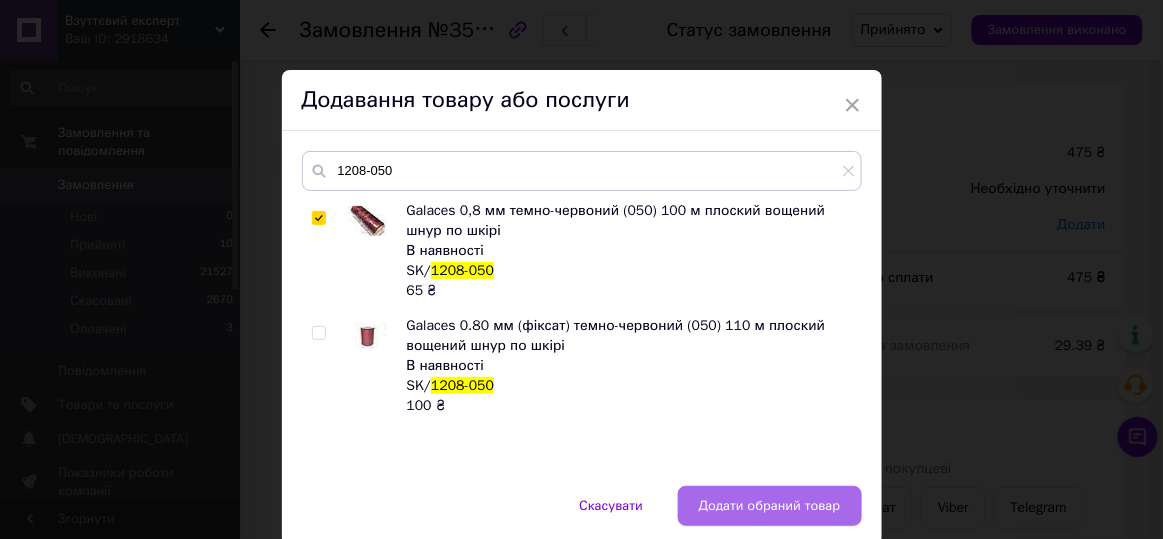 click on "Додати обраний товар" at bounding box center (770, 506) 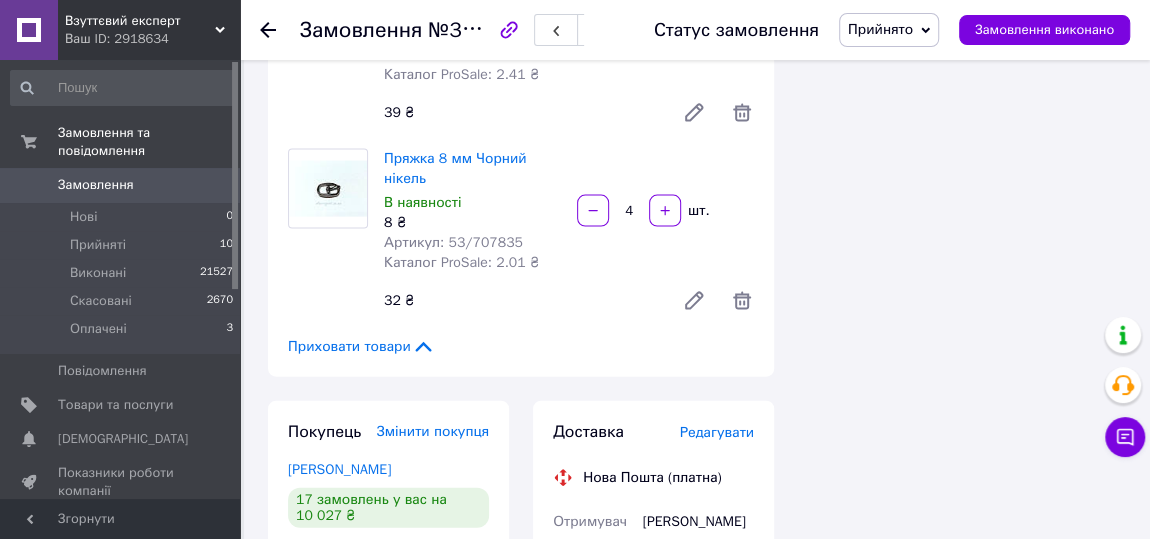 scroll, scrollTop: 2090, scrollLeft: 0, axis: vertical 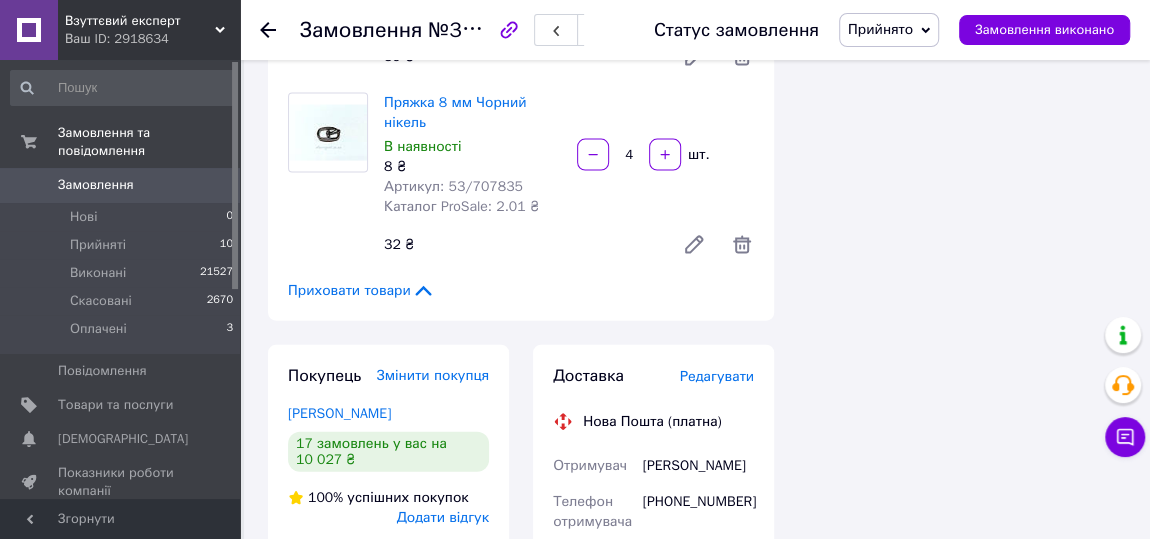 click on "Статус замовлення Прийнято Виконано Скасовано Оплачено Замовлення виконано" at bounding box center [872, 30] 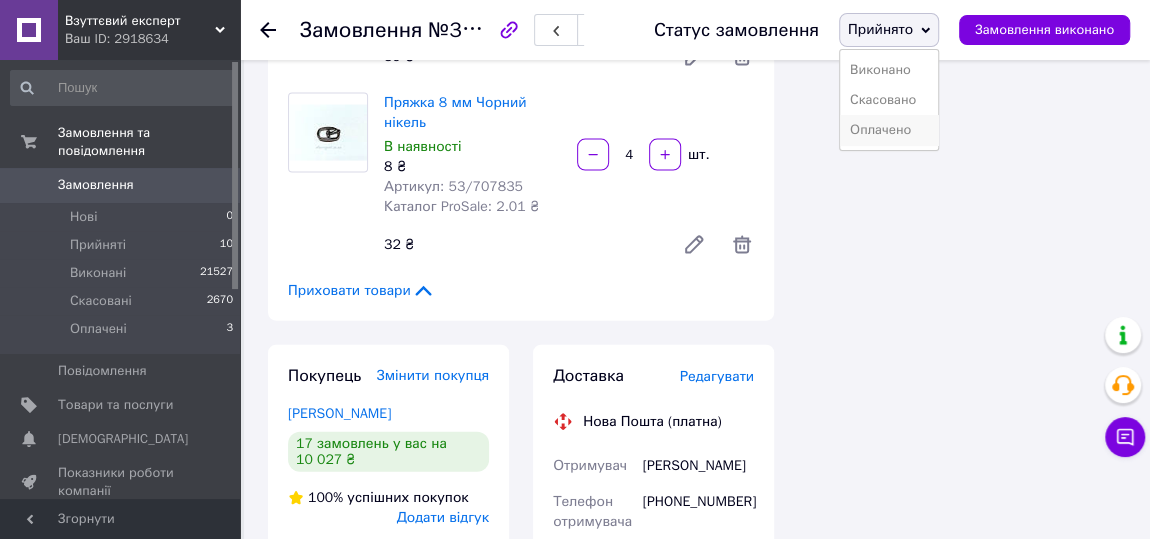 click on "Оплачено" at bounding box center (889, 130) 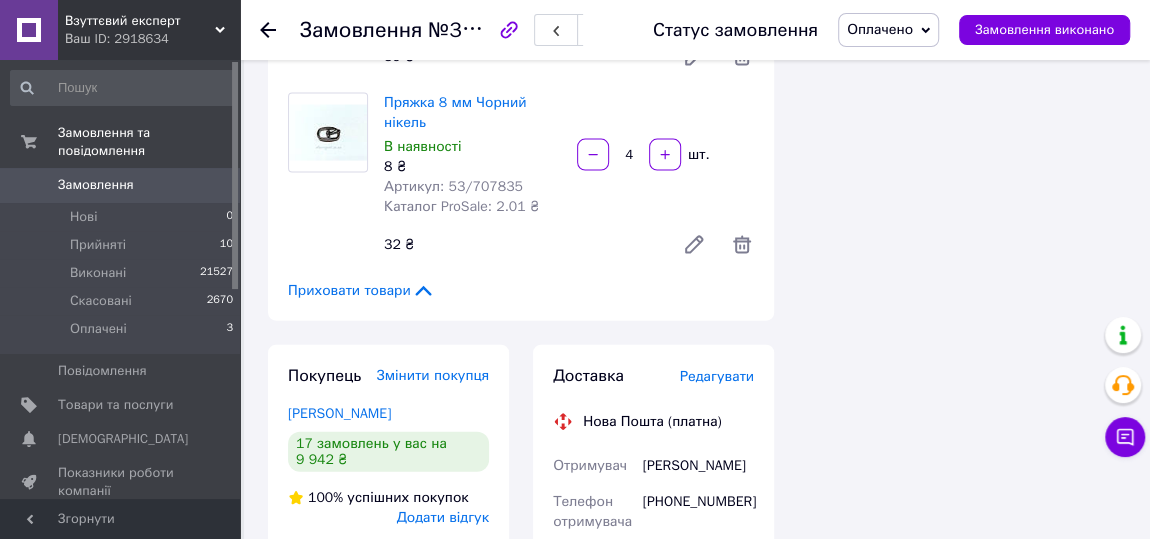 click 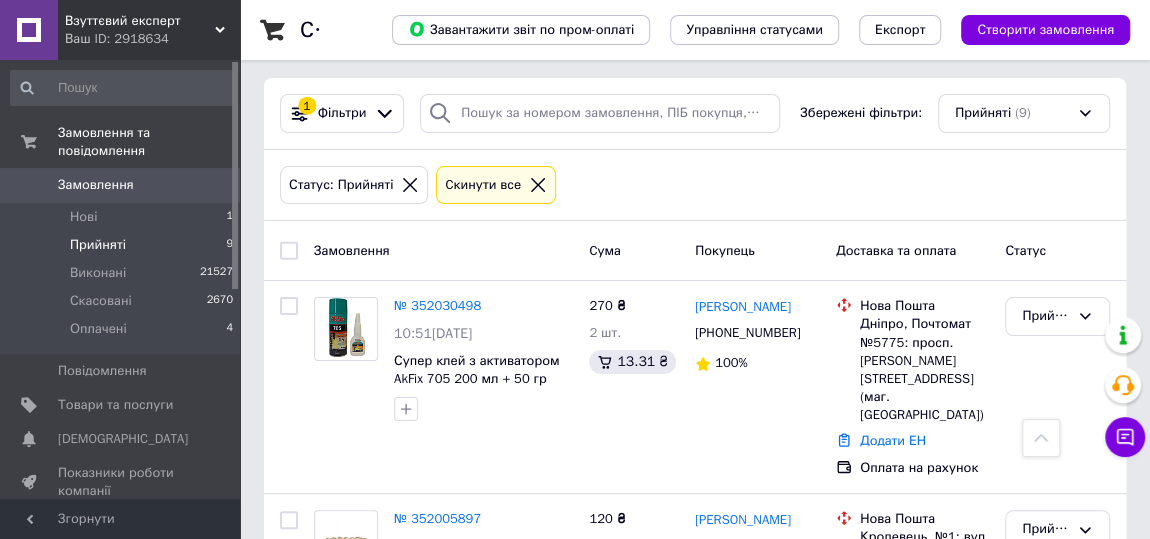 scroll, scrollTop: 0, scrollLeft: 0, axis: both 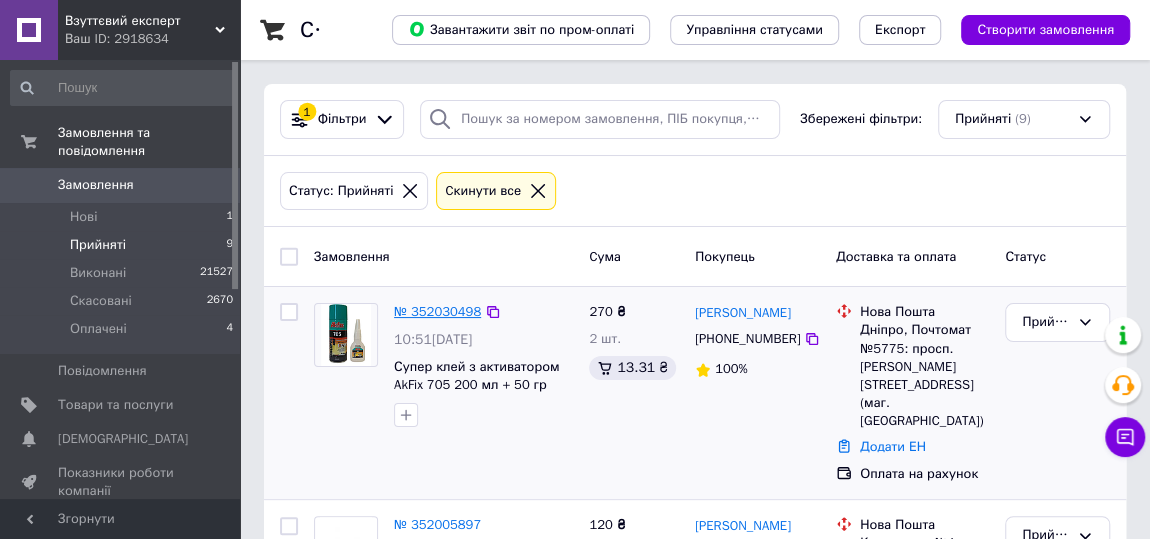 click on "№ 352030498" at bounding box center (437, 311) 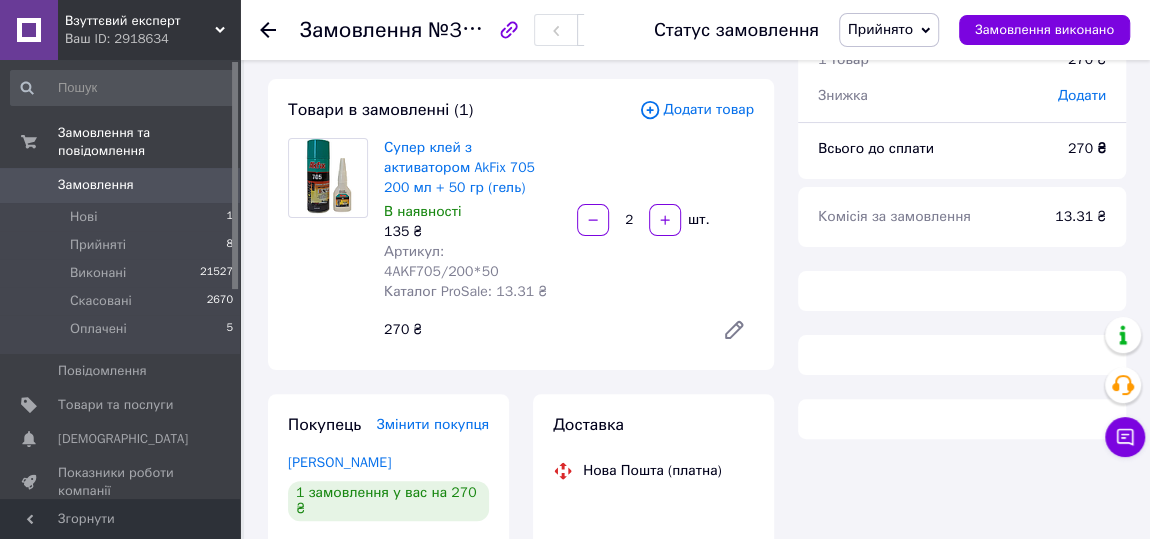 scroll, scrollTop: 181, scrollLeft: 0, axis: vertical 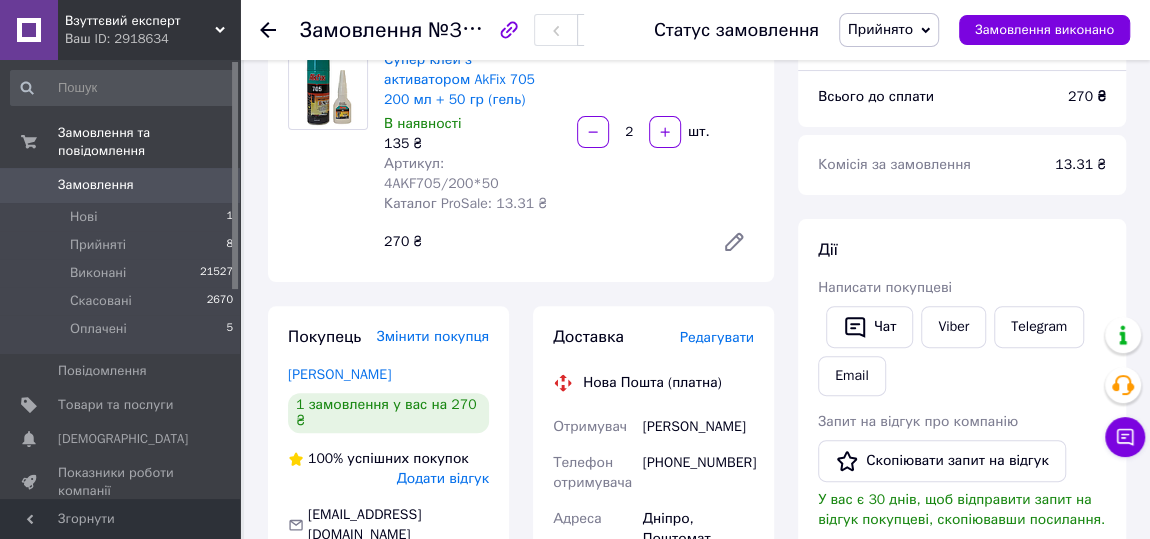 click on "Прийнято" at bounding box center (880, 29) 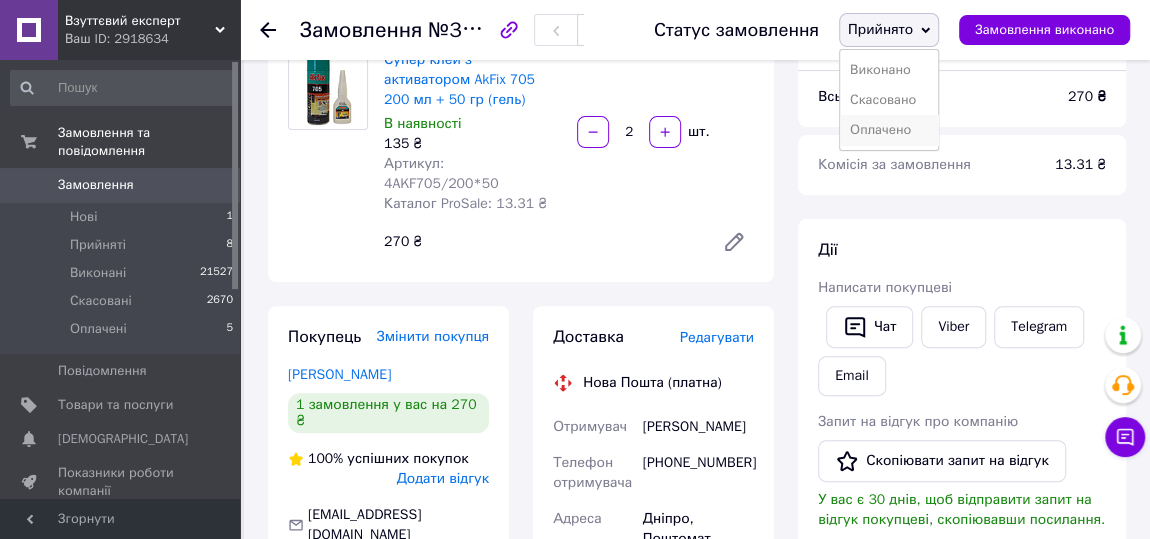 click on "Оплачено" at bounding box center (889, 130) 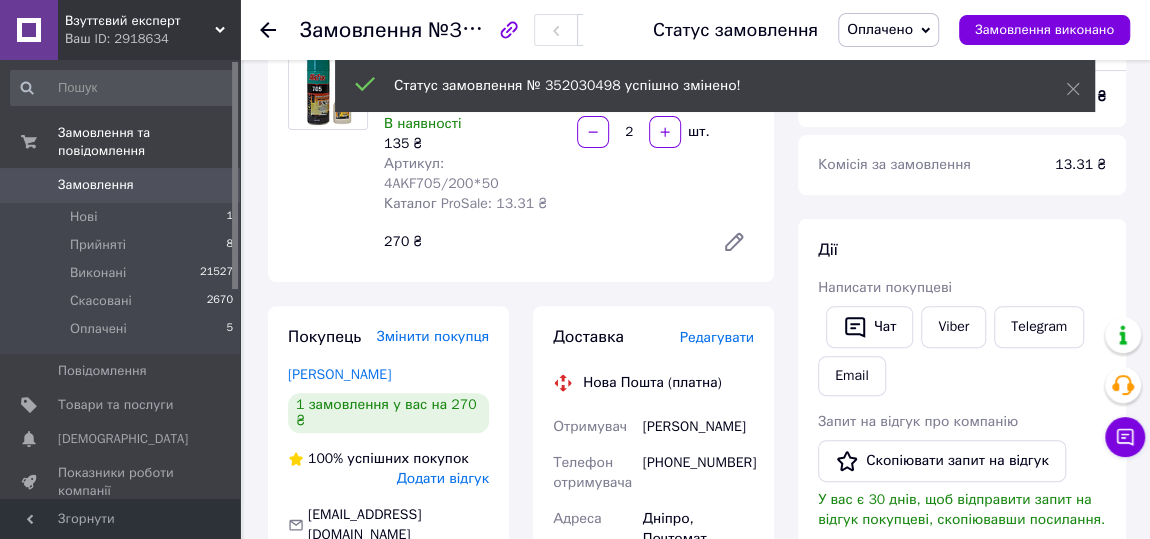 click 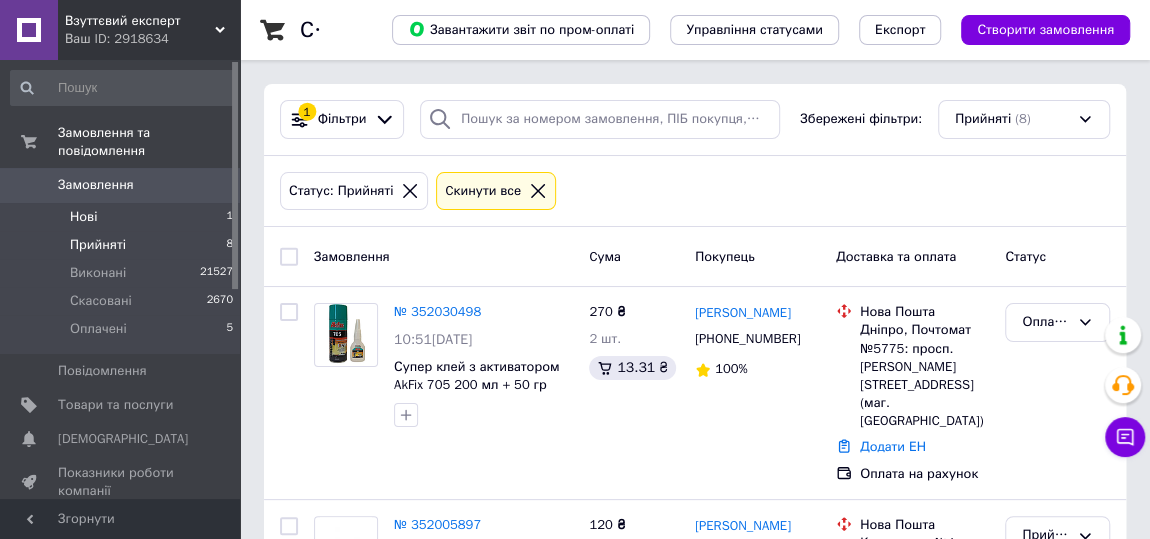 click on "Нові" at bounding box center (83, 217) 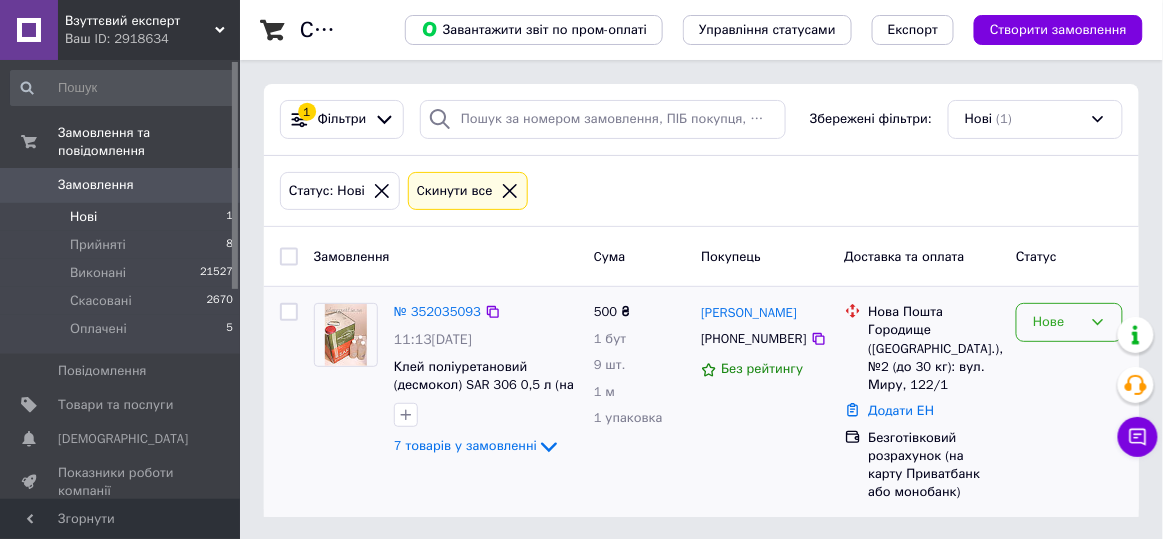click on "Нове" at bounding box center (1057, 322) 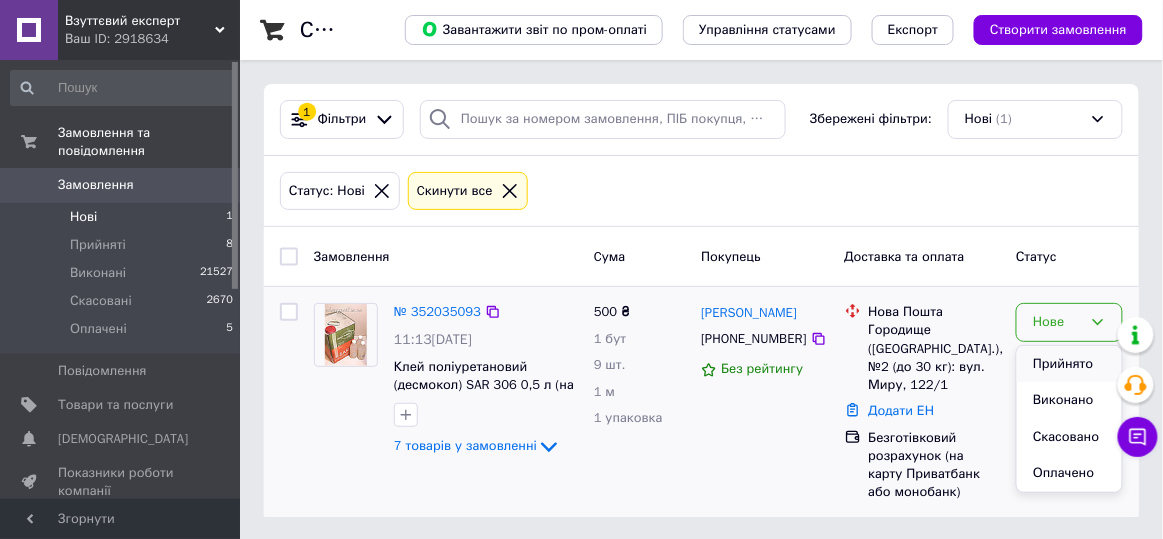 drag, startPoint x: 1049, startPoint y: 360, endPoint x: 1010, endPoint y: 363, distance: 39.115215 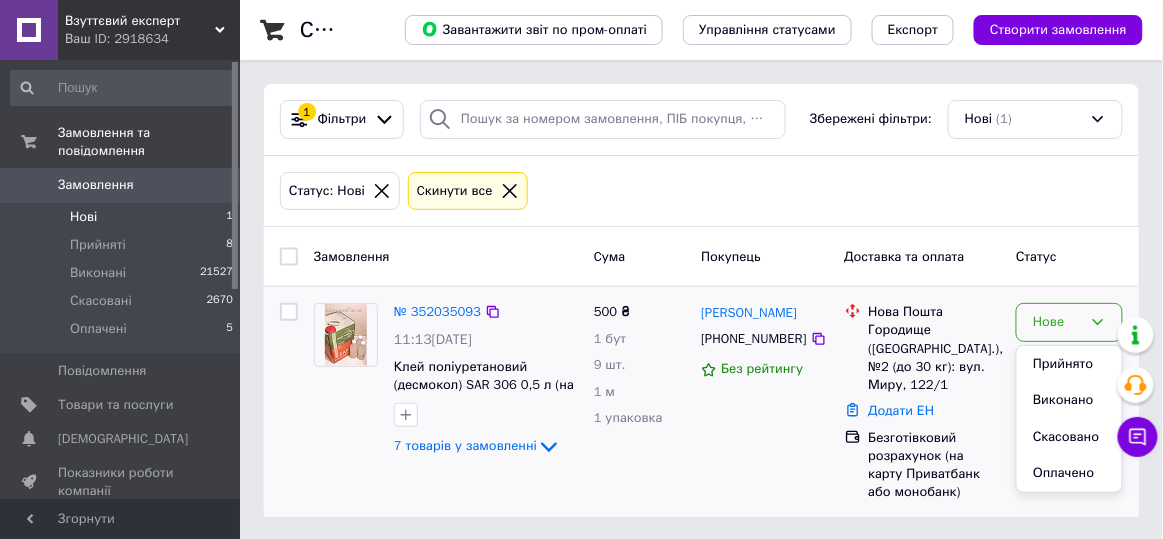 click on "Прийнято" at bounding box center (1069, 364) 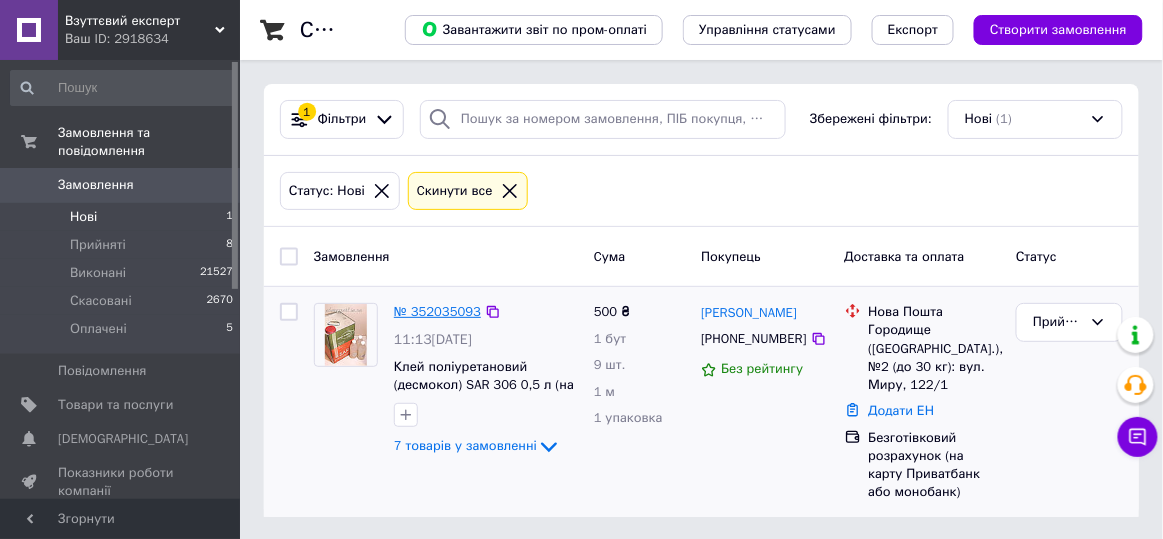 click on "№ 352035093" at bounding box center (437, 311) 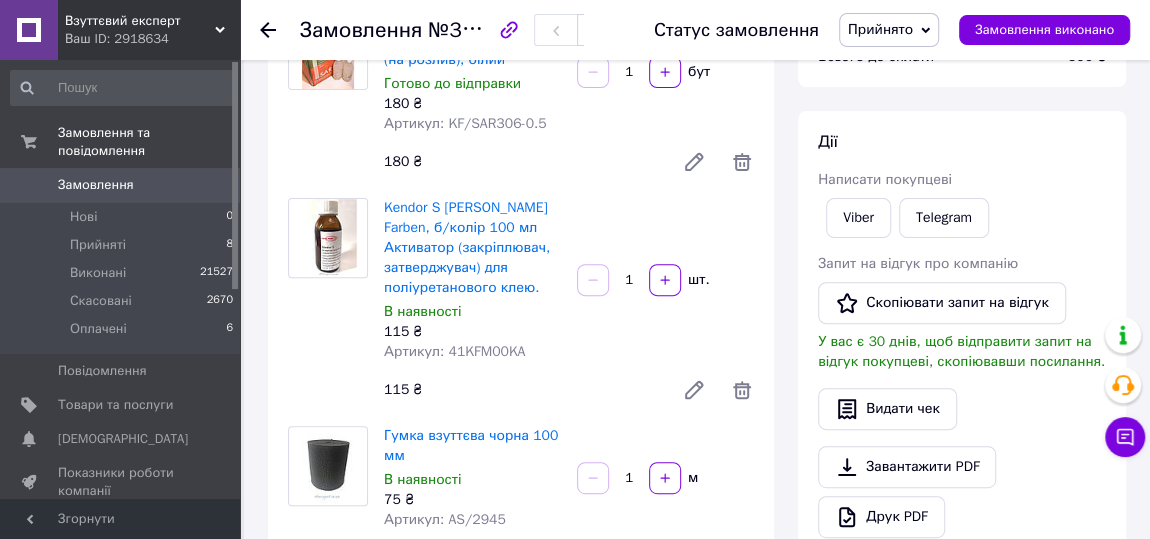 scroll, scrollTop: 181, scrollLeft: 0, axis: vertical 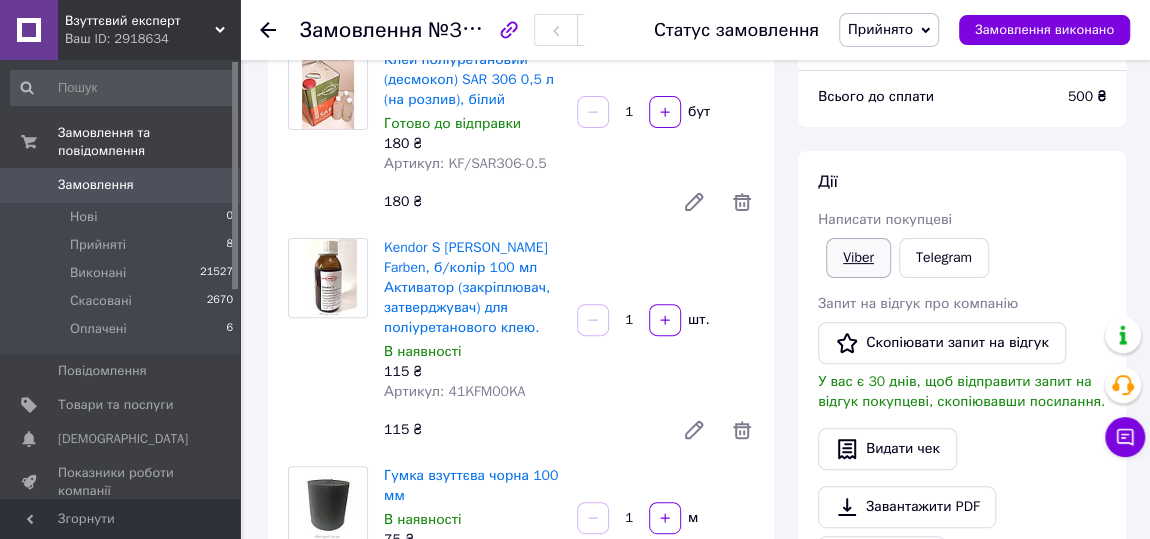 click on "Viber" at bounding box center (858, 258) 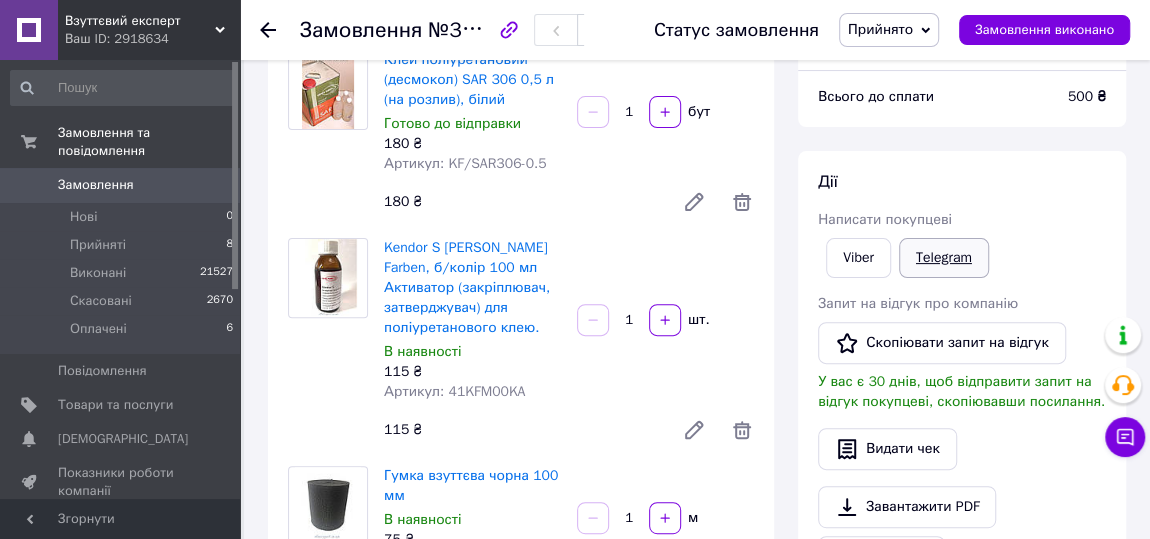 click on "Telegram" at bounding box center [944, 258] 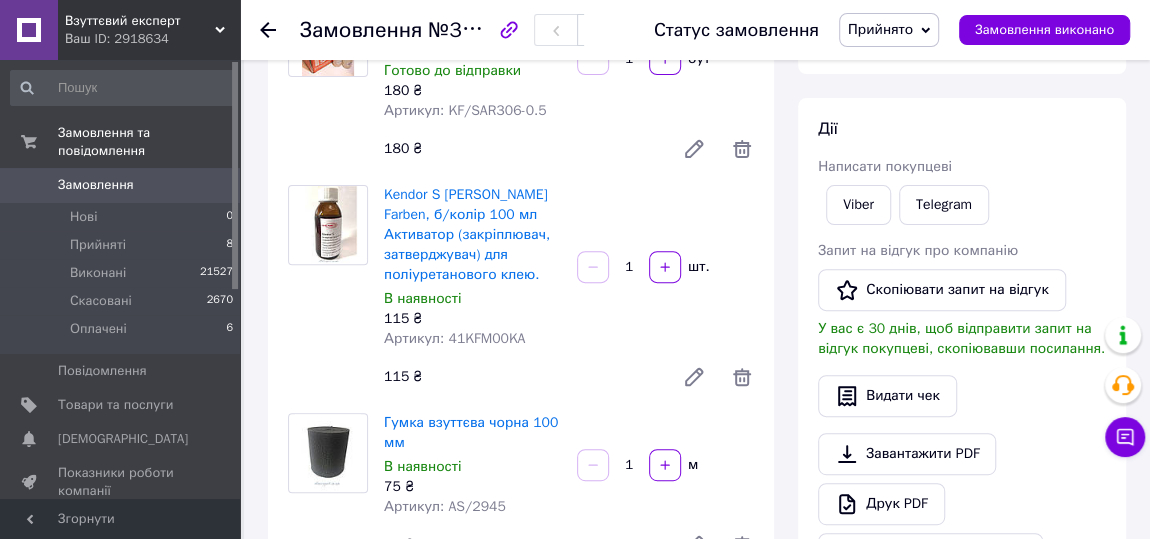scroll, scrollTop: 272, scrollLeft: 0, axis: vertical 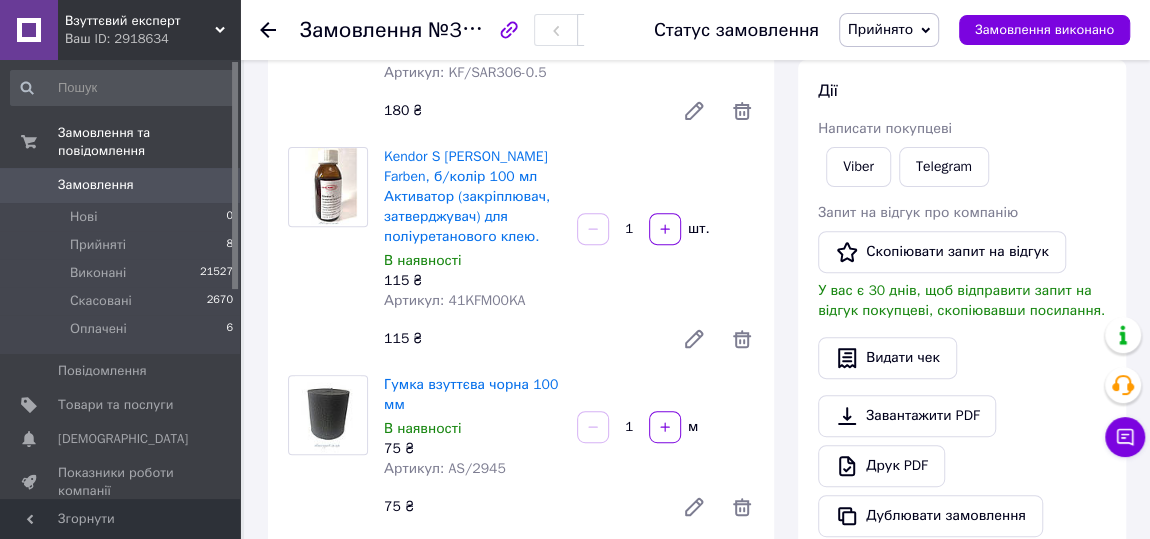 click on "115 ₴" at bounding box center (521, 339) 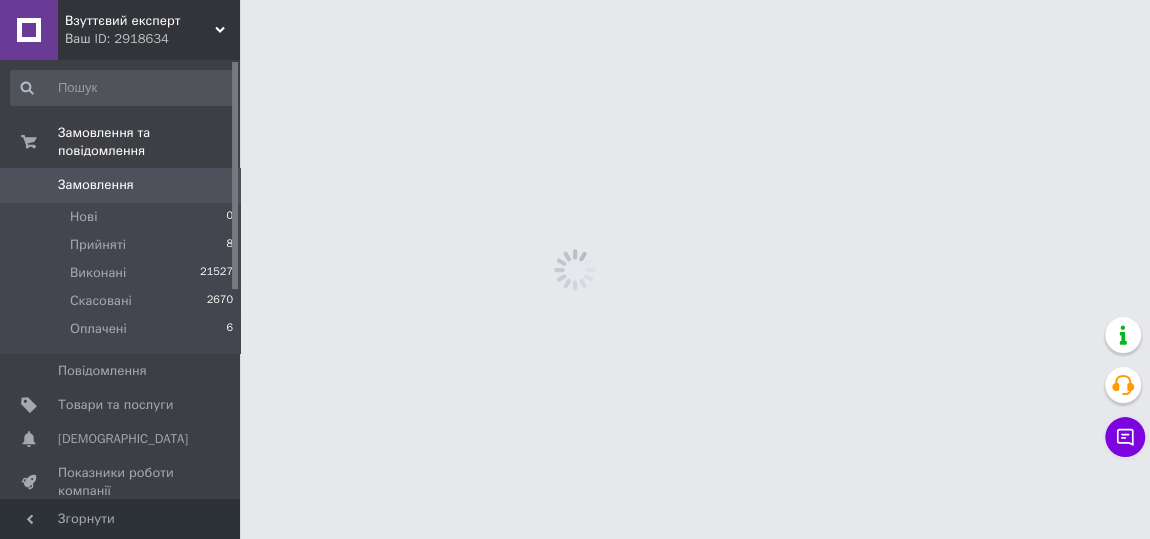 scroll, scrollTop: 0, scrollLeft: 0, axis: both 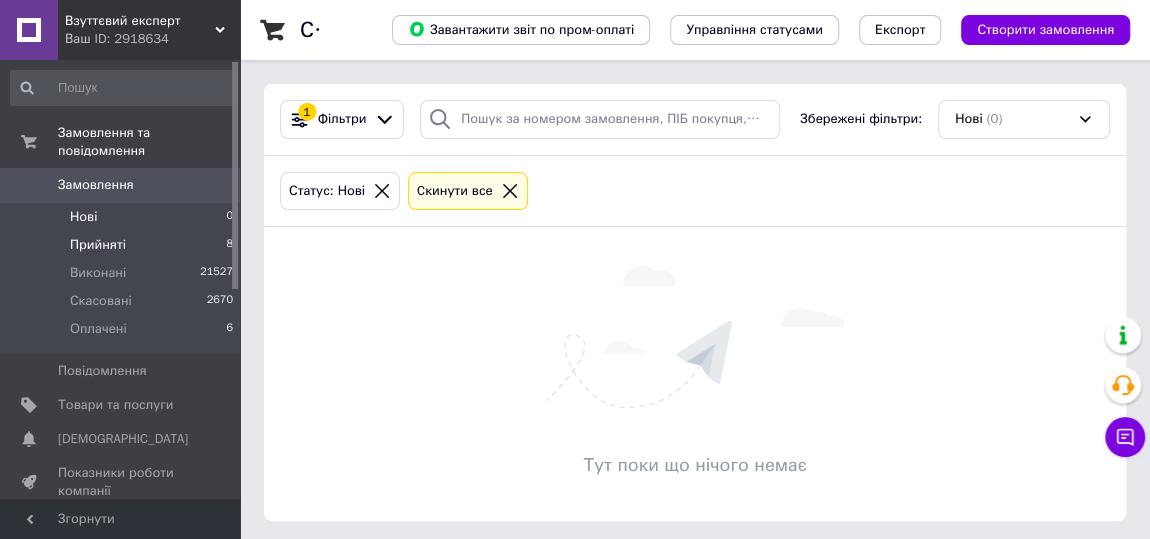 click on "Прийняті" at bounding box center (98, 245) 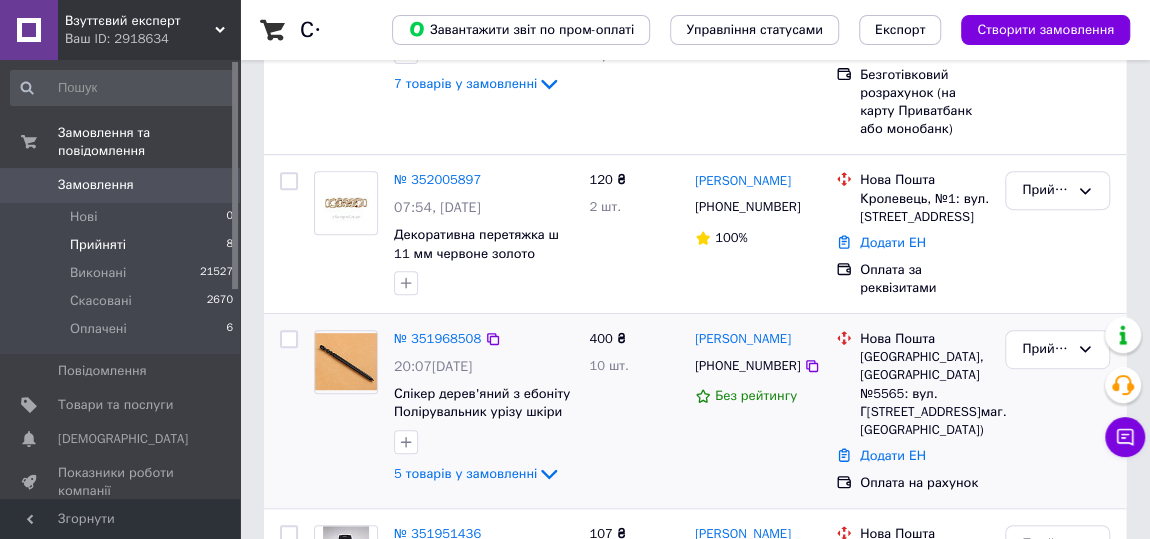 scroll, scrollTop: 363, scrollLeft: 0, axis: vertical 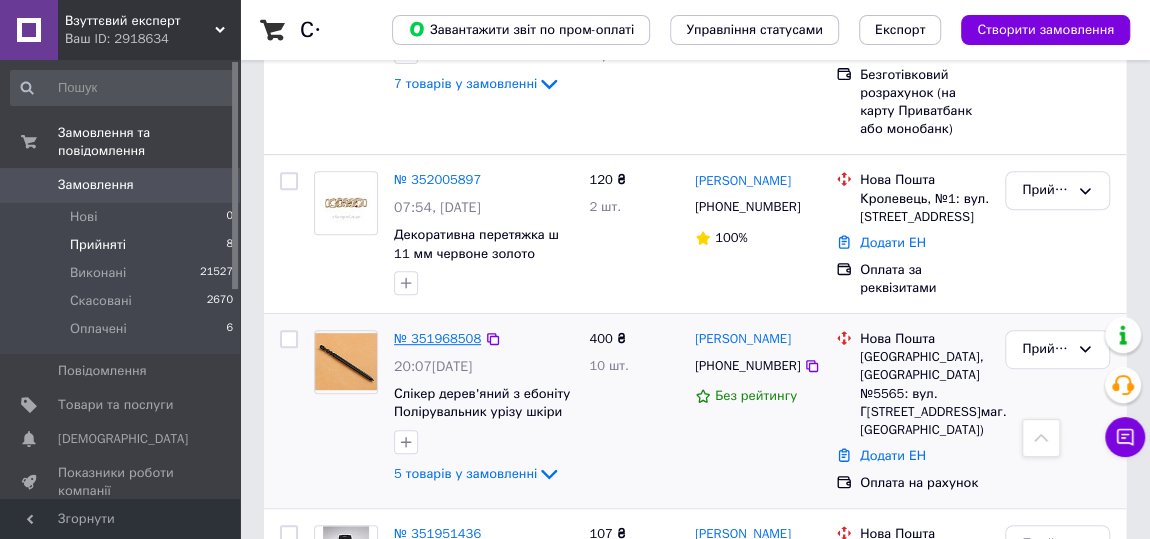 click on "№ 351968508" at bounding box center (437, 338) 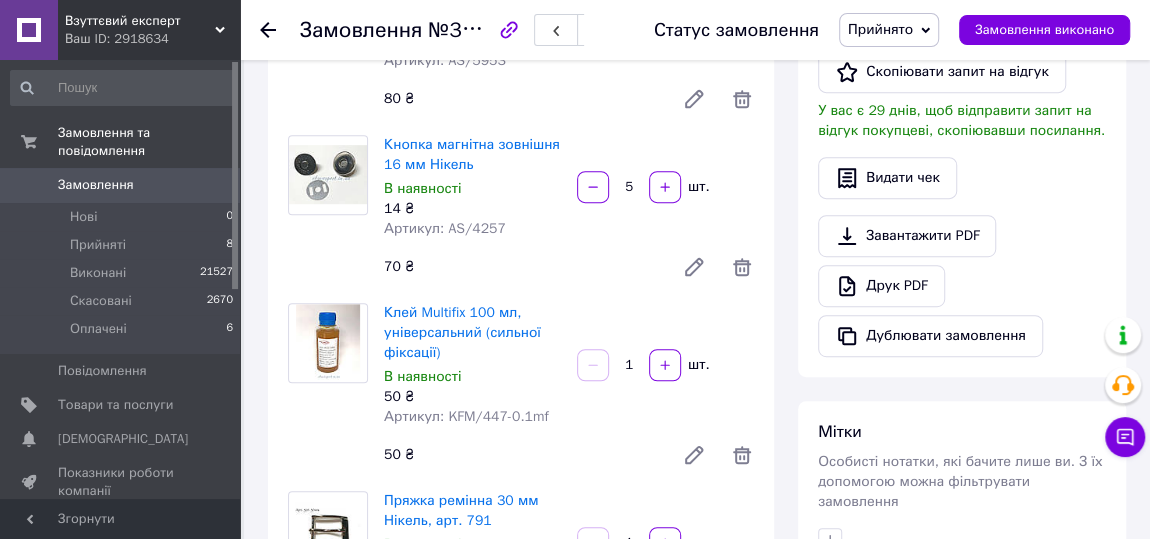 scroll, scrollTop: 272, scrollLeft: 0, axis: vertical 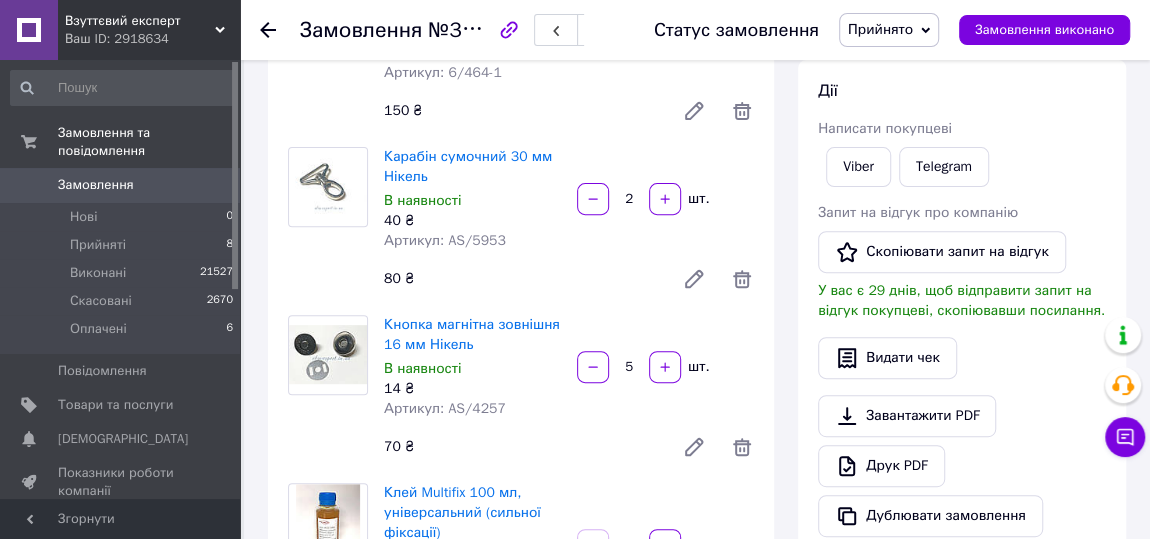 click on "80 ₴" at bounding box center (521, 279) 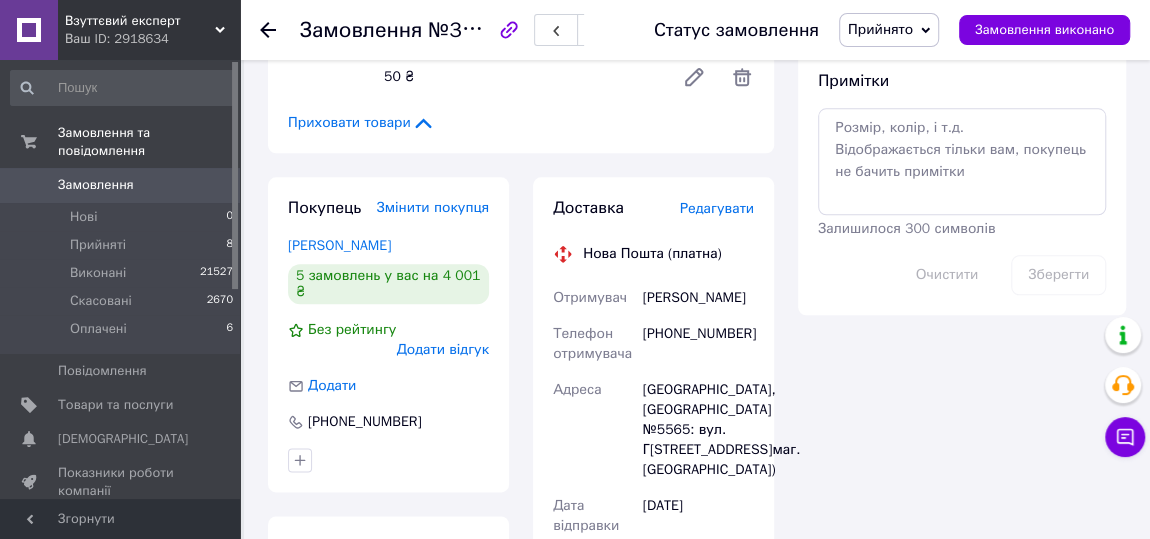scroll, scrollTop: 999, scrollLeft: 0, axis: vertical 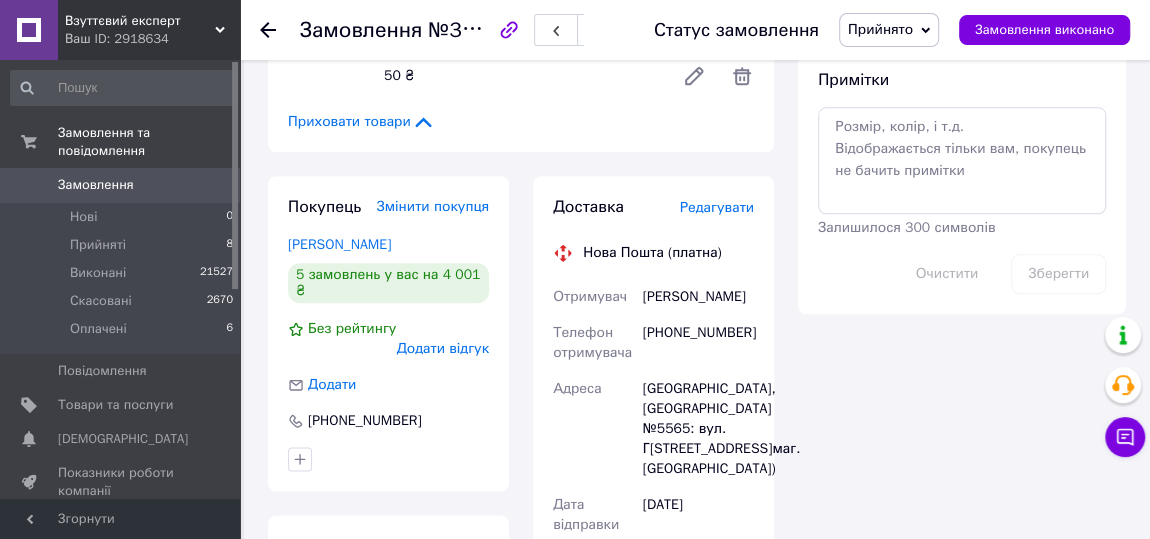 drag, startPoint x: 430, startPoint y: 428, endPoint x: 450, endPoint y: 437, distance: 21.931713 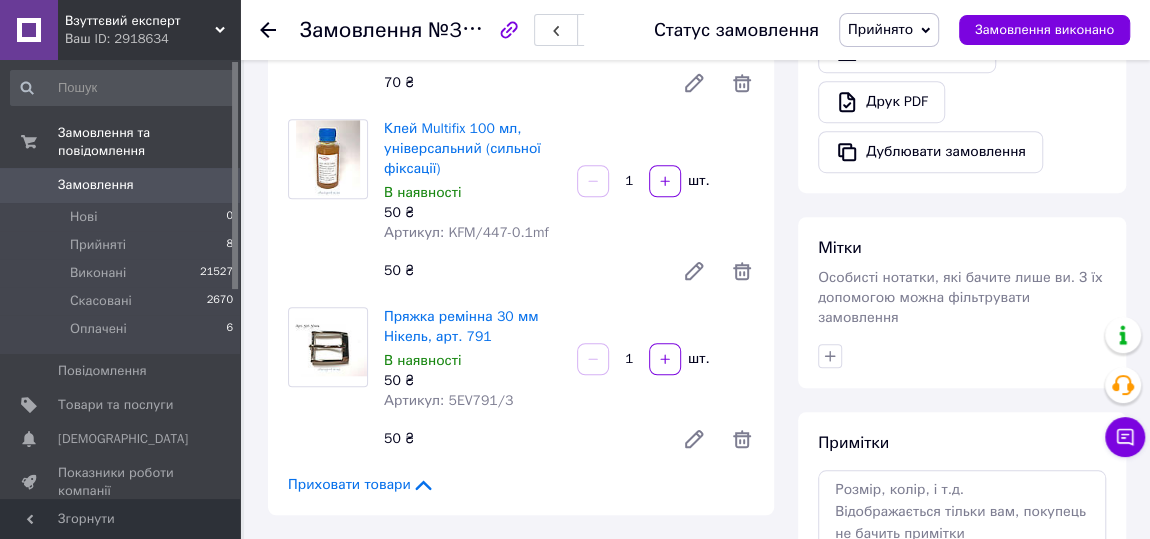 click on "Прийнято" at bounding box center [889, 30] 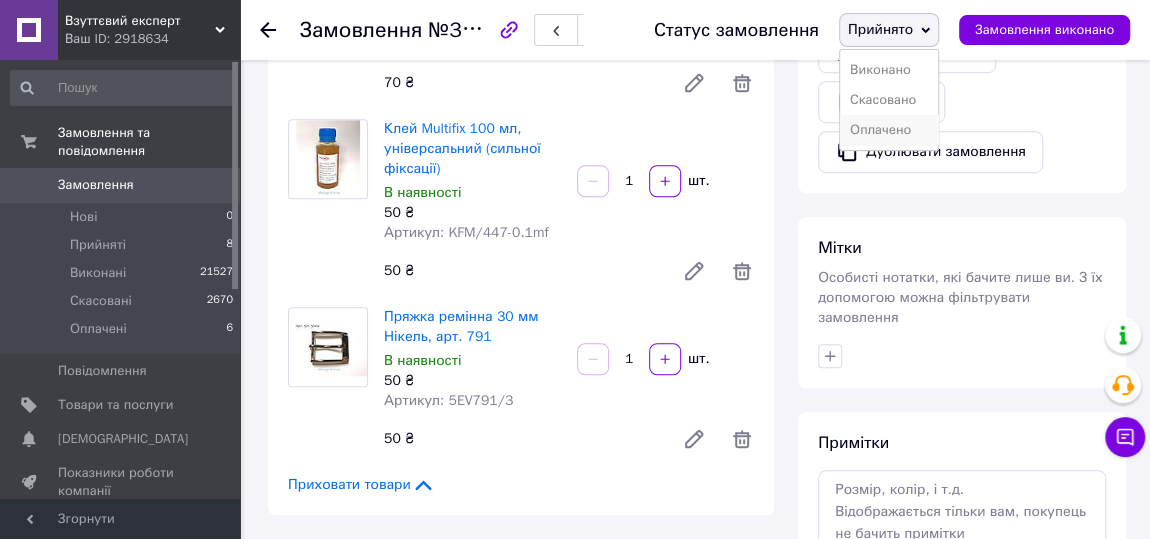 click on "Оплачено" at bounding box center [889, 130] 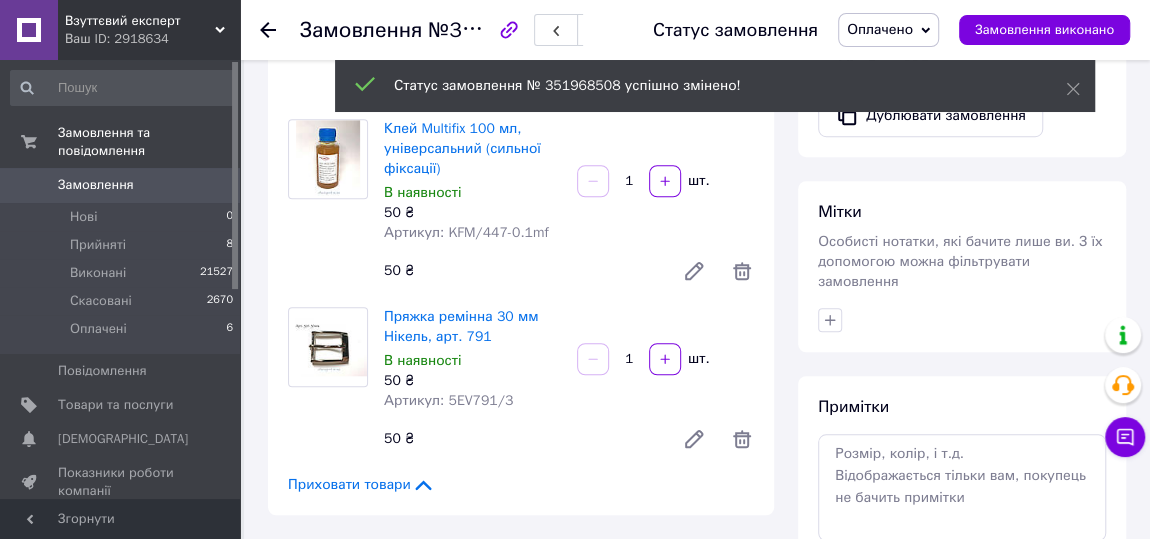 click 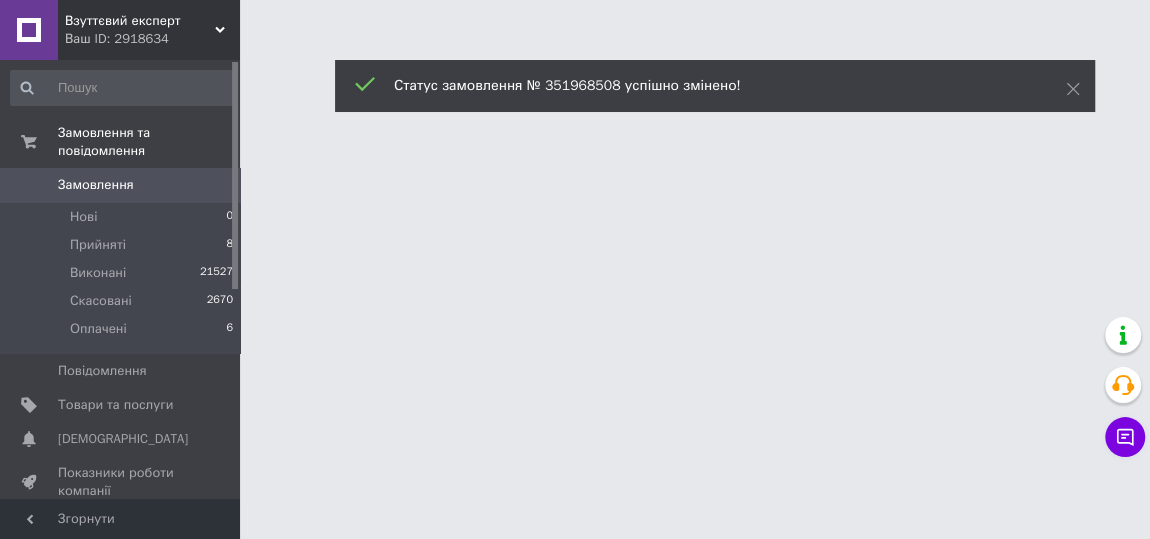scroll, scrollTop: 0, scrollLeft: 0, axis: both 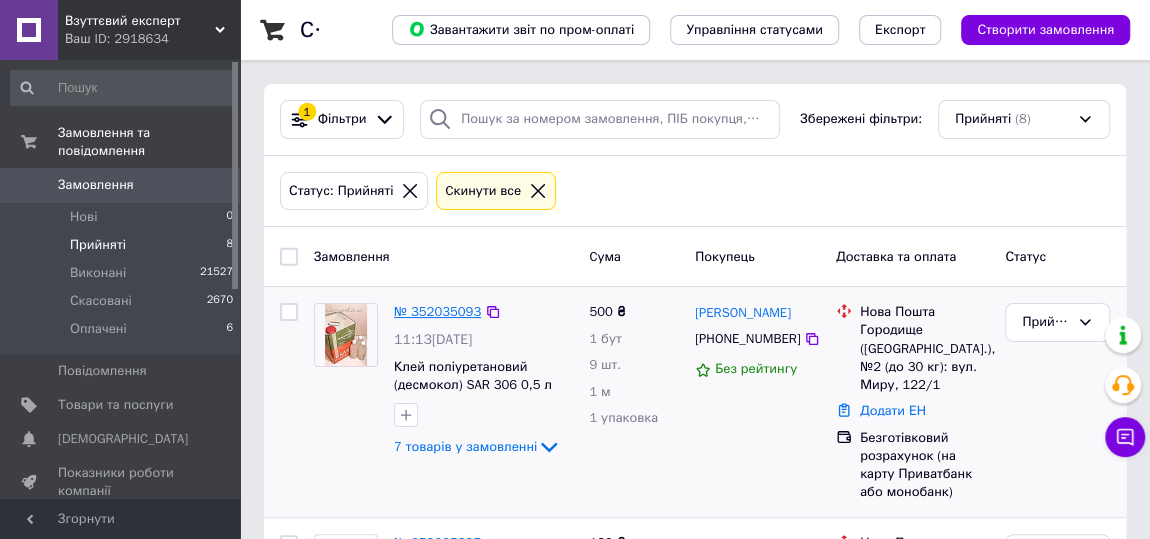 click on "№ 352035093" at bounding box center [437, 311] 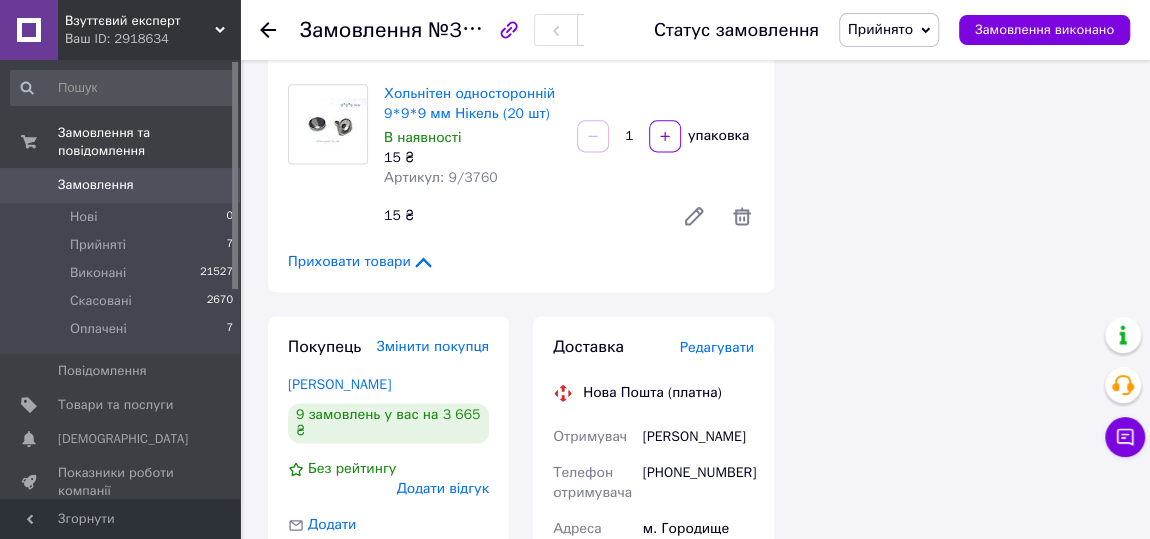 scroll, scrollTop: 1363, scrollLeft: 0, axis: vertical 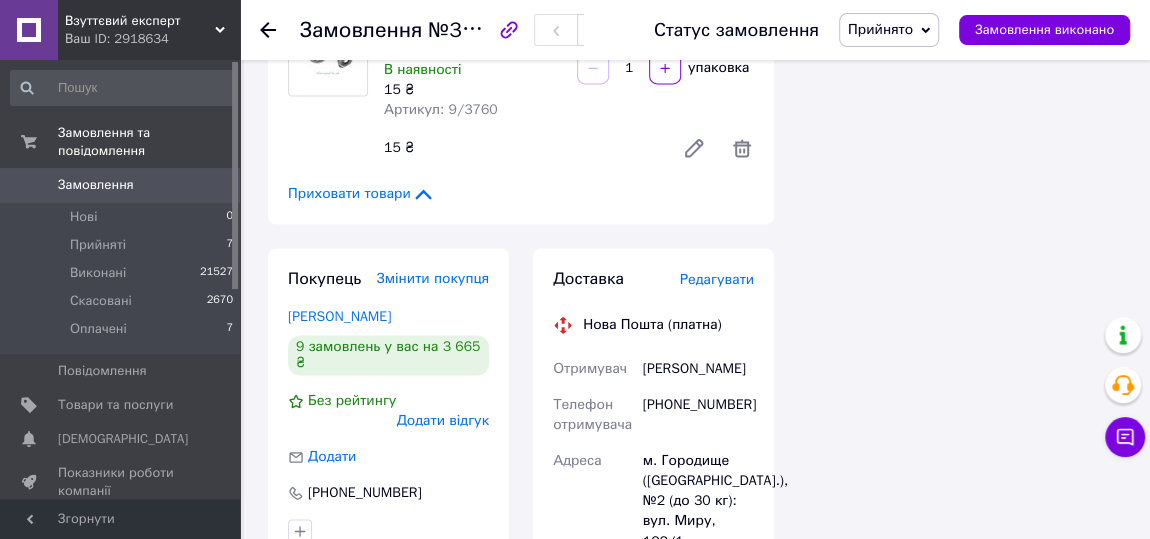 drag, startPoint x: 427, startPoint y: 460, endPoint x: 438, endPoint y: 455, distance: 12.083046 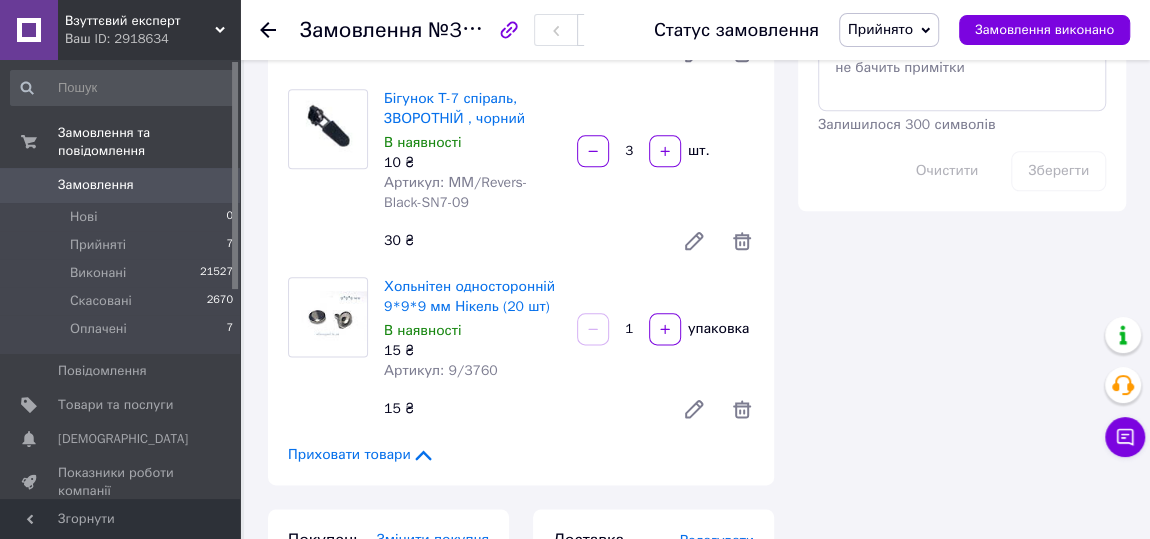 scroll, scrollTop: 999, scrollLeft: 0, axis: vertical 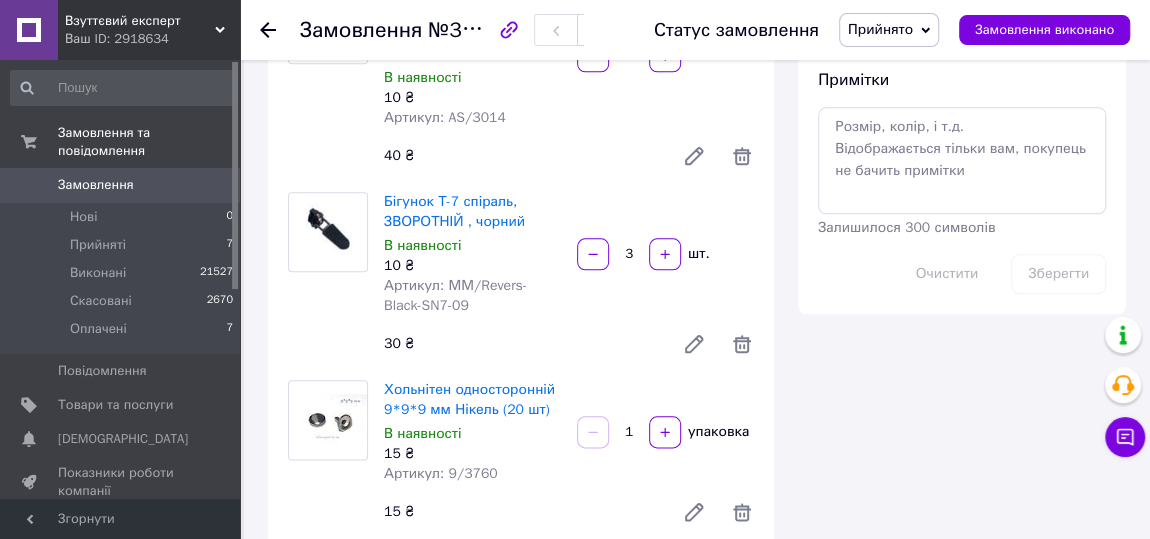 click on "Прийнято" at bounding box center [880, 29] 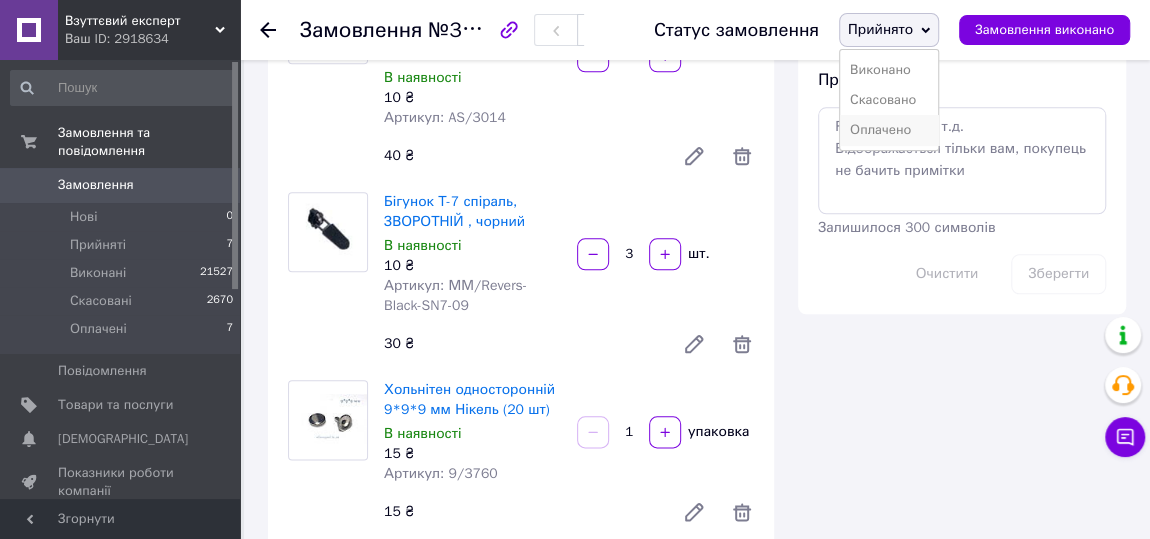 click on "Оплачено" at bounding box center [889, 130] 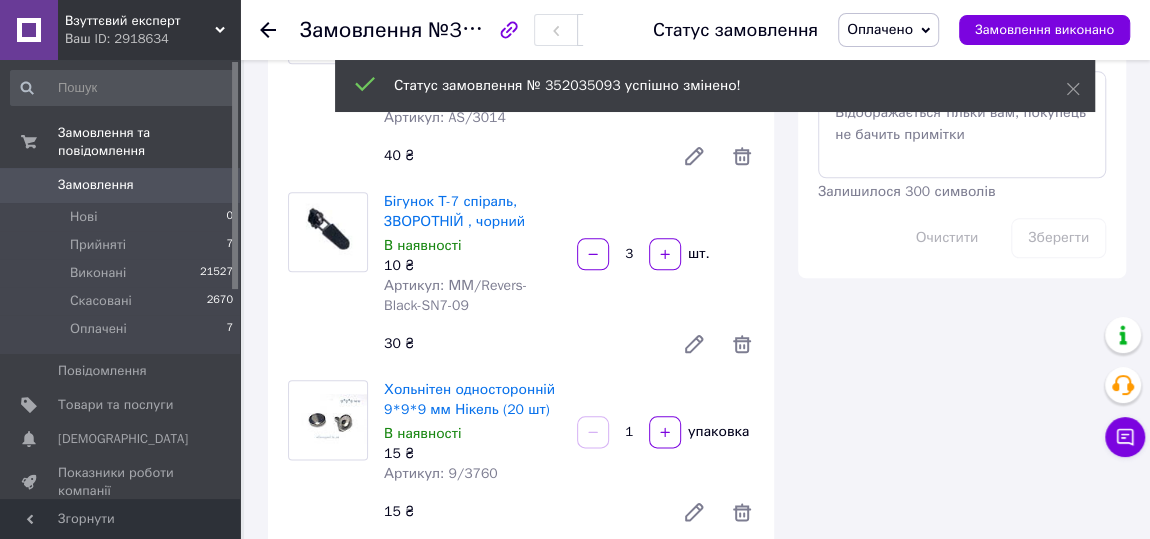 click 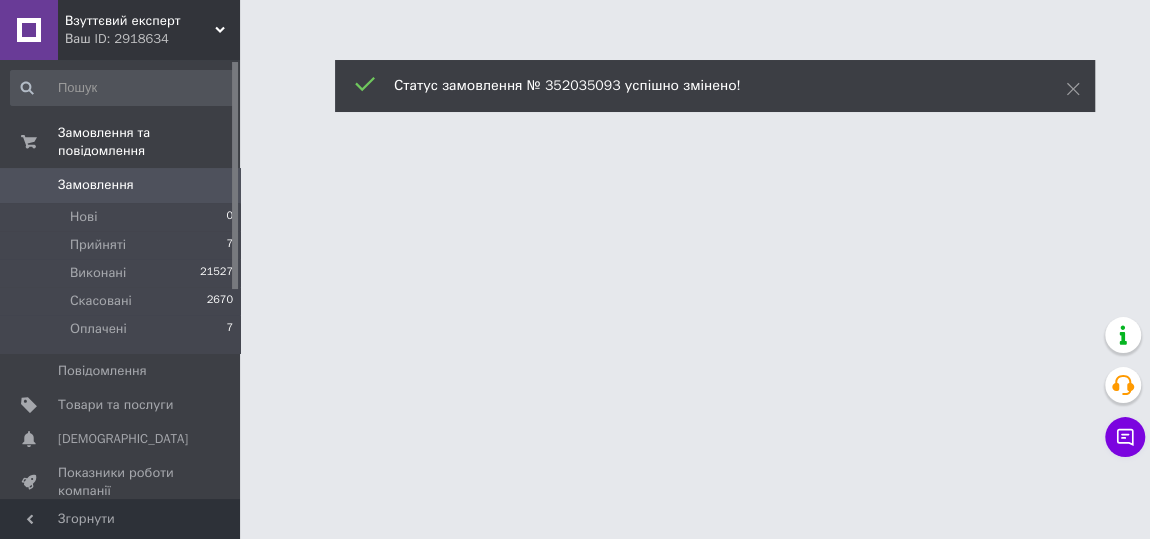 scroll, scrollTop: 0, scrollLeft: 0, axis: both 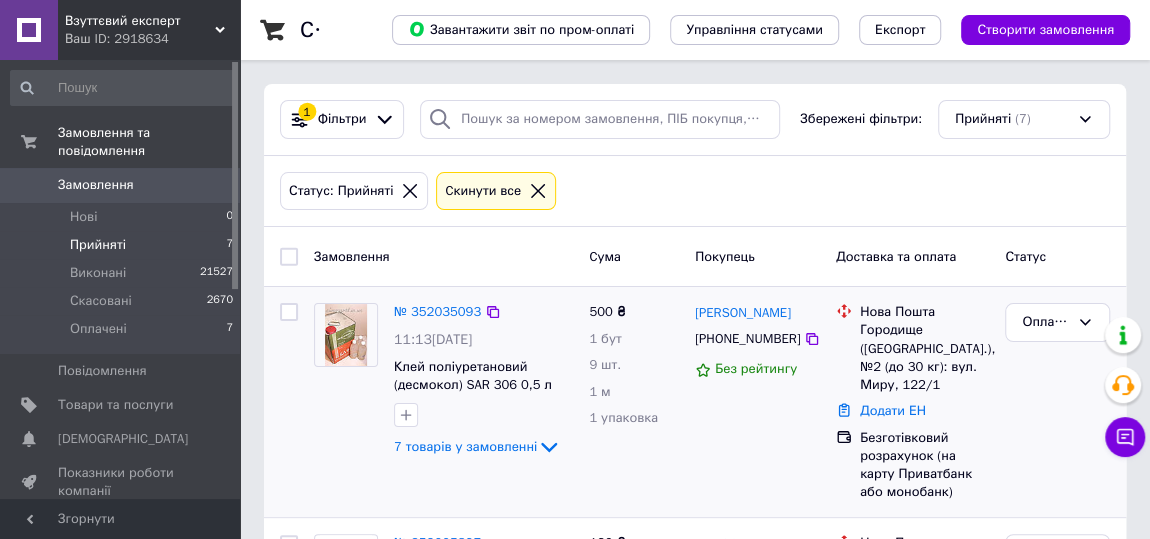 click on "500 ₴ 1 [PERSON_NAME] 9 шт. 1 м 1 упаковка" at bounding box center [634, 402] 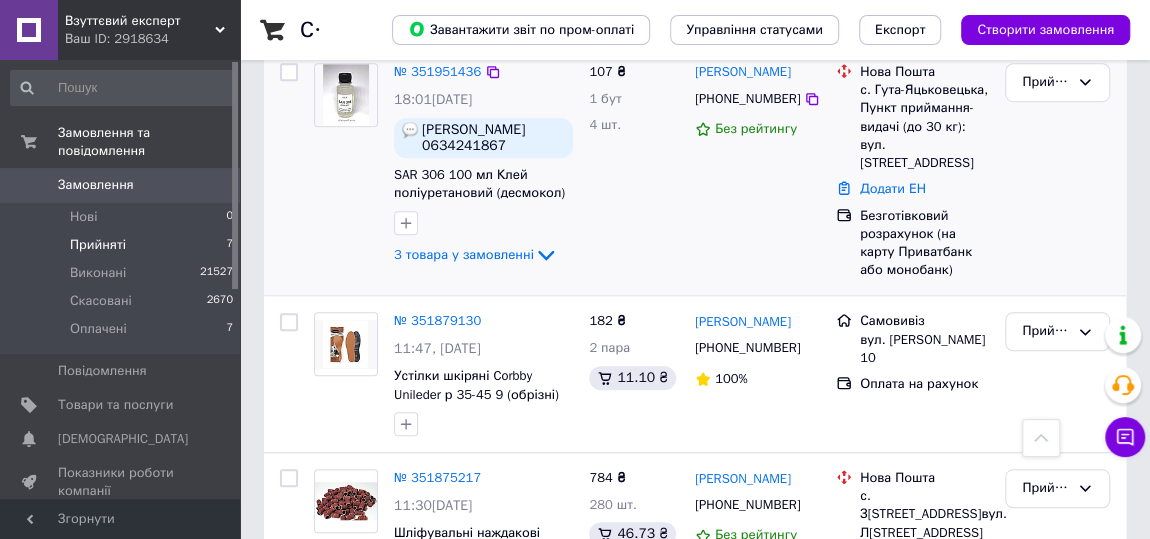 scroll, scrollTop: 636, scrollLeft: 0, axis: vertical 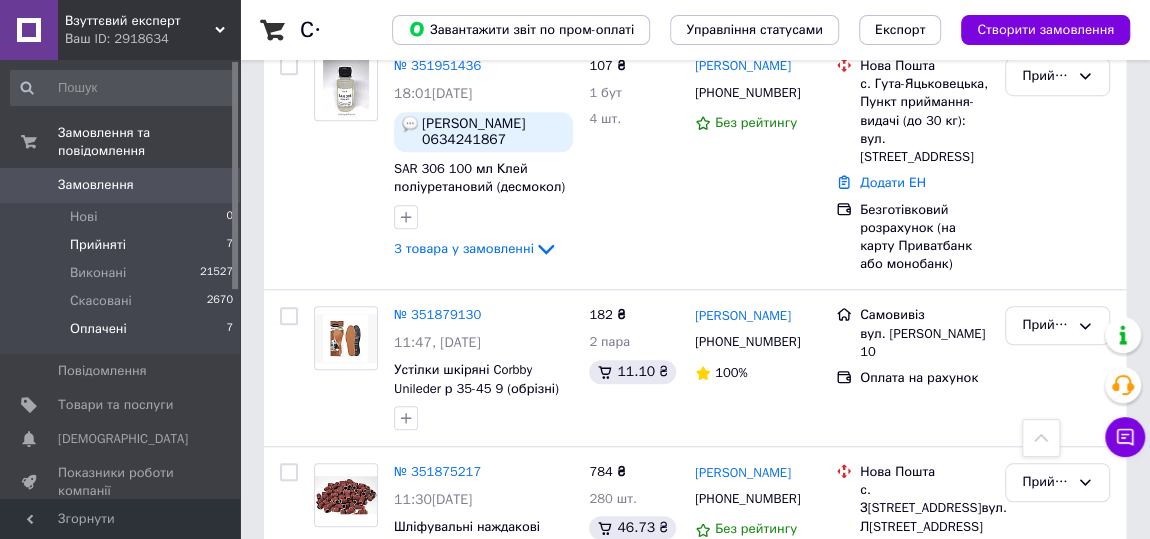 click on "Оплачені" at bounding box center (98, 329) 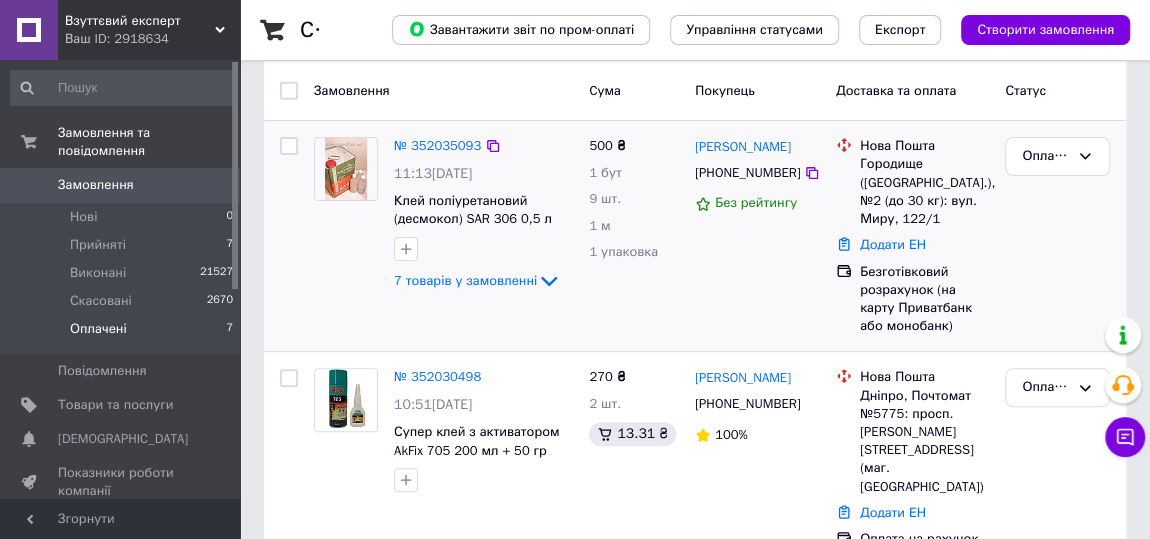 scroll, scrollTop: 272, scrollLeft: 0, axis: vertical 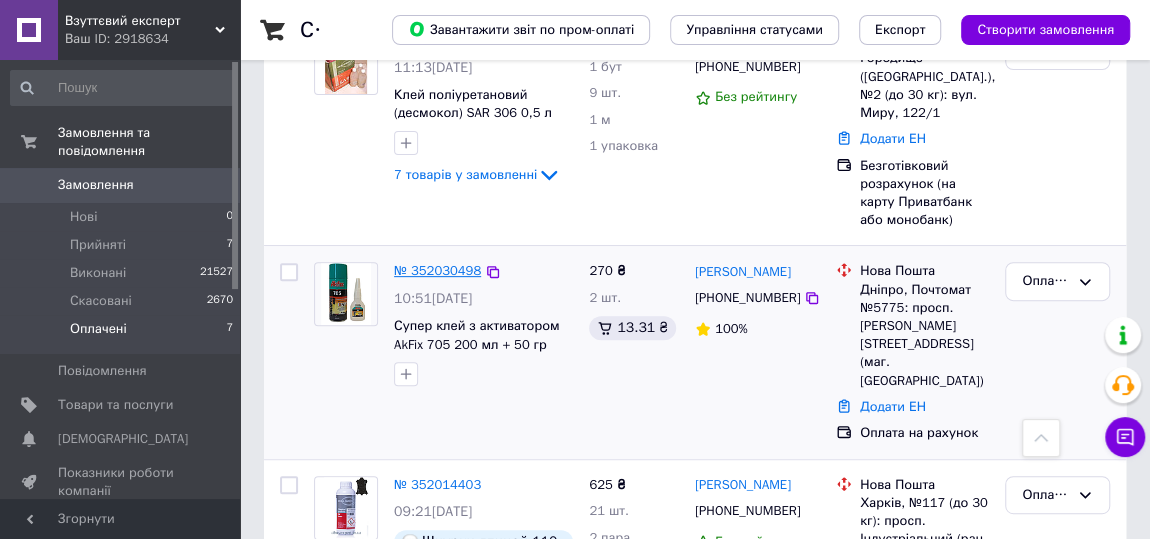 click on "№ 352030498" at bounding box center [437, 270] 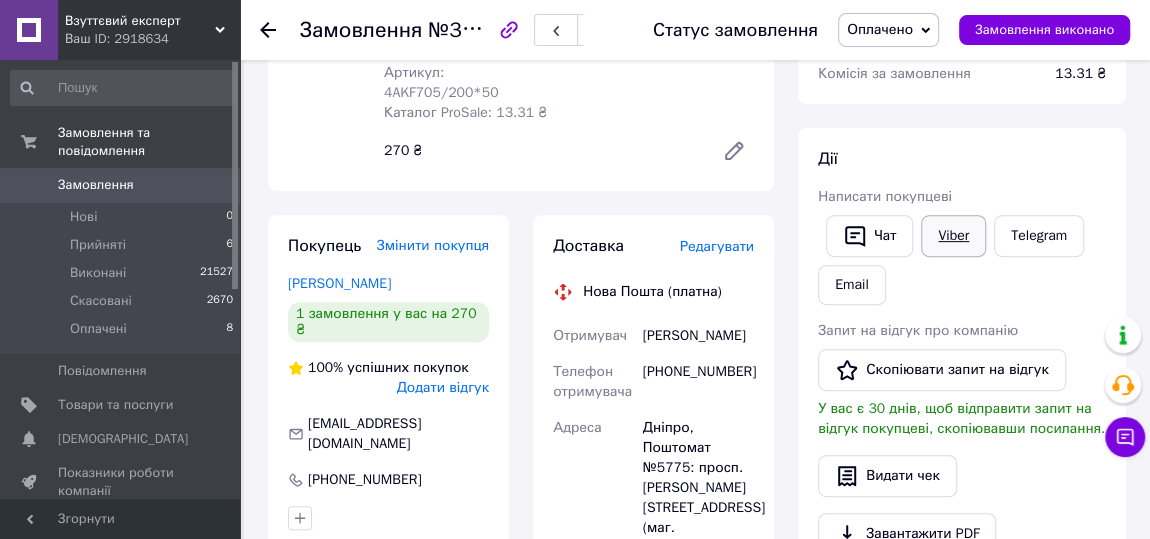 click on "Viber" at bounding box center [953, 236] 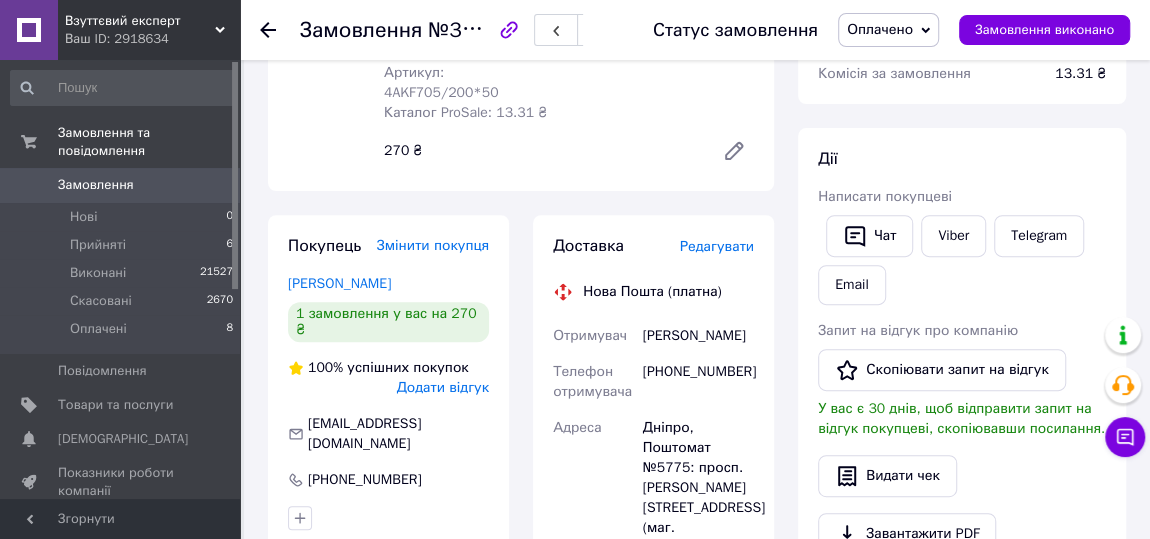 click 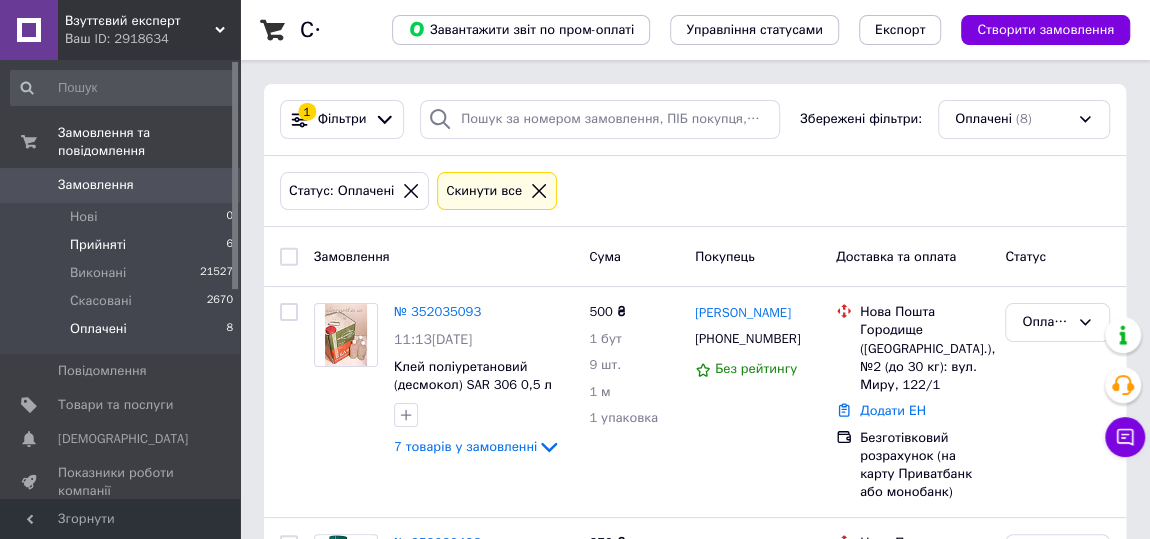 click on "Прийняті" at bounding box center (98, 245) 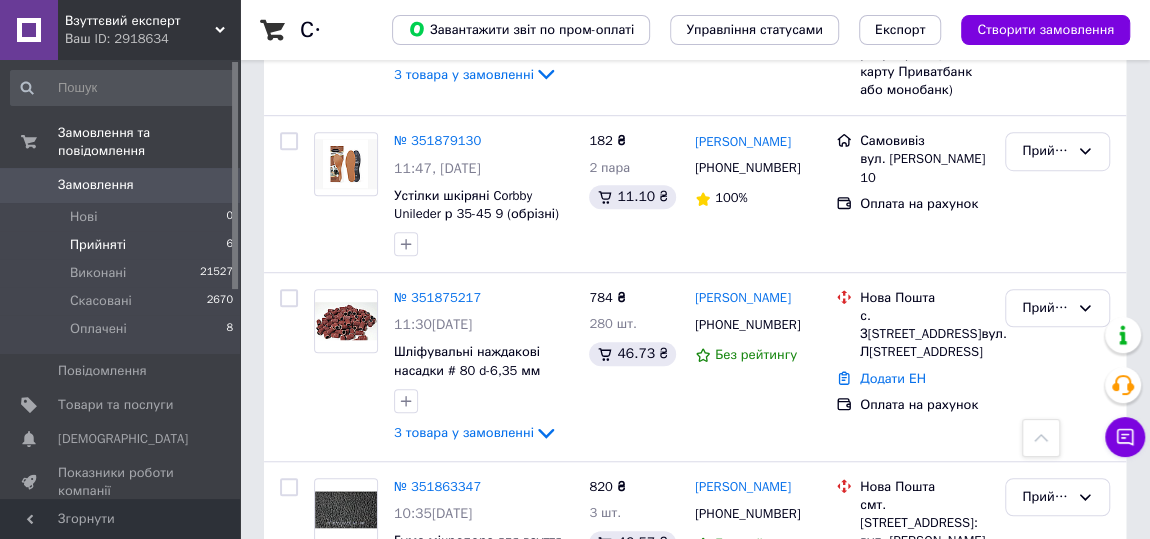 scroll, scrollTop: 818, scrollLeft: 0, axis: vertical 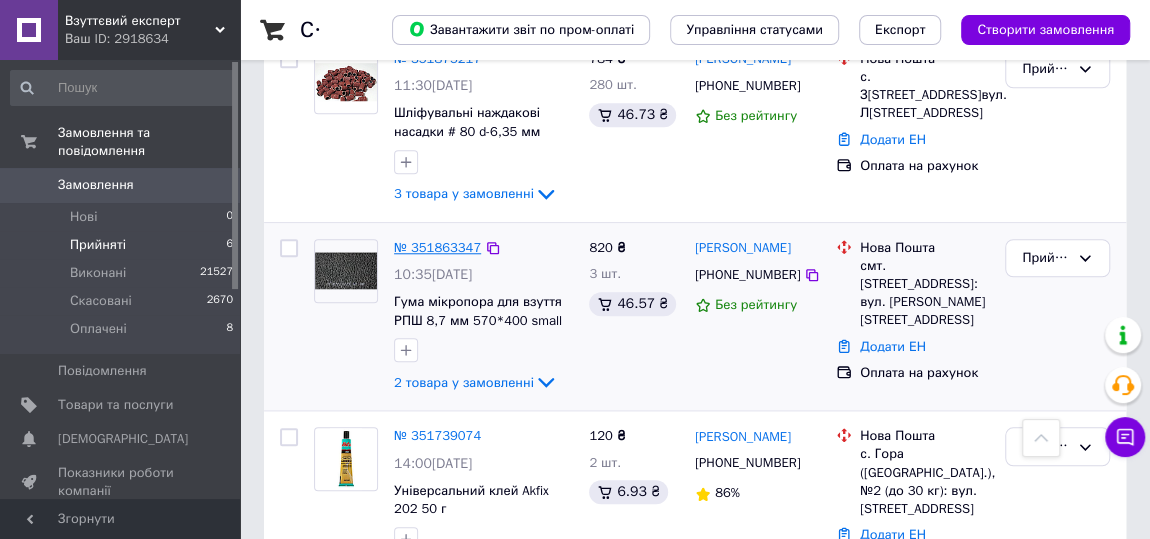 click on "№ 351863347" at bounding box center (437, 247) 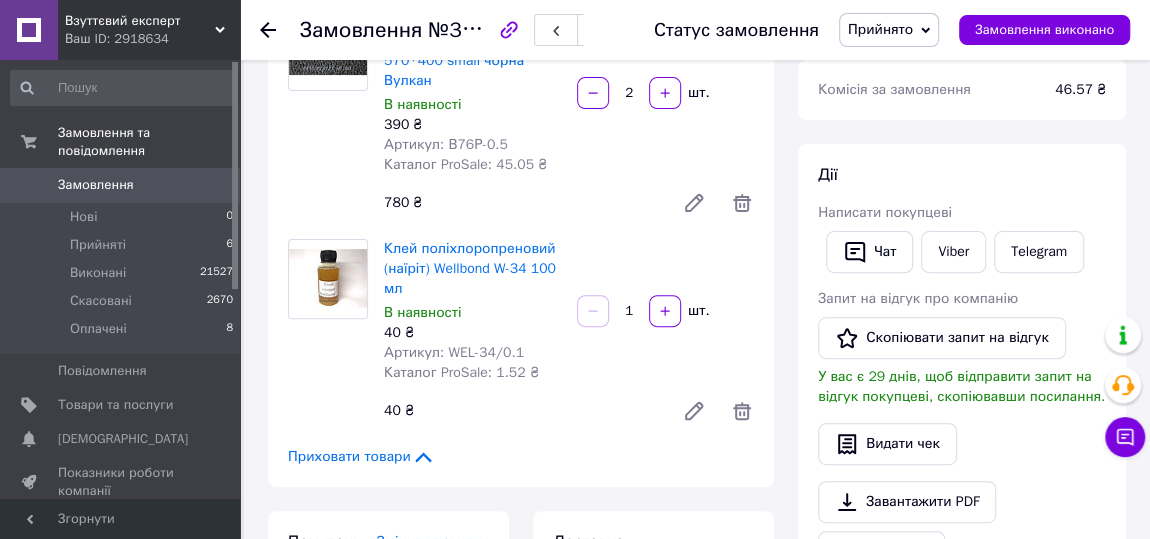scroll, scrollTop: 99, scrollLeft: 0, axis: vertical 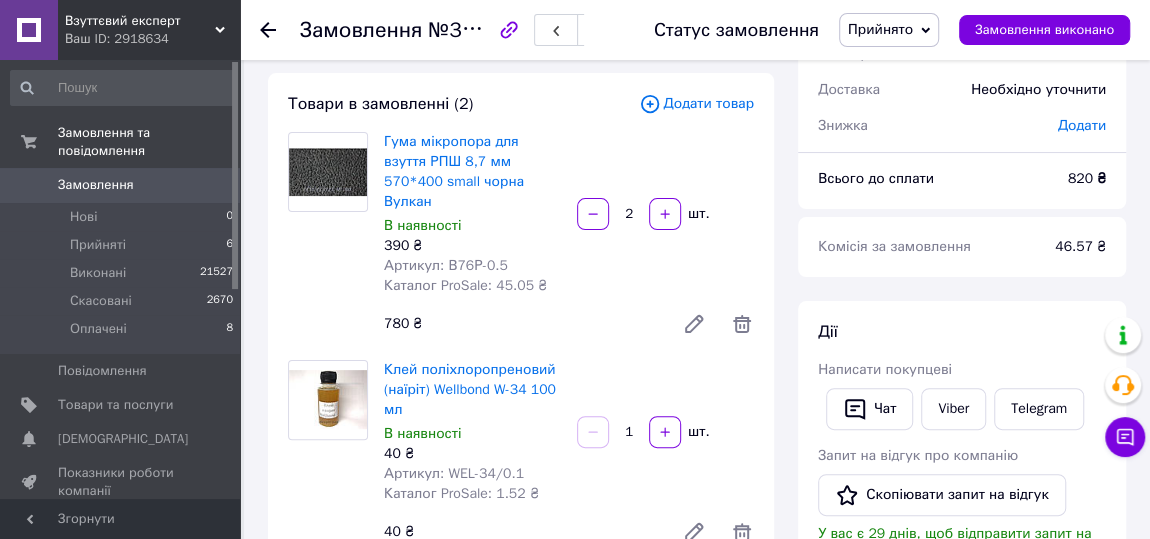 click 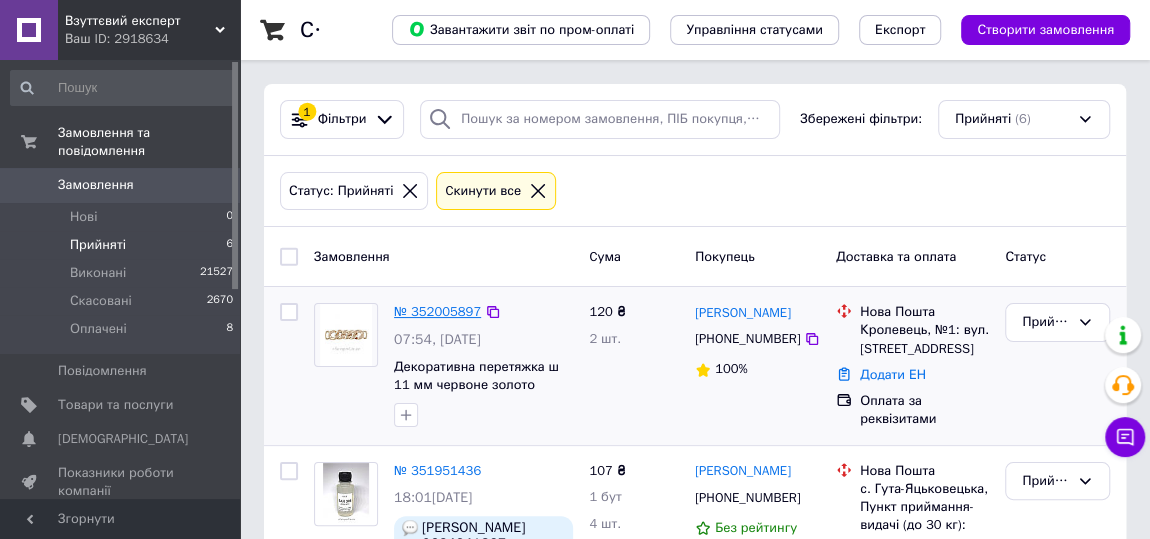click on "№ 352005897" at bounding box center [437, 311] 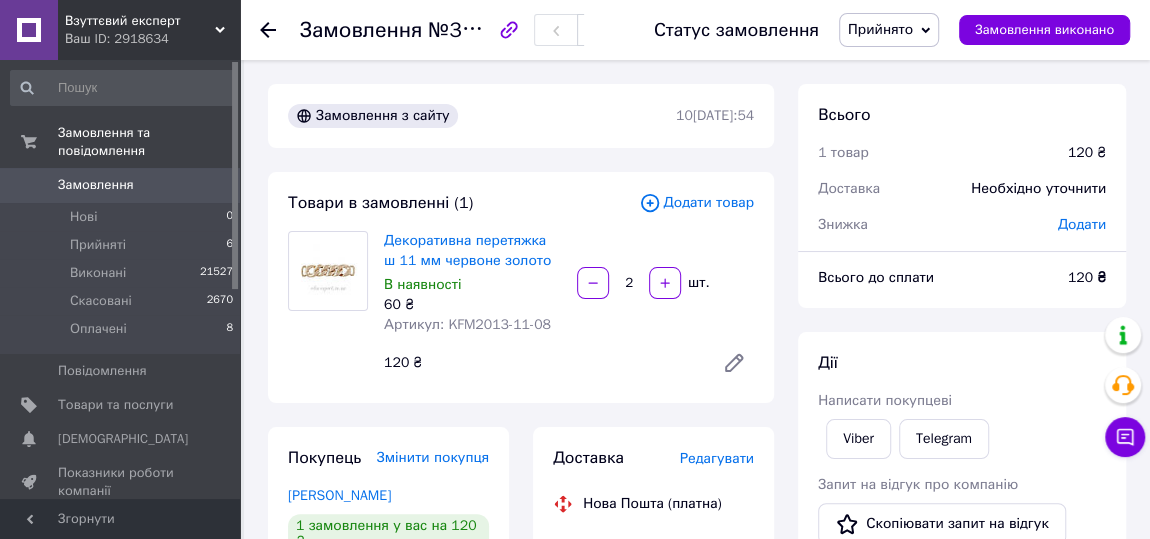 click 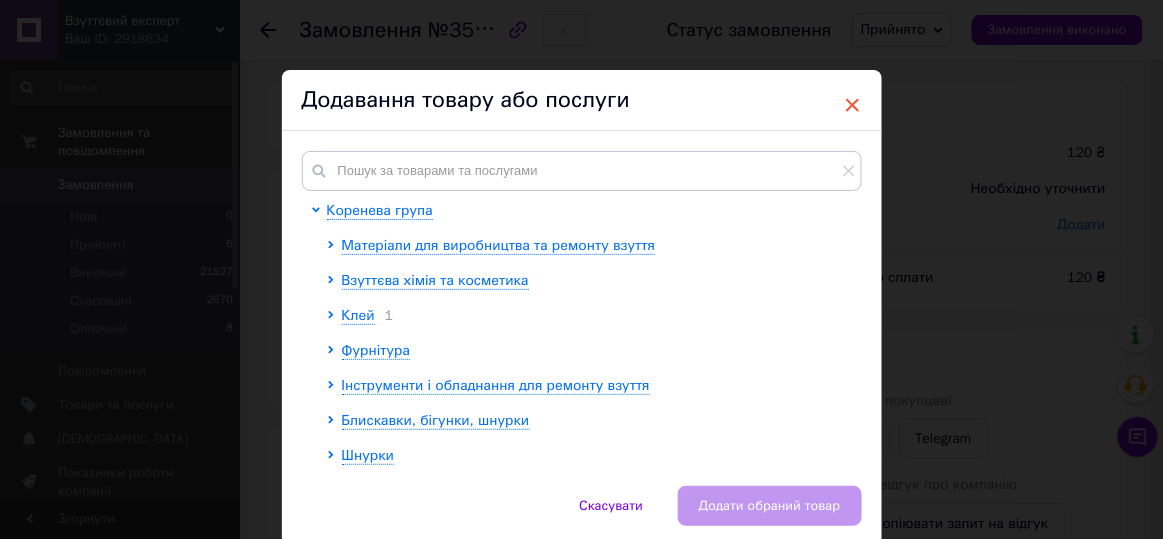 click on "×" at bounding box center (853, 105) 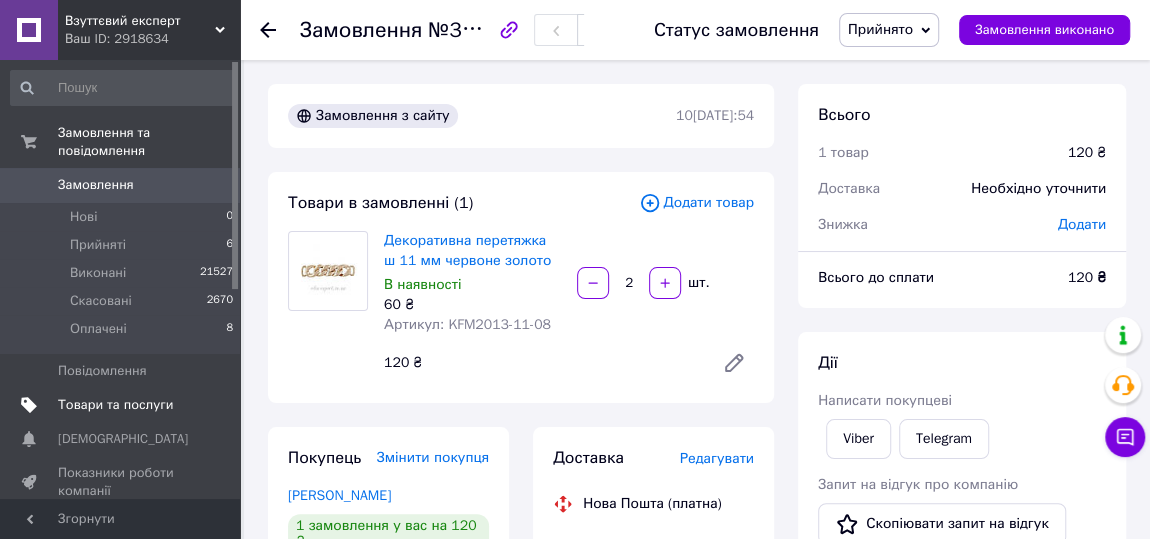 click on "Товари та послуги" at bounding box center (115, 405) 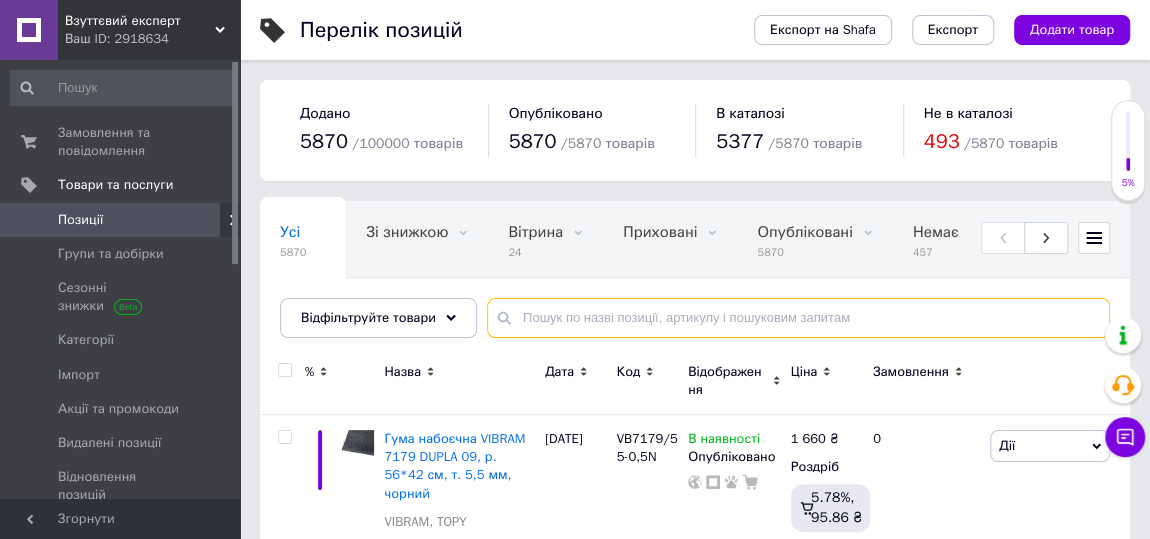 click at bounding box center [798, 318] 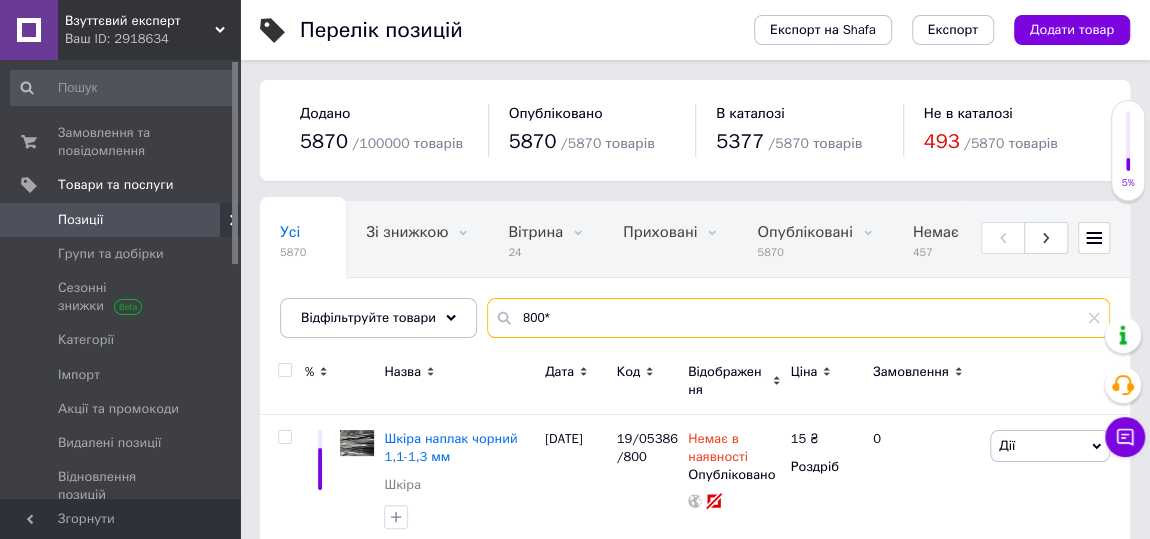 drag, startPoint x: 553, startPoint y: 310, endPoint x: 509, endPoint y: 310, distance: 44 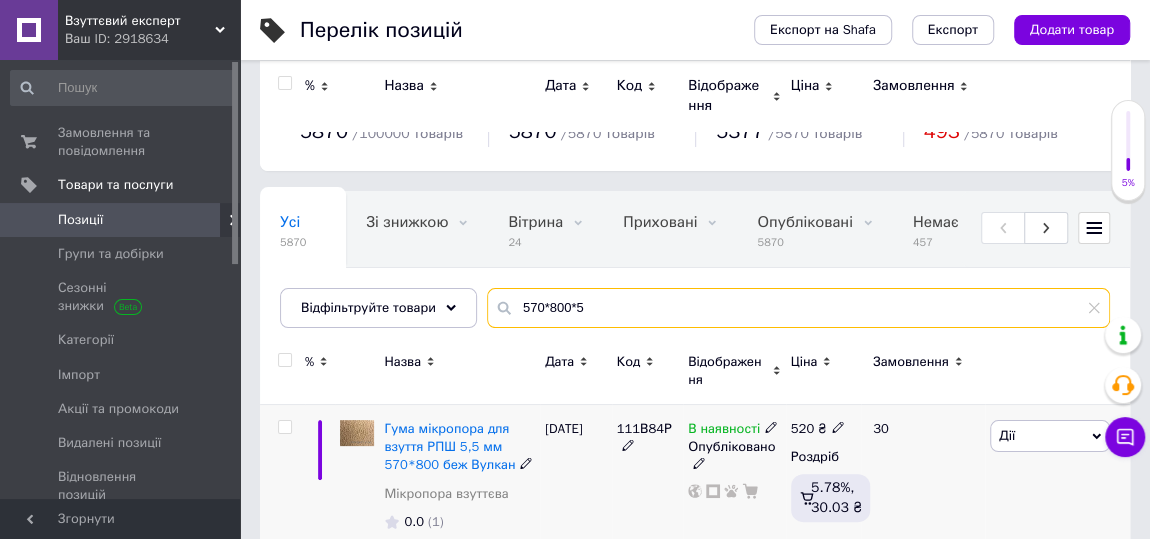 scroll, scrollTop: 0, scrollLeft: 0, axis: both 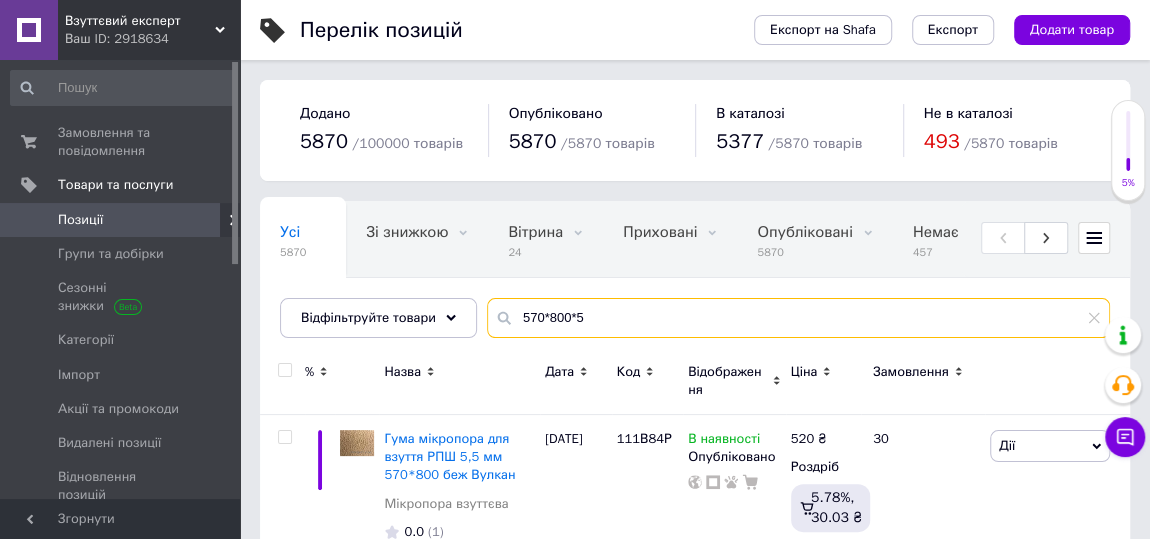 drag, startPoint x: 590, startPoint y: 319, endPoint x: 502, endPoint y: 314, distance: 88.14193 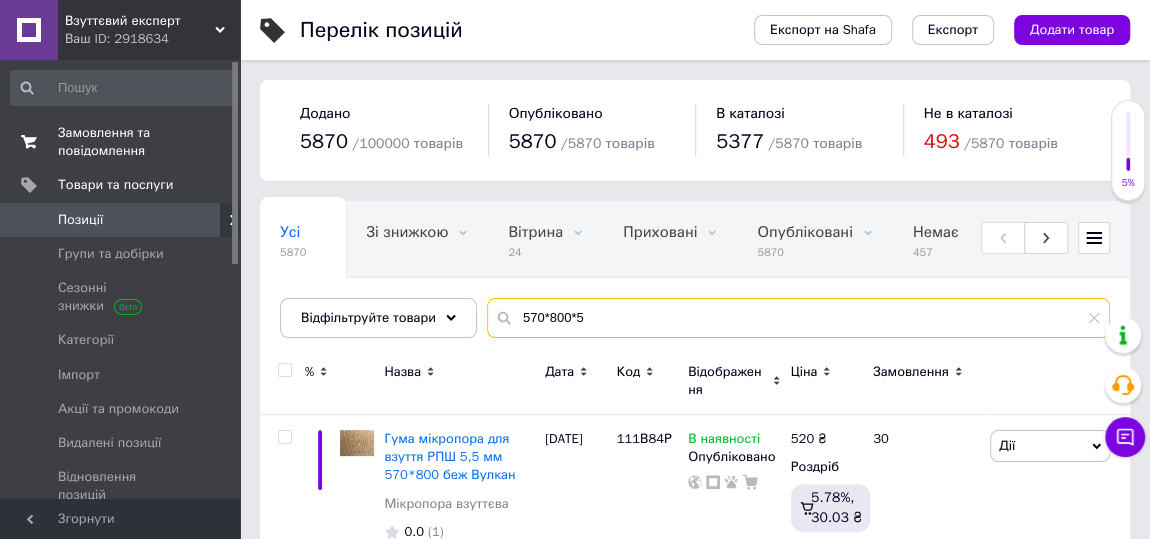 type on "570*800*5" 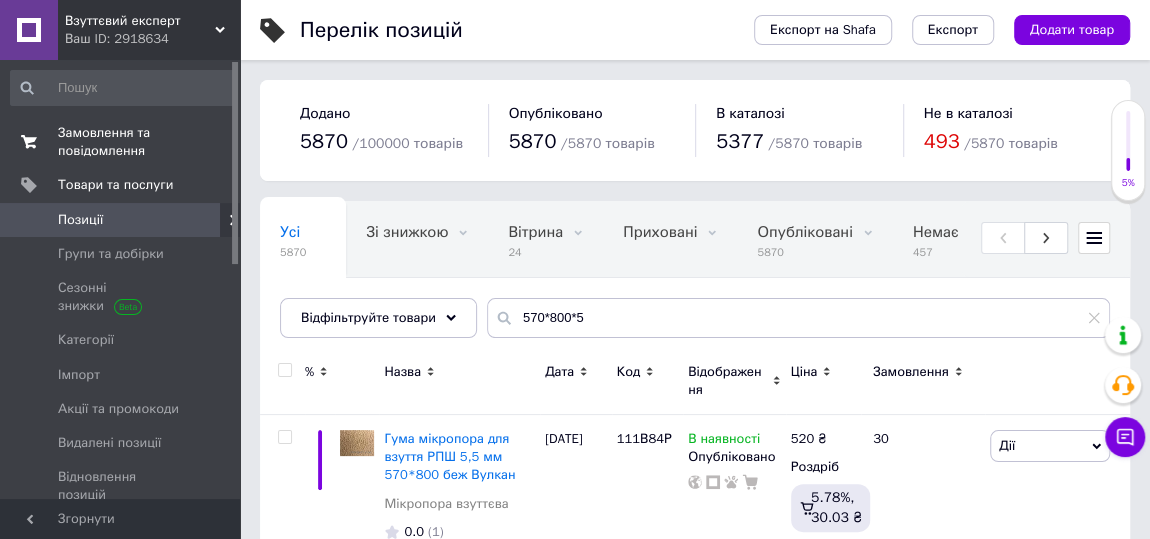 click on "Замовлення та повідомлення" at bounding box center [121, 142] 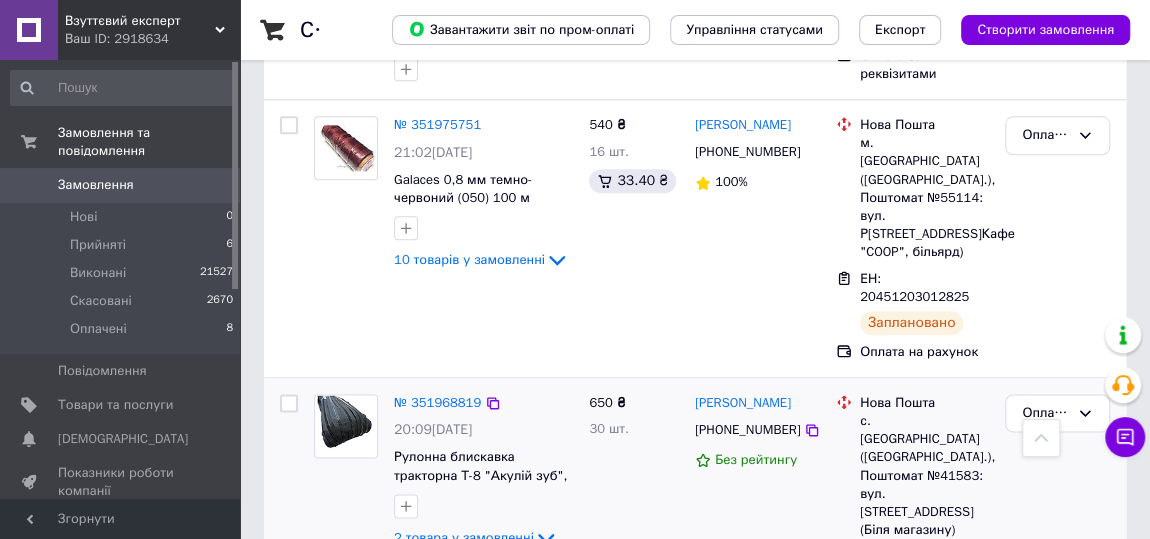 scroll, scrollTop: 1090, scrollLeft: 0, axis: vertical 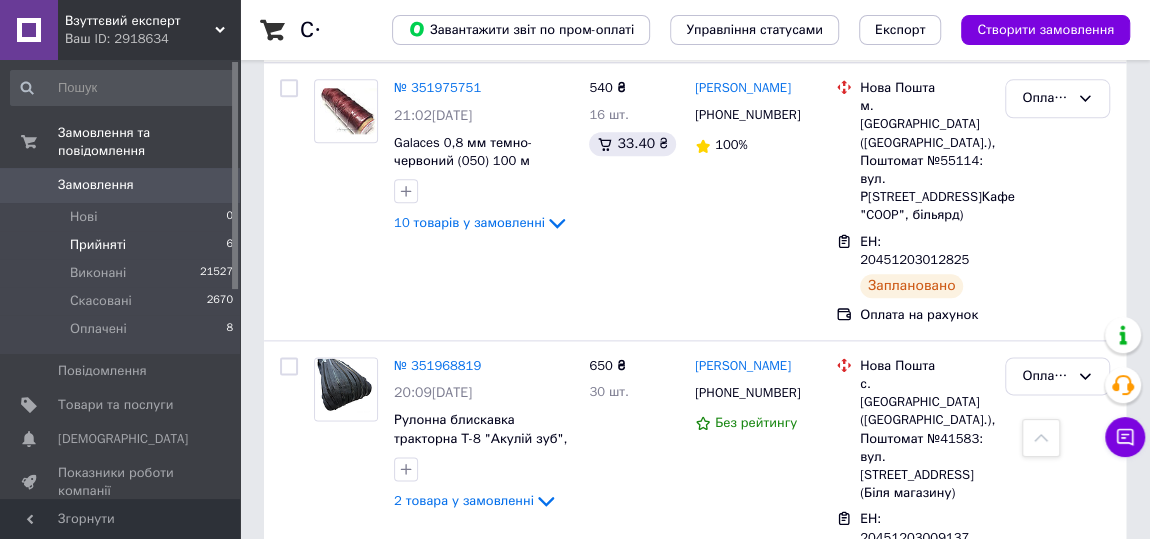 click on "Прийняті" at bounding box center (98, 245) 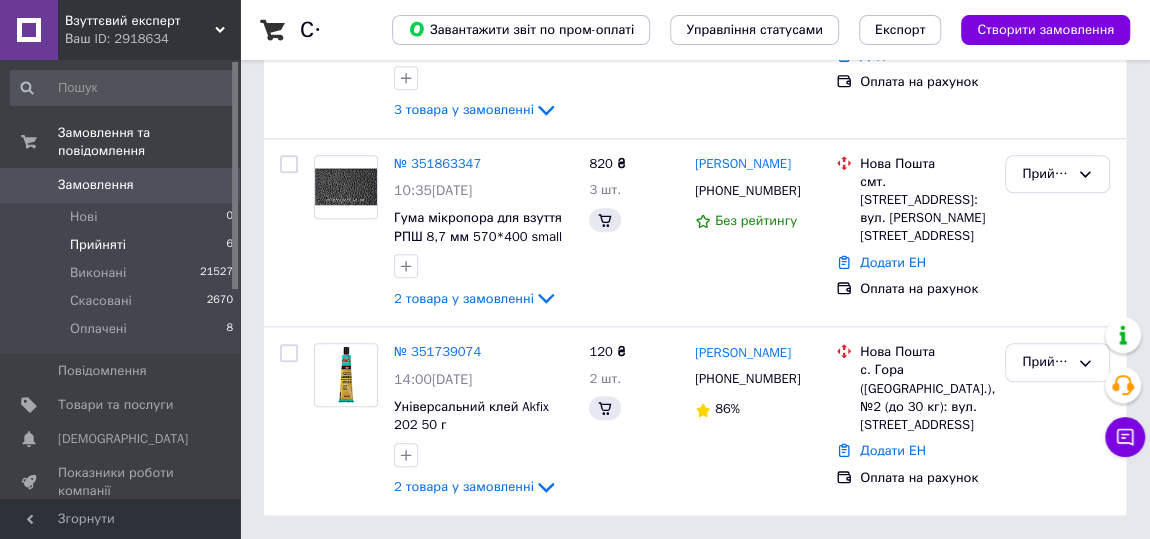 scroll, scrollTop: 0, scrollLeft: 0, axis: both 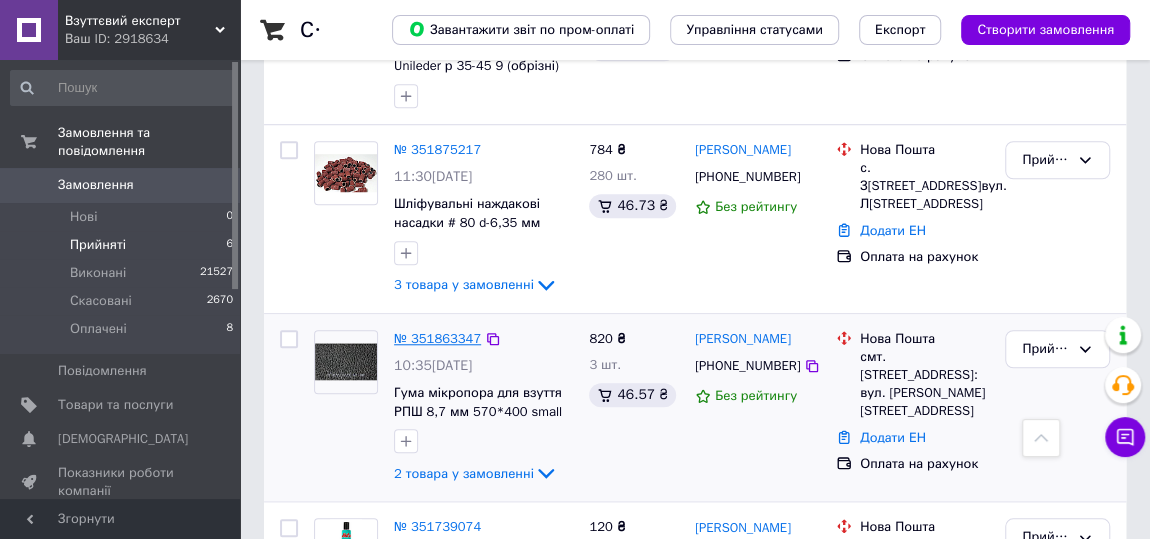 click on "№ 351863347" at bounding box center [437, 338] 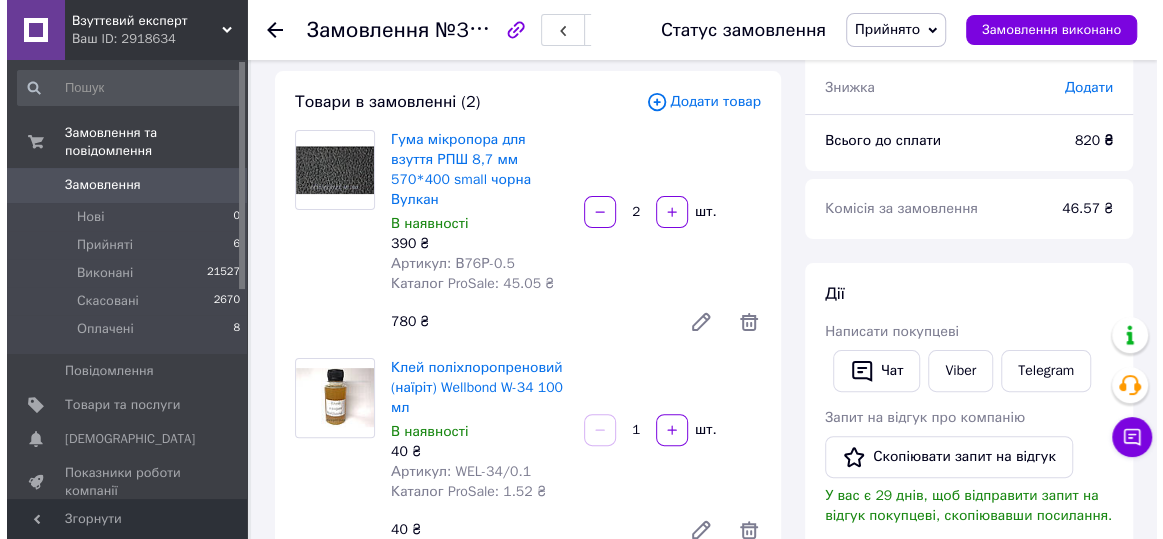 scroll, scrollTop: 99, scrollLeft: 0, axis: vertical 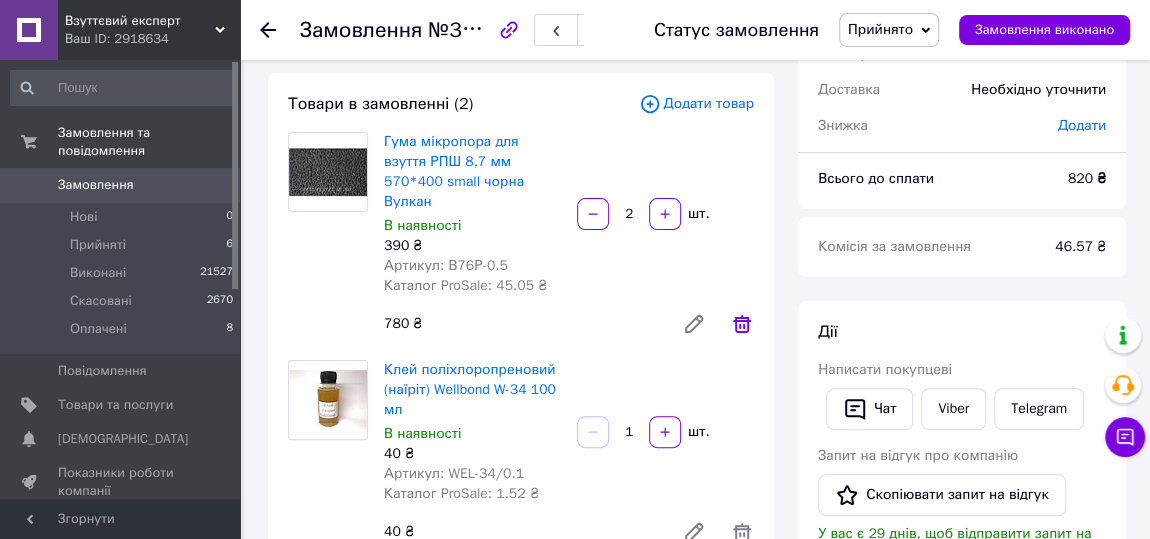 click 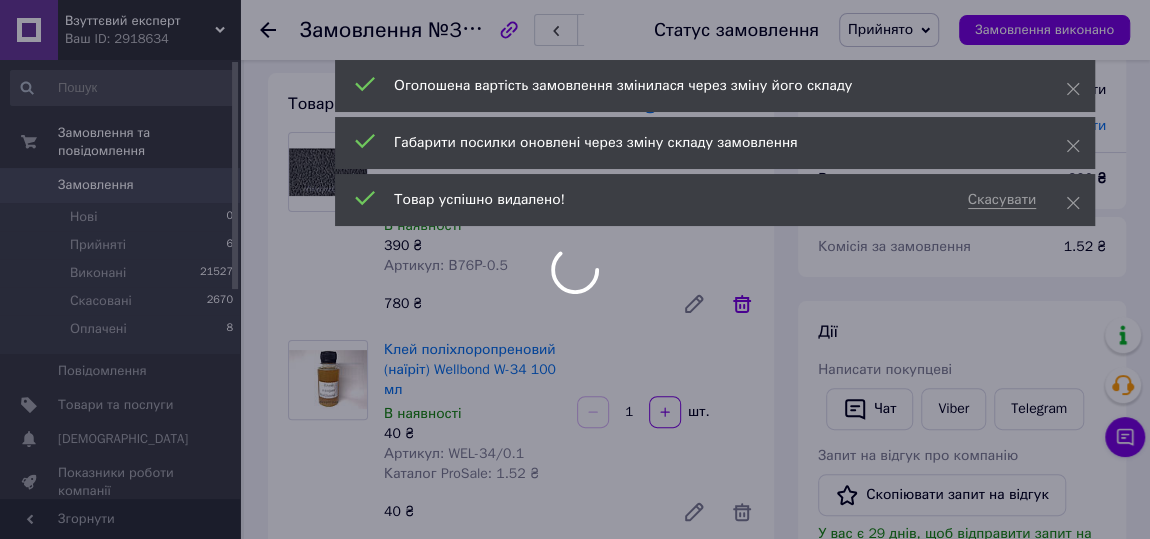 type on "1" 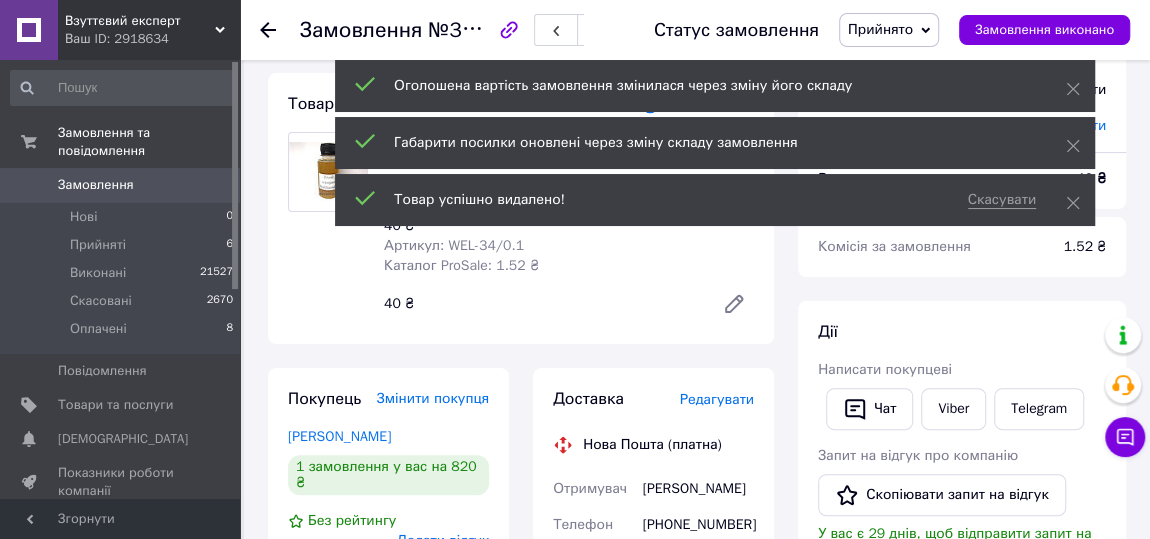 click on "40 ₴" at bounding box center (541, 304) 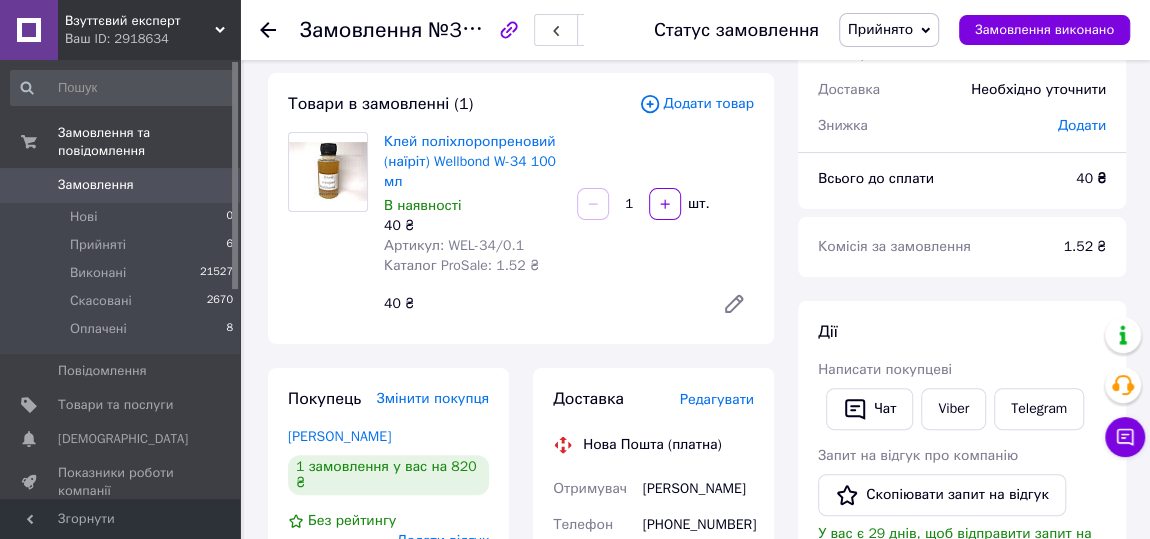 click on "Додати товар" at bounding box center [696, 104] 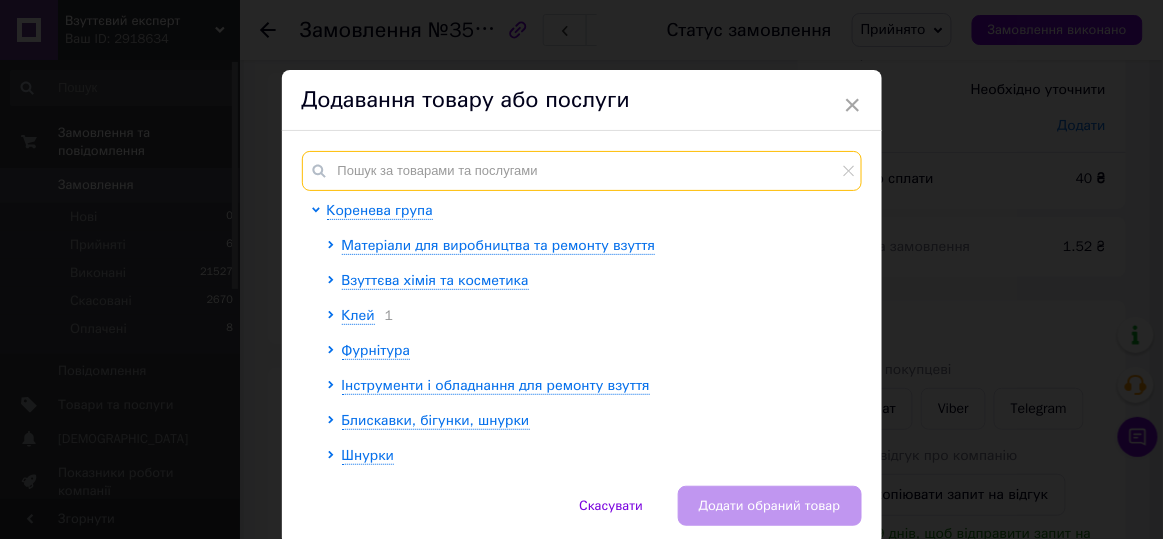 click at bounding box center [582, 171] 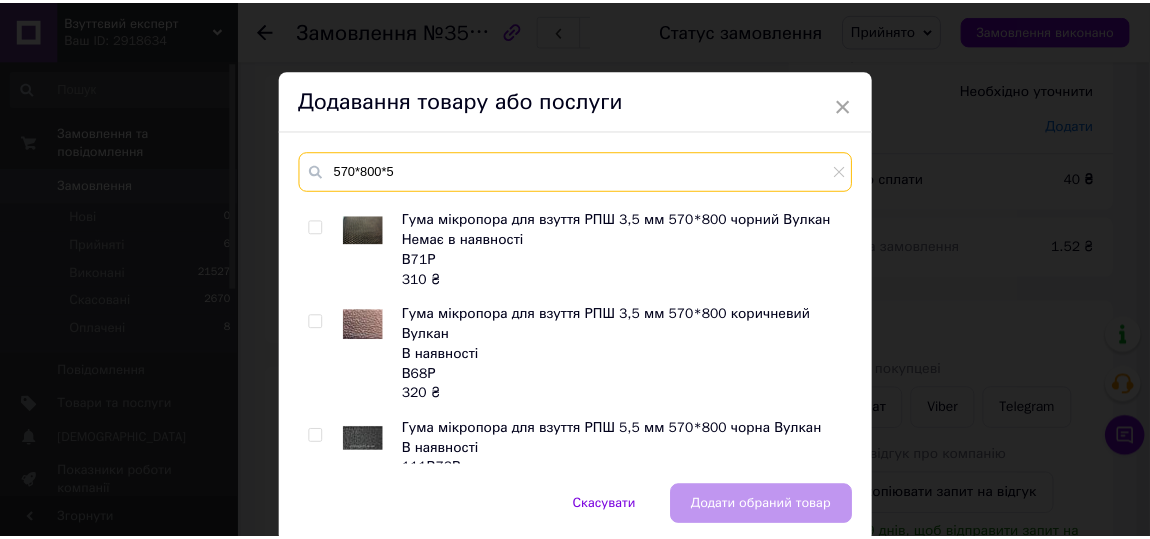 scroll, scrollTop: 272, scrollLeft: 0, axis: vertical 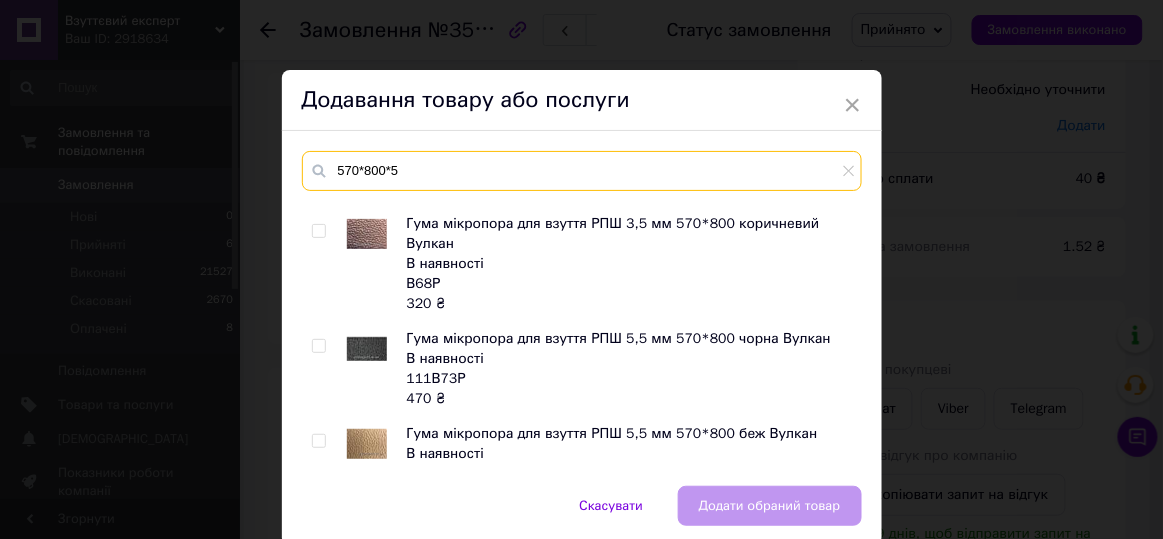 type on "570*800*5" 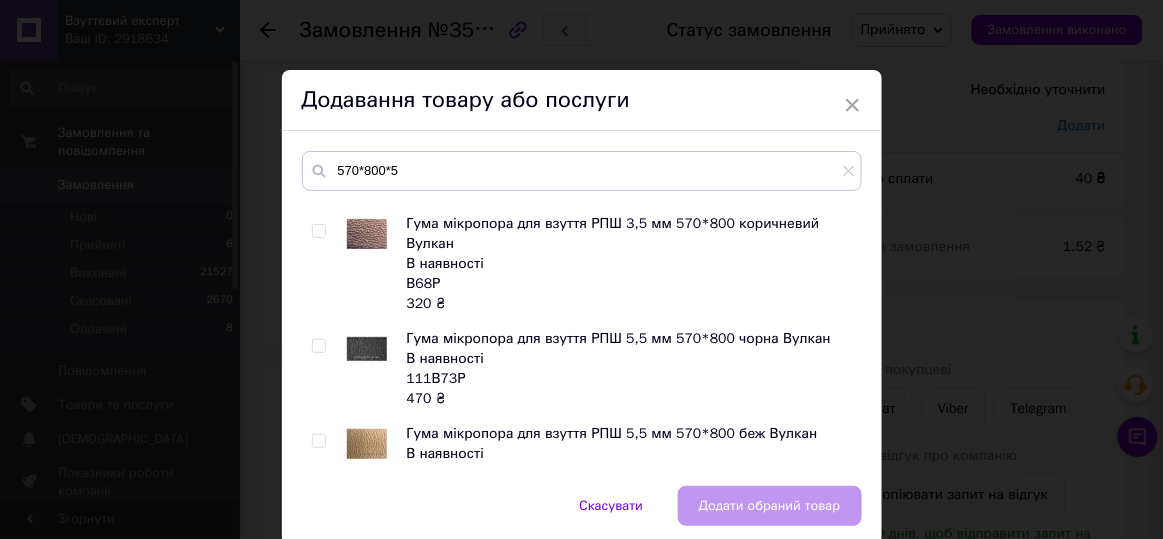 click on "Гума мікропора для взуття РПШ 5,5 мм 570*800 чорна Вулкан" at bounding box center (619, 338) 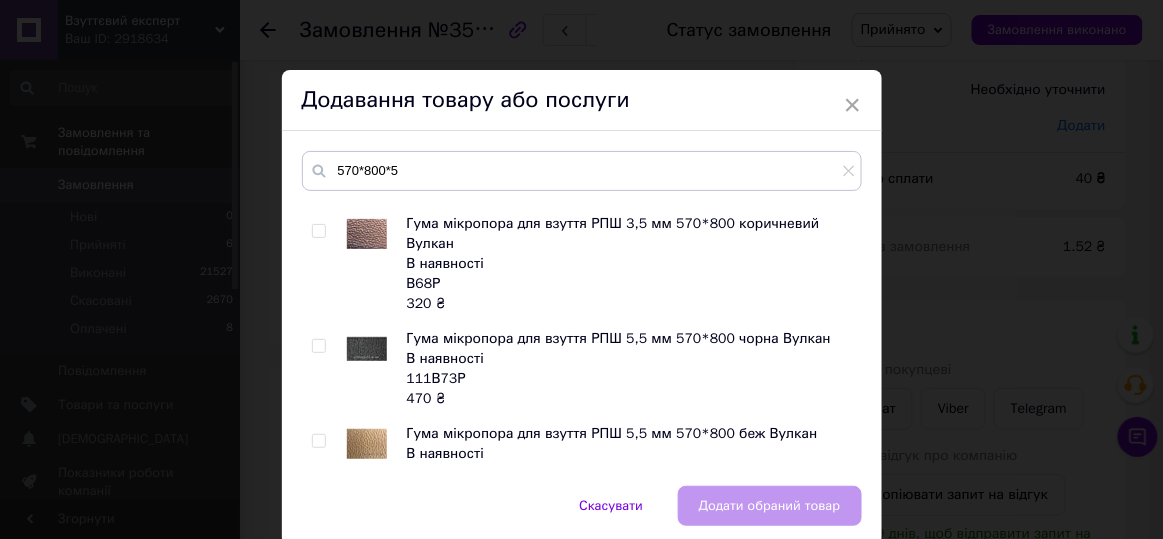 click at bounding box center (318, 346) 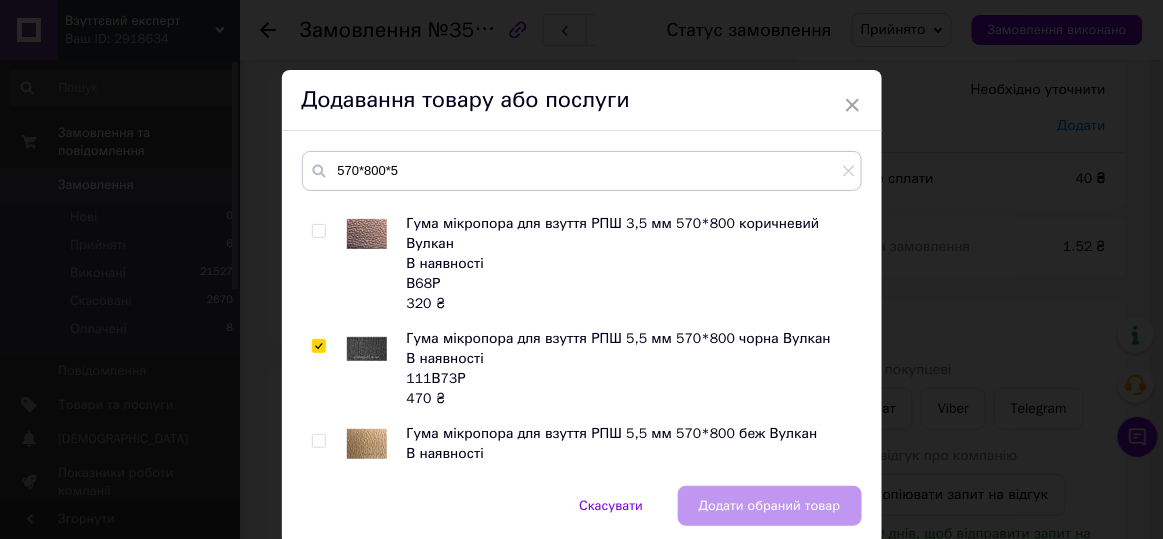 checkbox on "true" 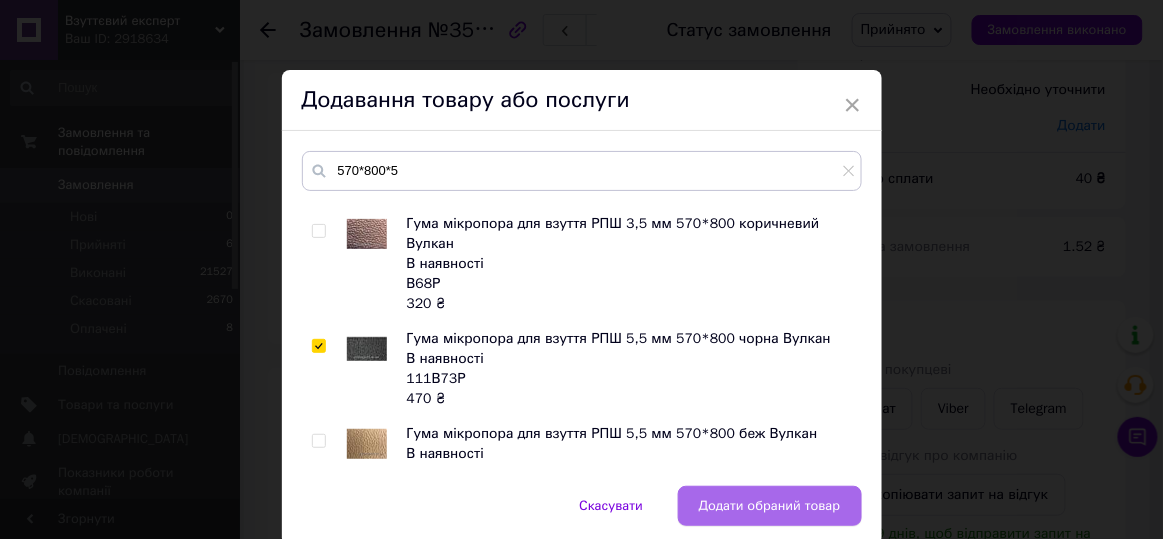 click on "Додати обраний товар" at bounding box center (770, 506) 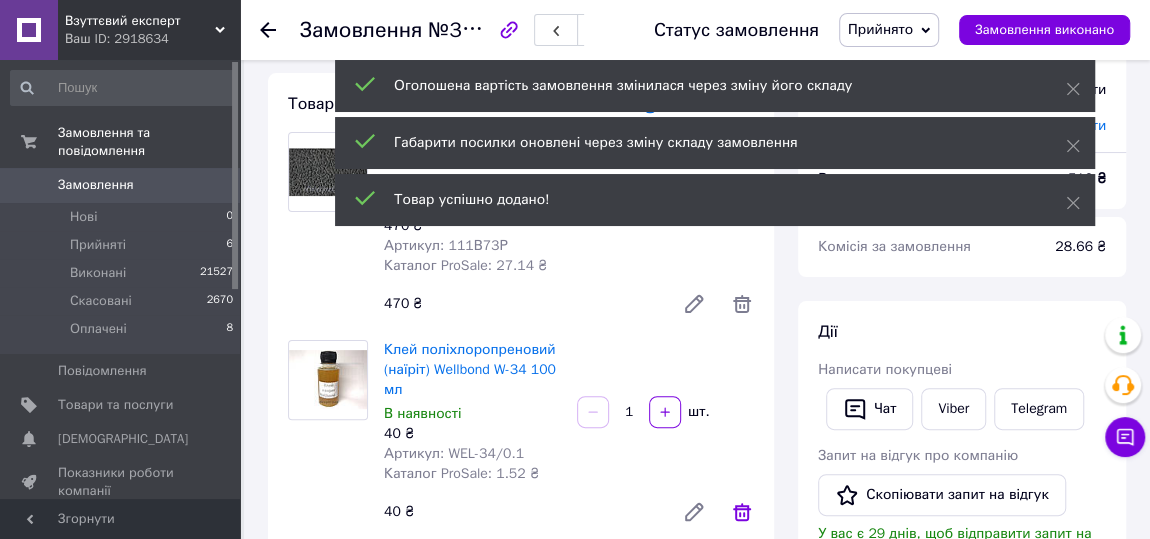 click 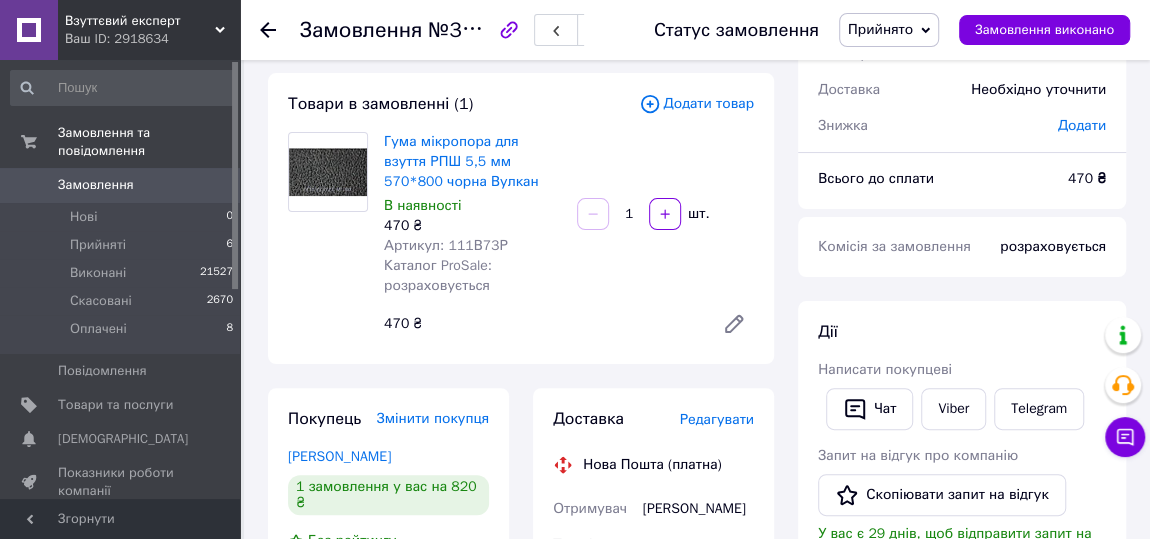 click 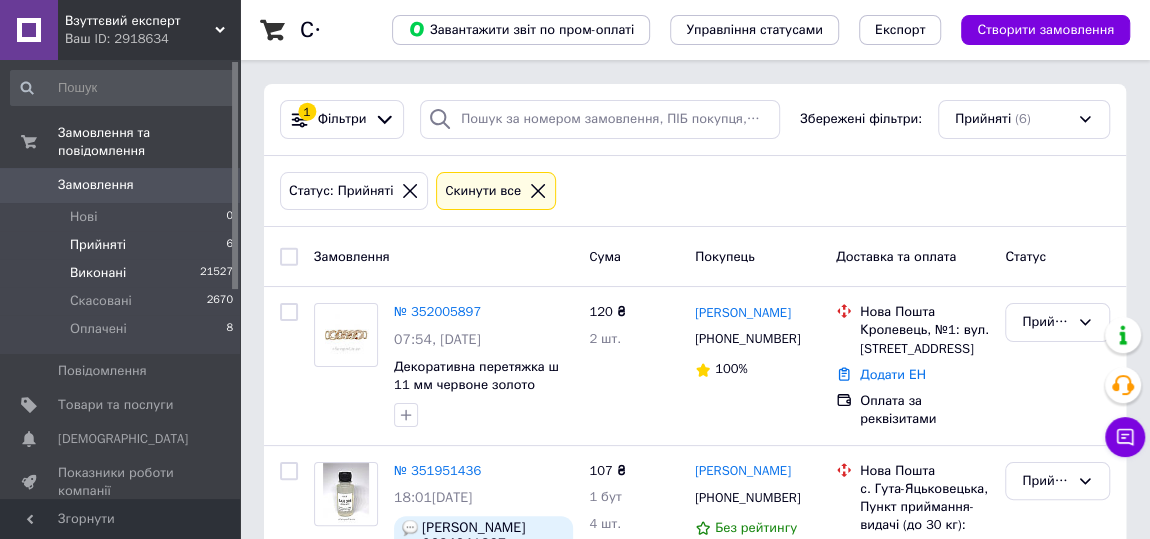 click on "Виконані" at bounding box center [98, 273] 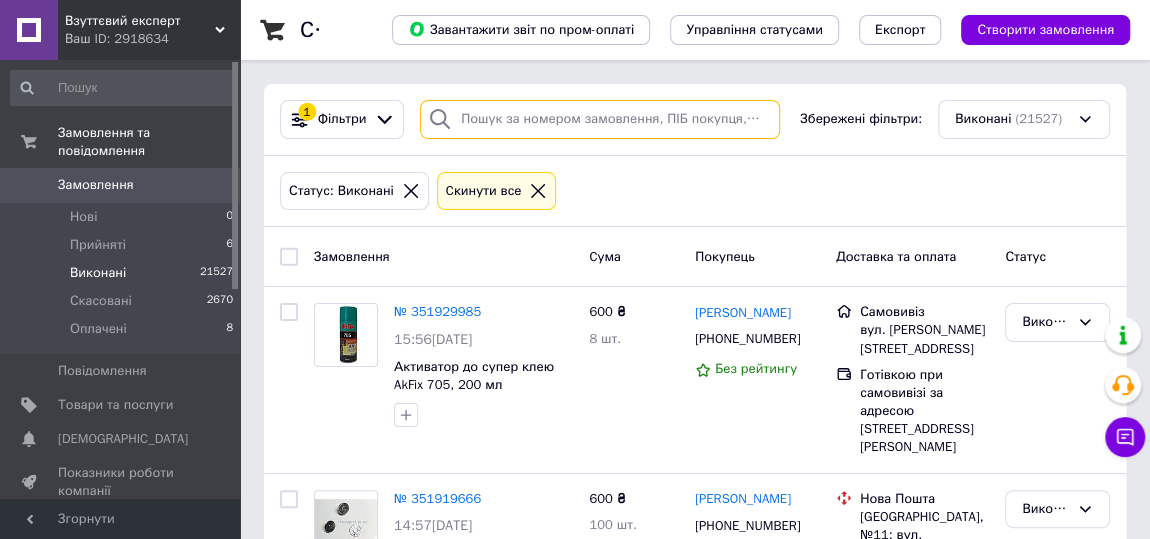 click at bounding box center [600, 119] 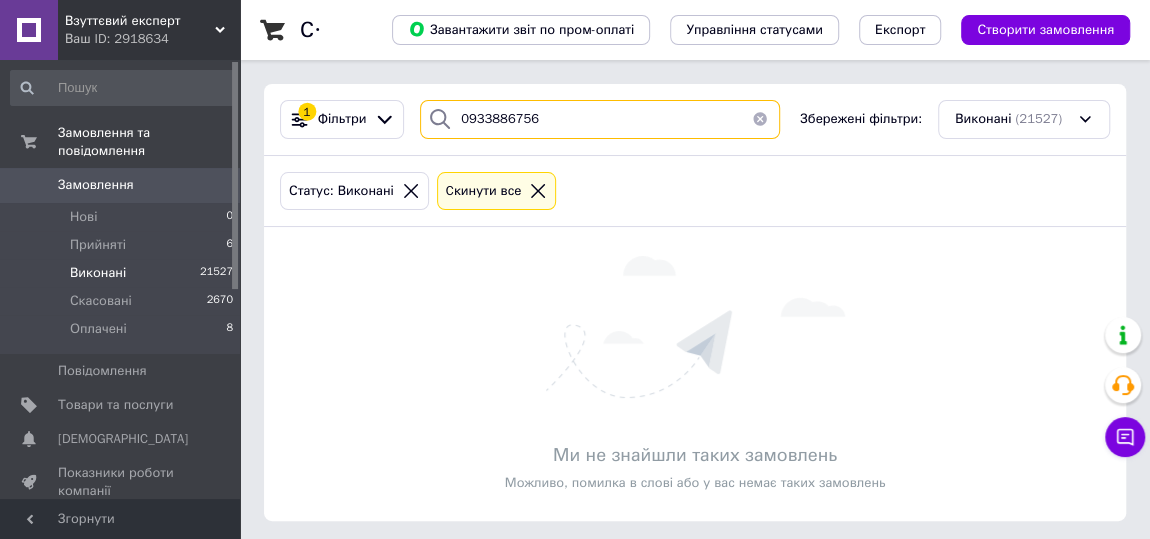 type on "0933886756" 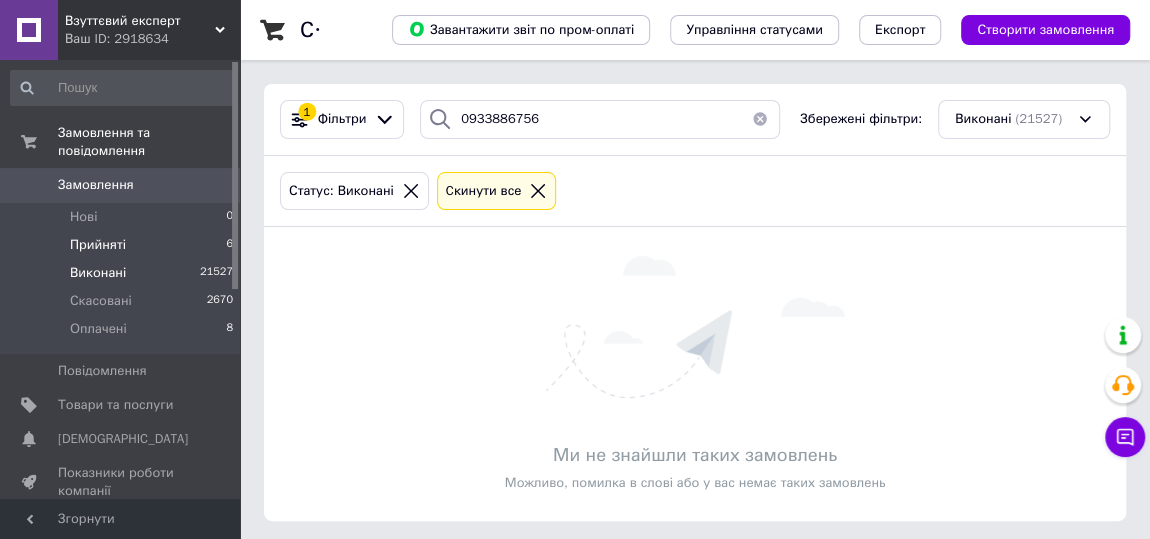 click on "Прийняті" at bounding box center (98, 245) 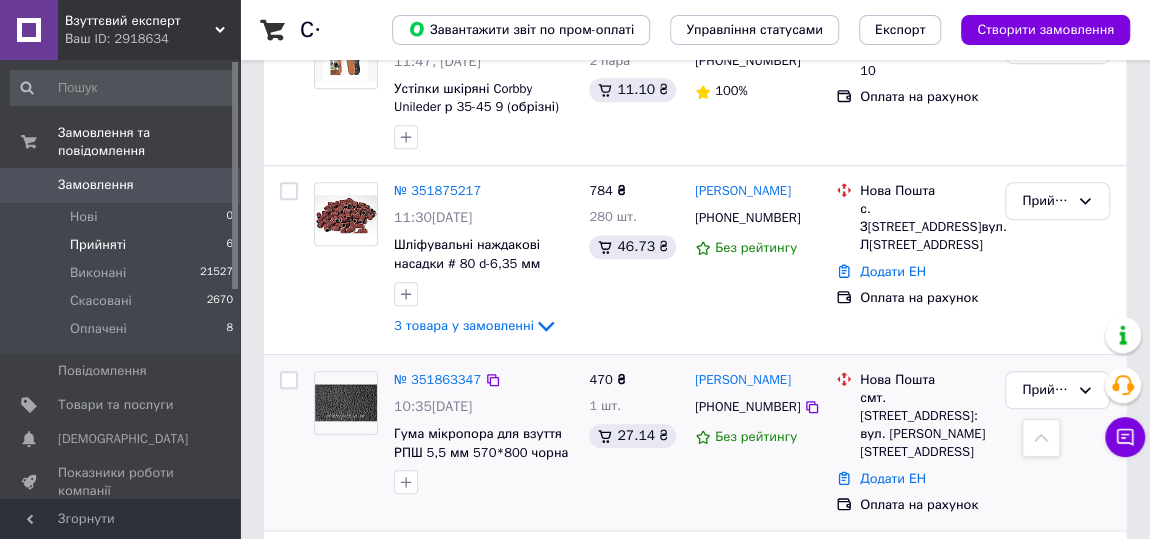 scroll, scrollTop: 727, scrollLeft: 0, axis: vertical 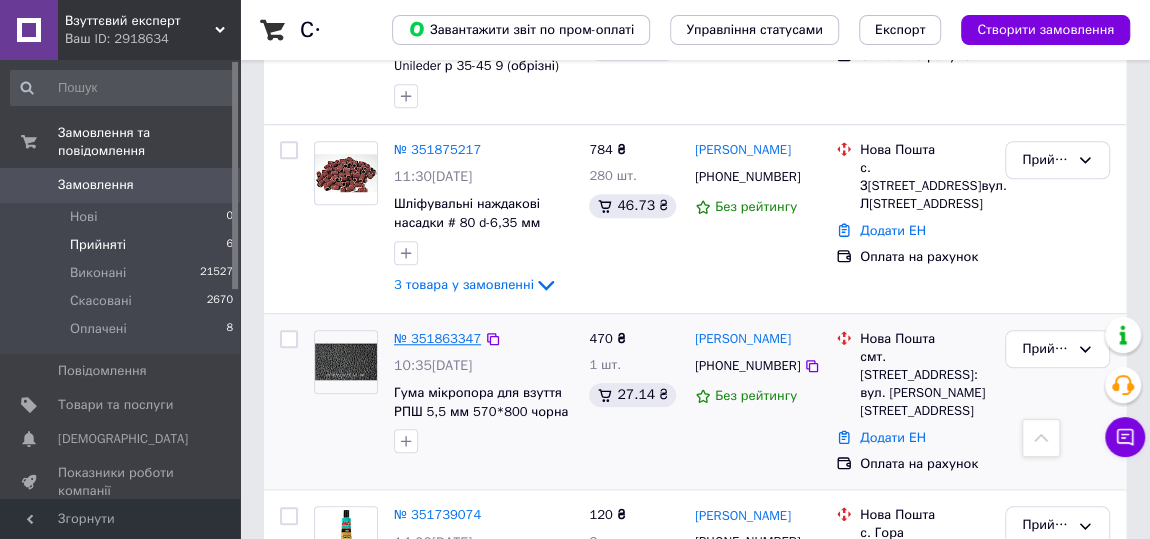 click on "№ 351863347" at bounding box center [437, 338] 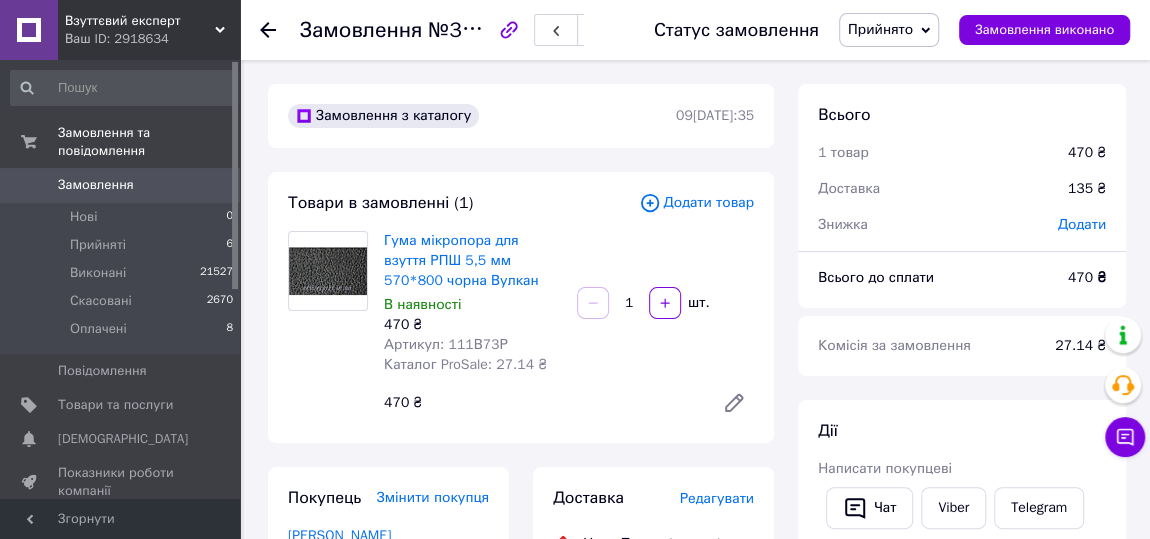 click on "Прийнято" at bounding box center [880, 29] 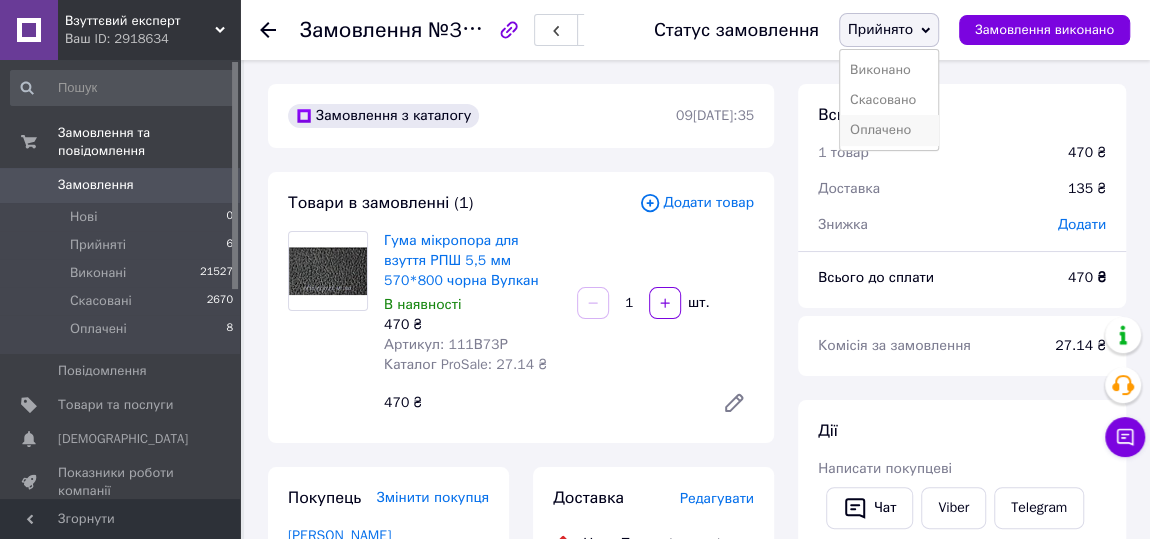 click on "Оплачено" at bounding box center (889, 130) 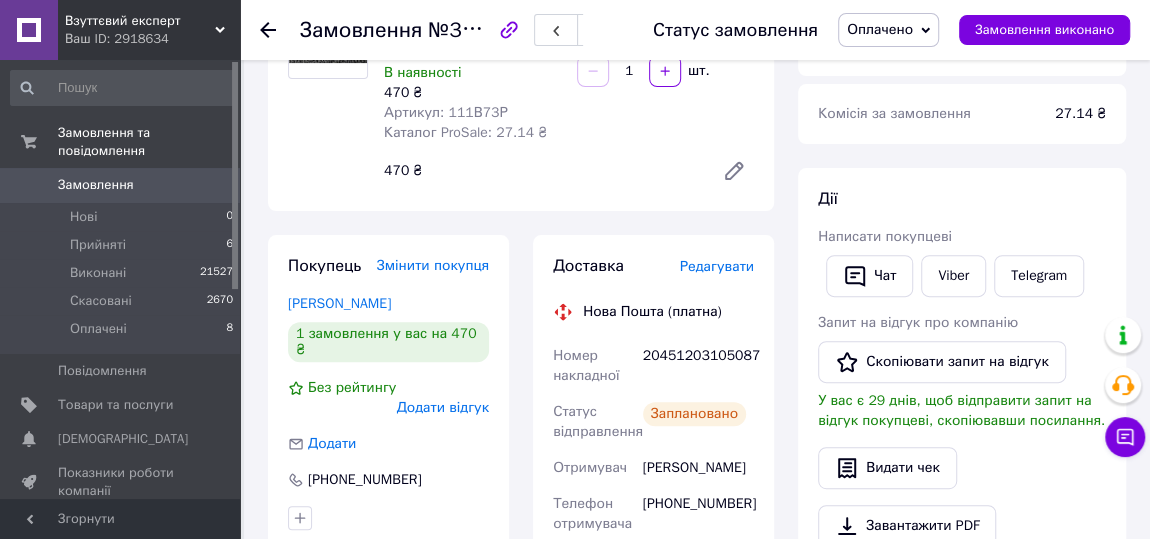 scroll, scrollTop: 272, scrollLeft: 0, axis: vertical 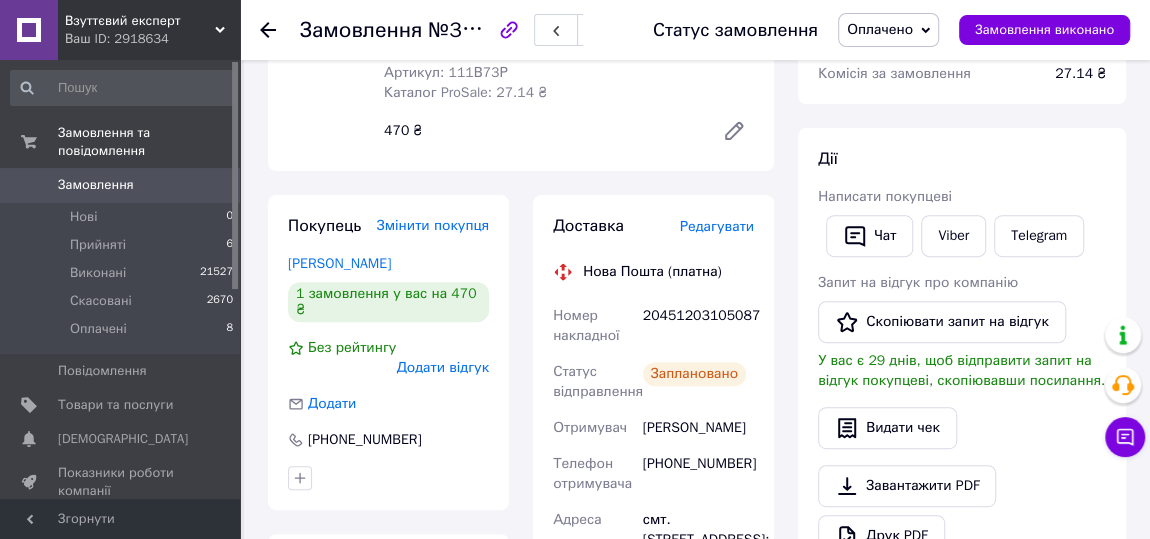 click 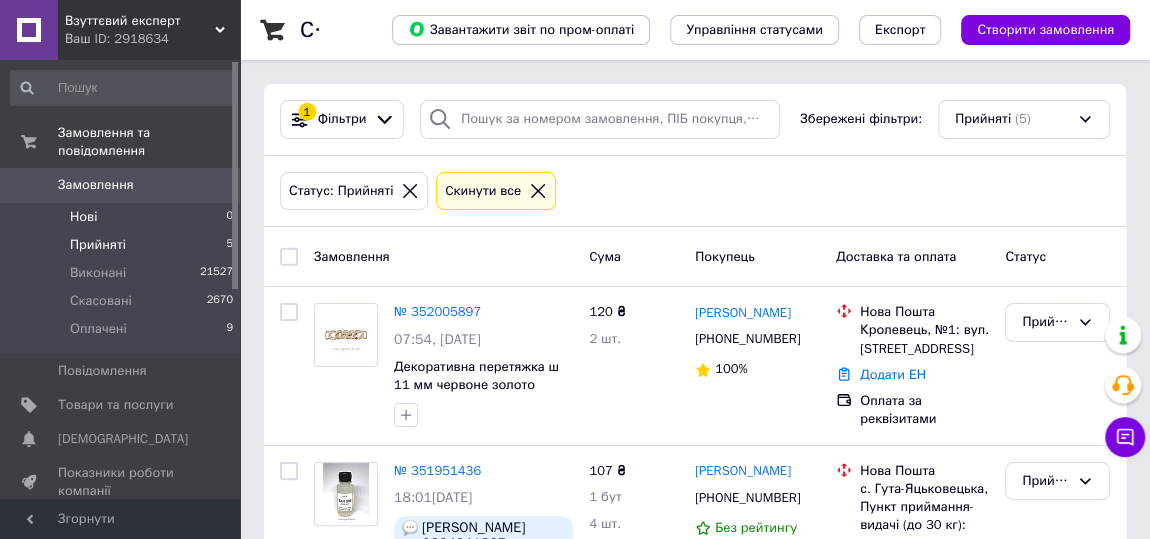 click on "Нові" at bounding box center [83, 217] 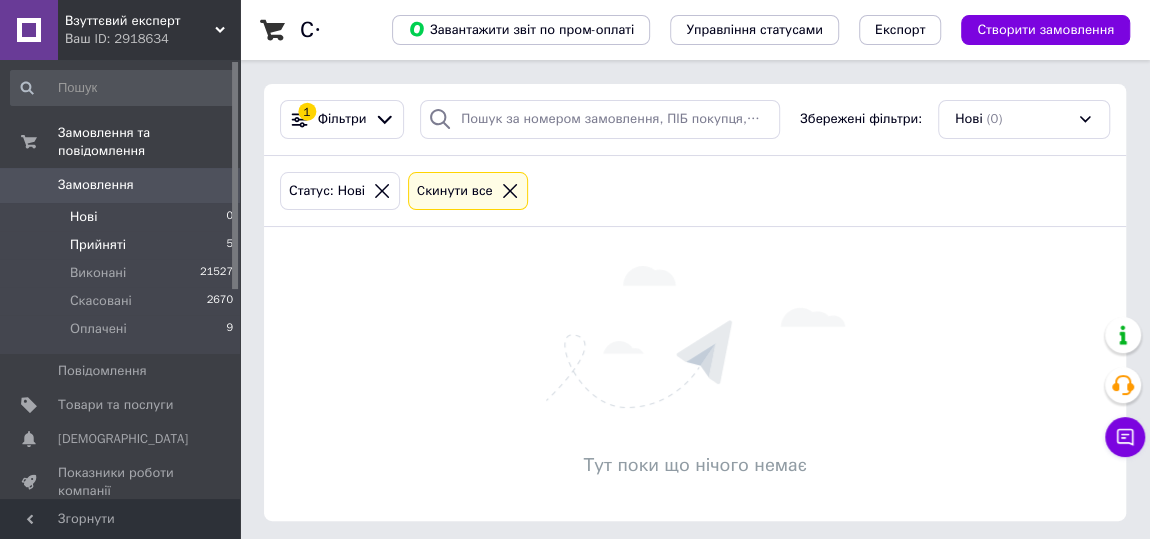 click on "Прийняті" at bounding box center [98, 245] 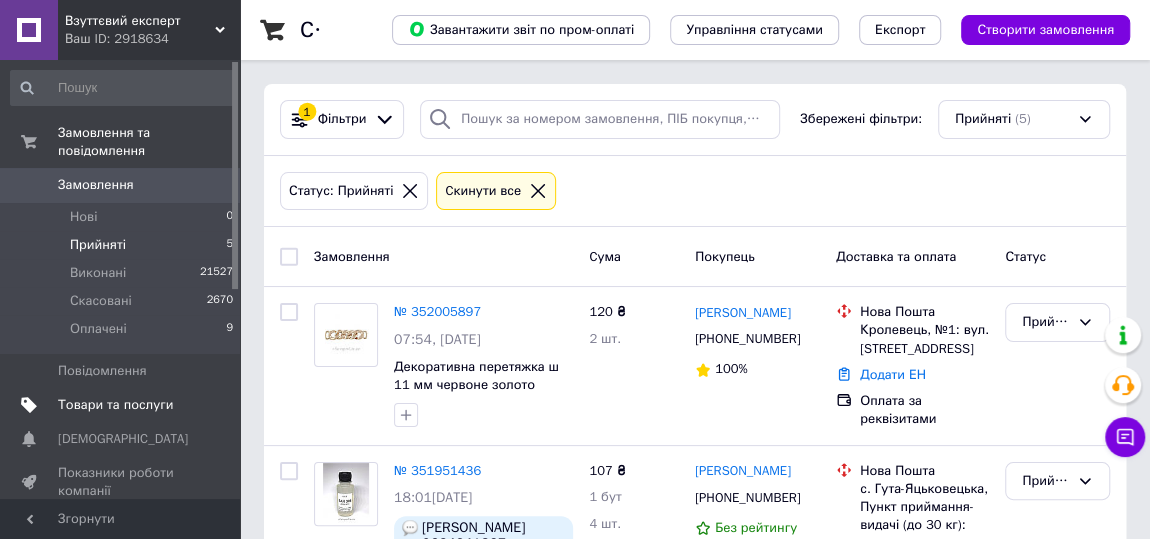 click on "Товари та послуги" at bounding box center (115, 405) 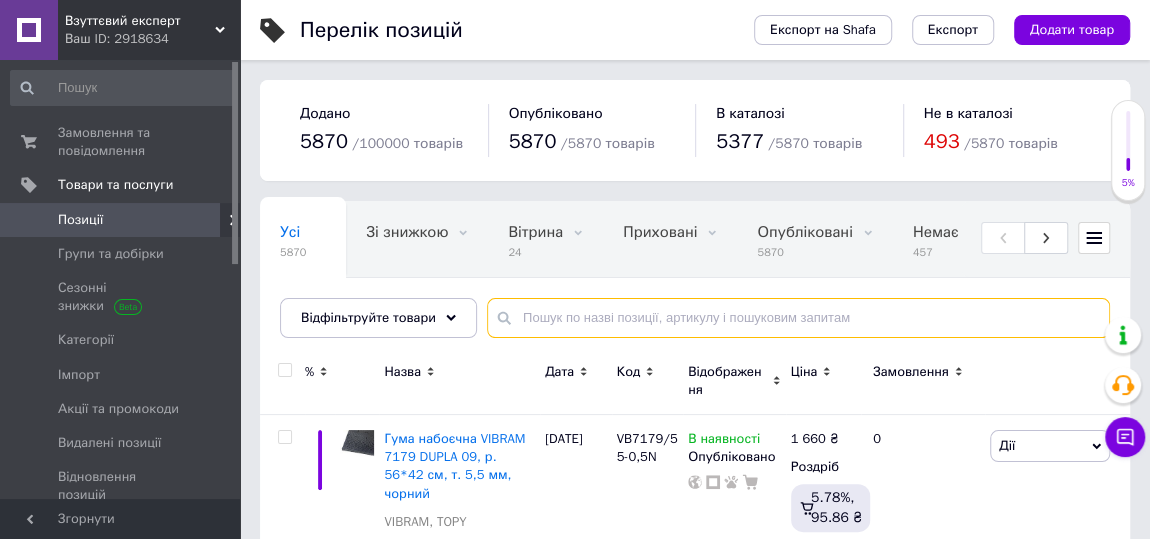 click at bounding box center [798, 318] 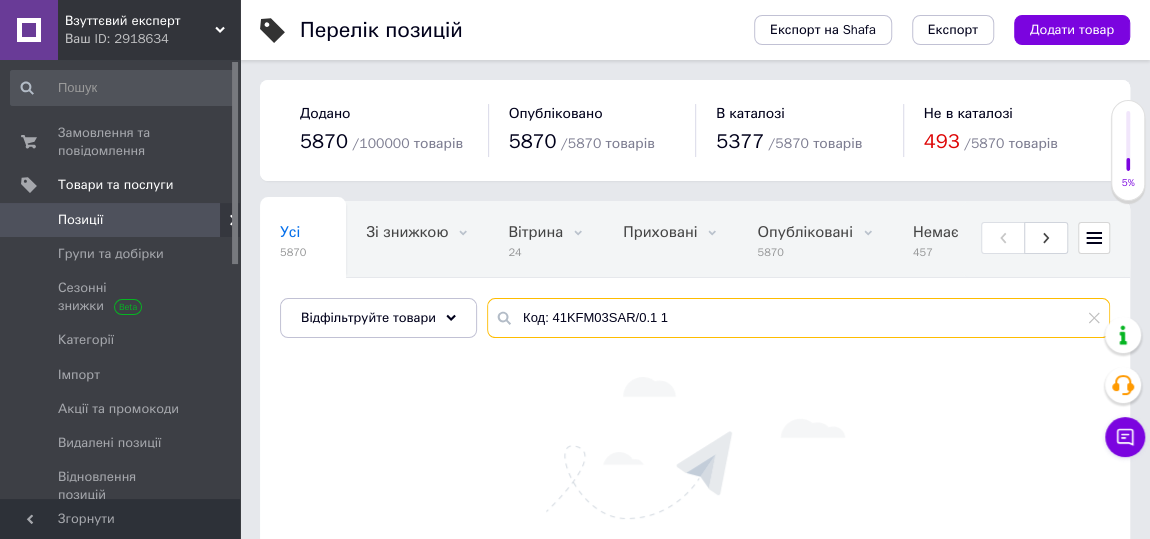 type on "Код: 41KFM03SAR/0.1" 